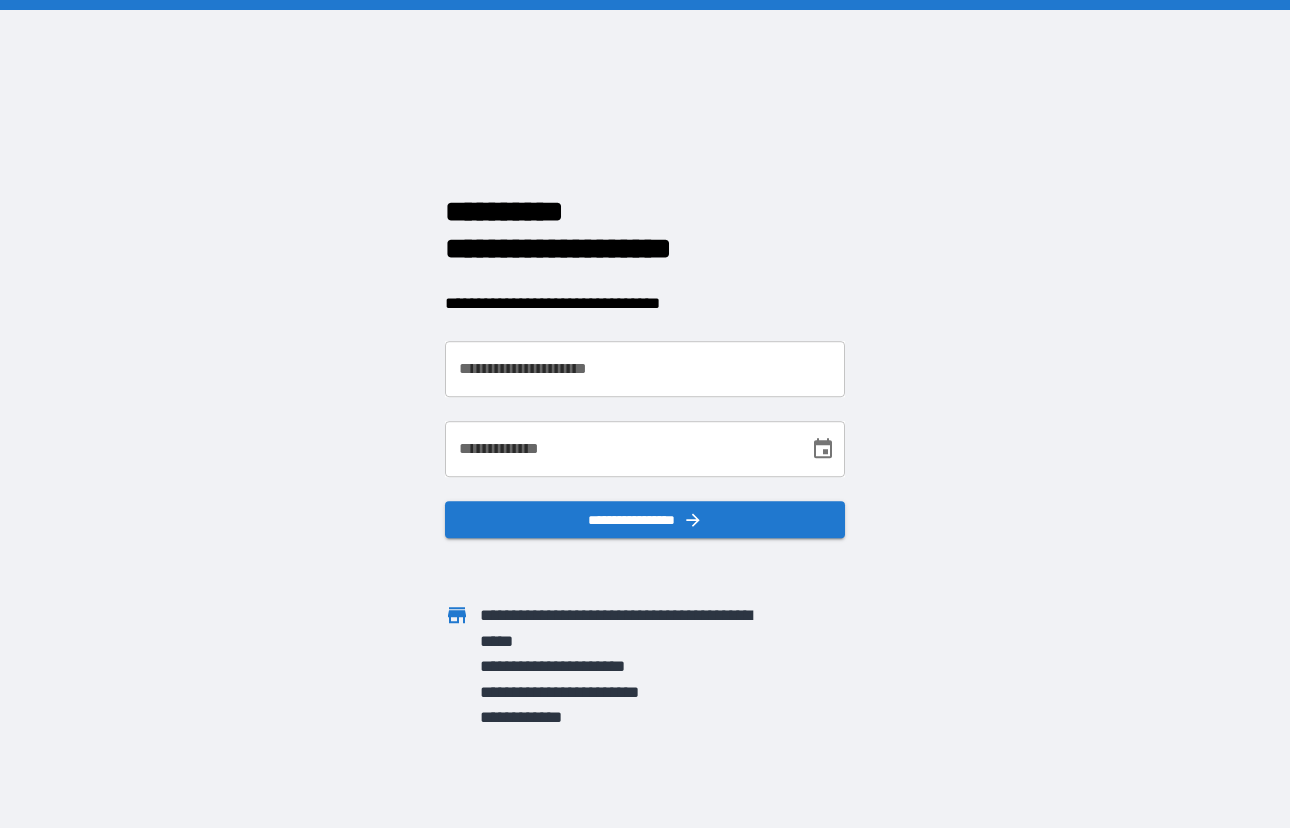scroll, scrollTop: 0, scrollLeft: 0, axis: both 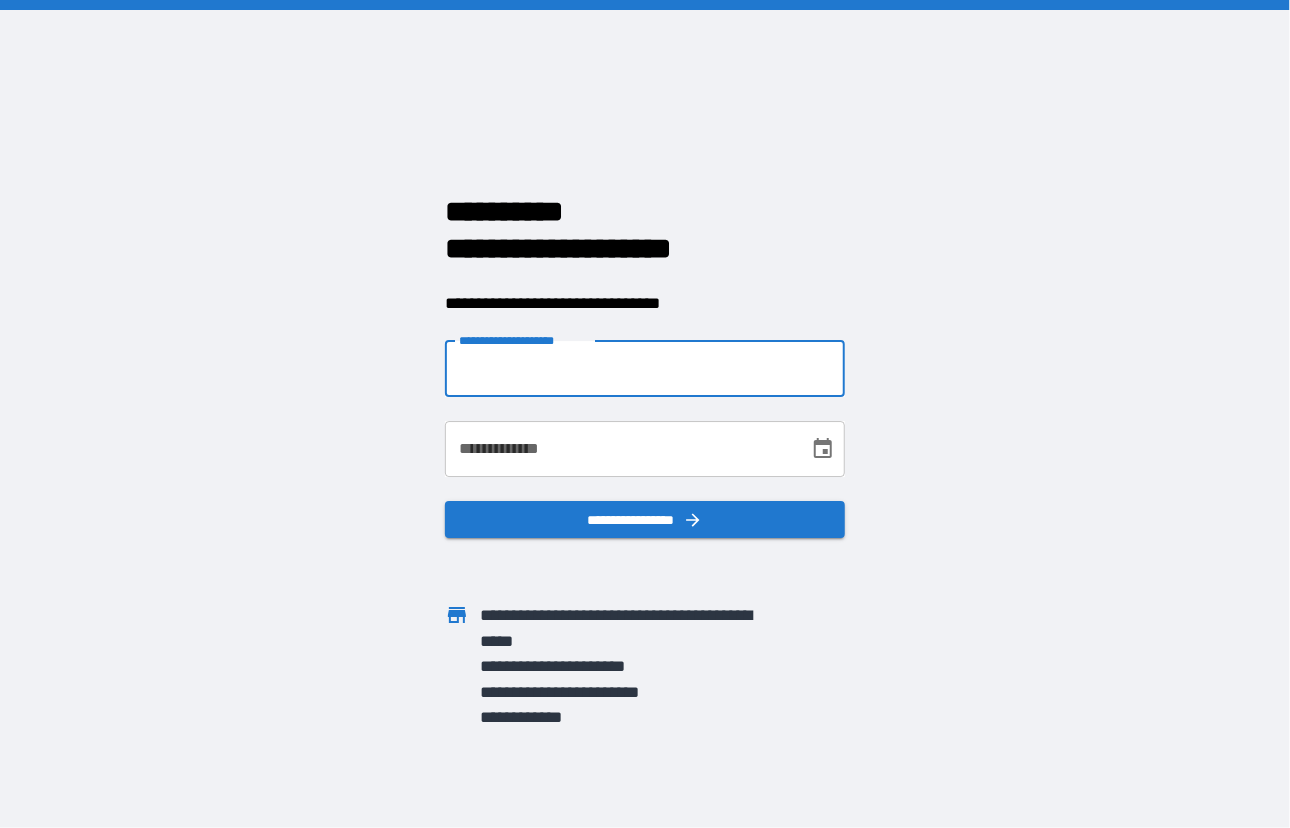 click on "**********" at bounding box center (645, 369) 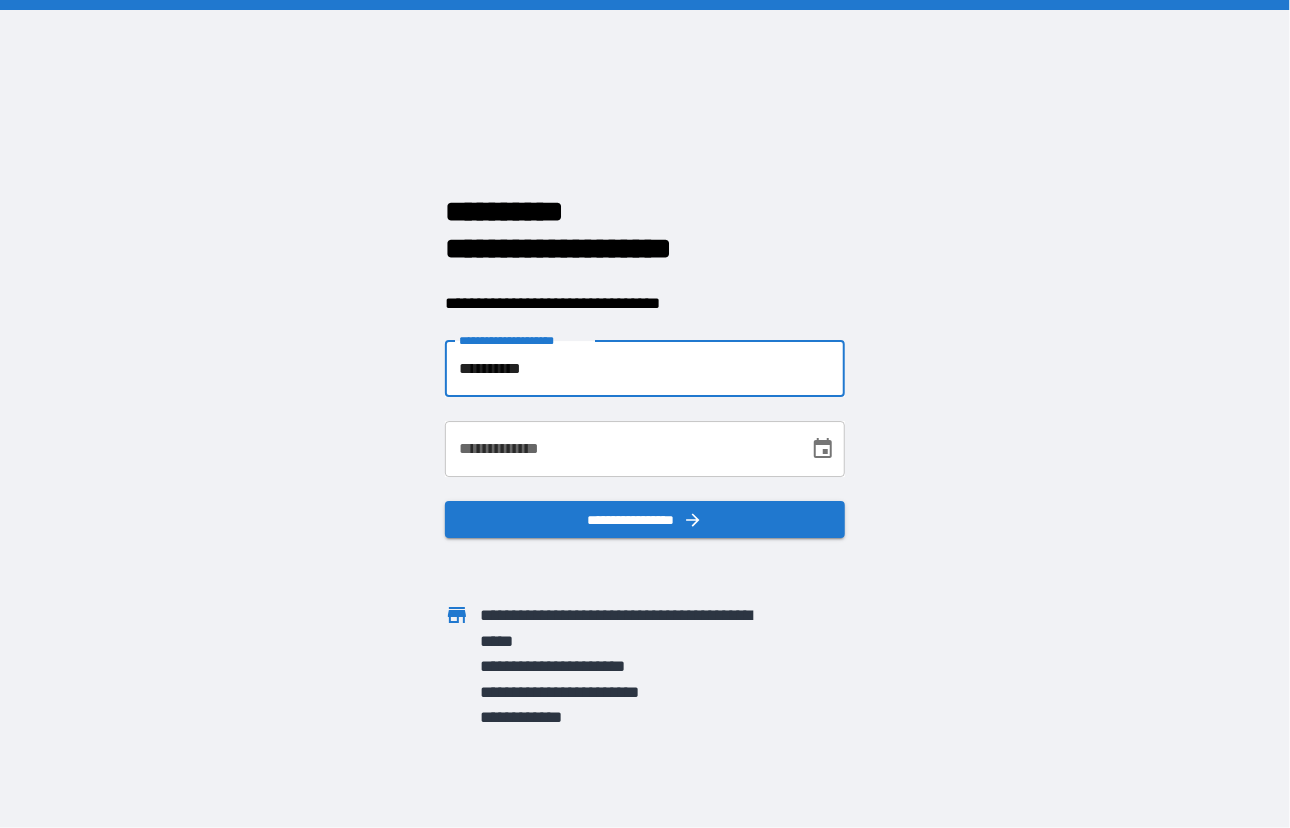 type on "**********" 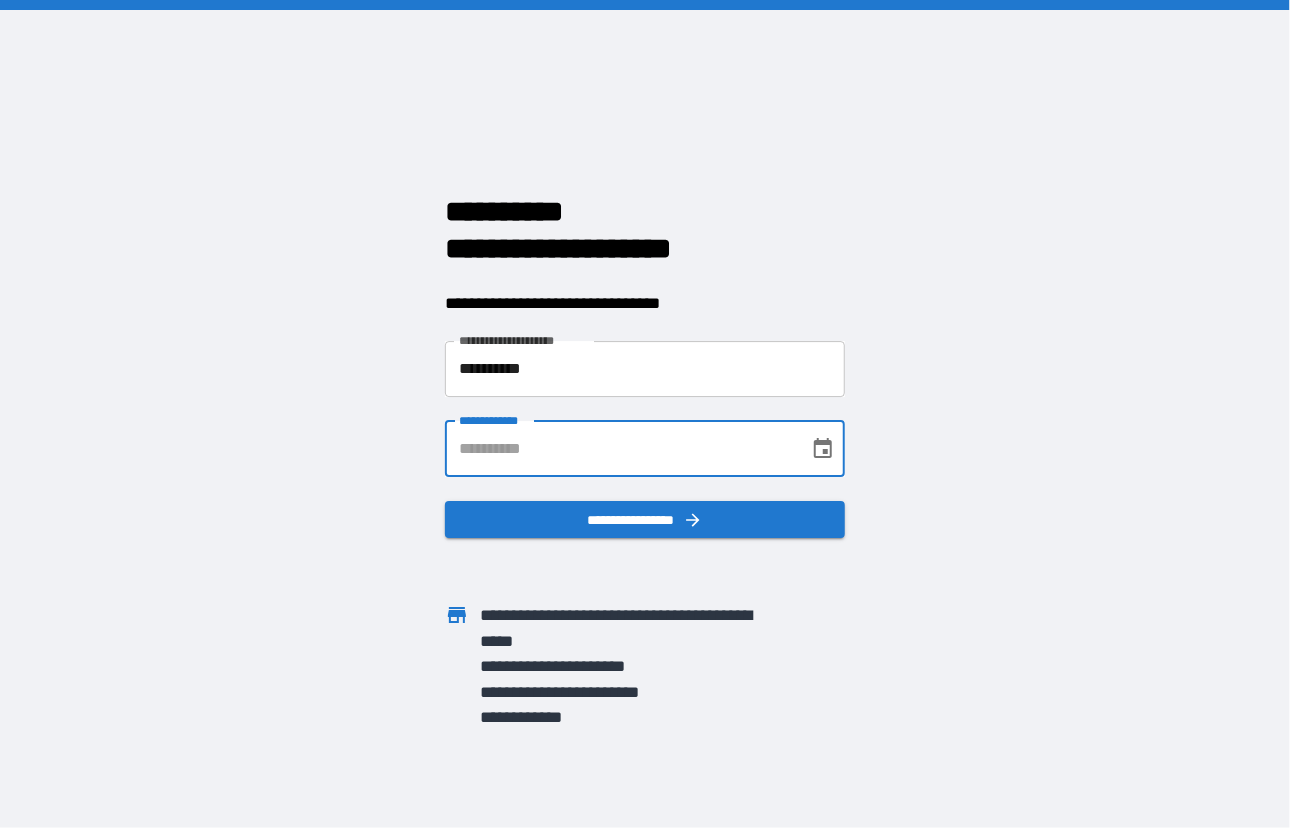 click on "**********" at bounding box center [620, 449] 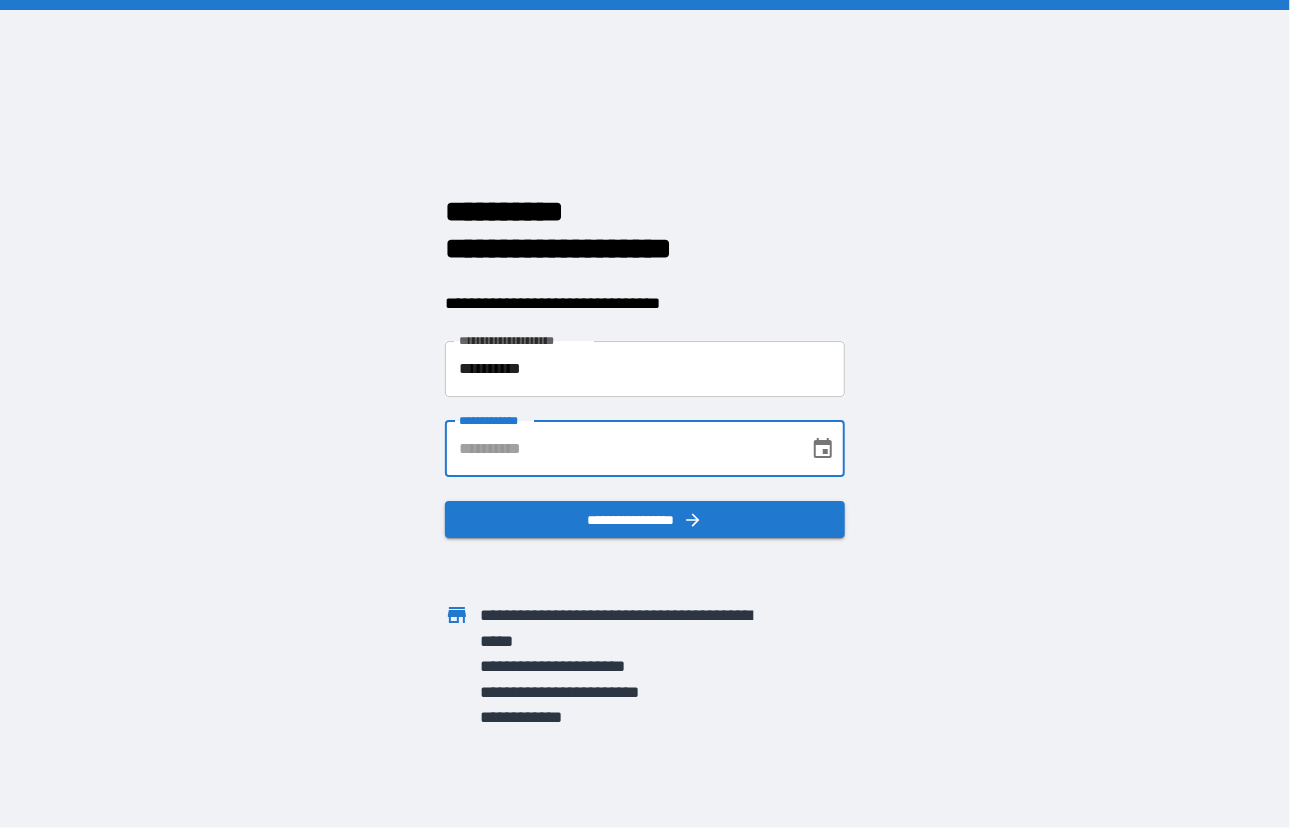 type on "**********" 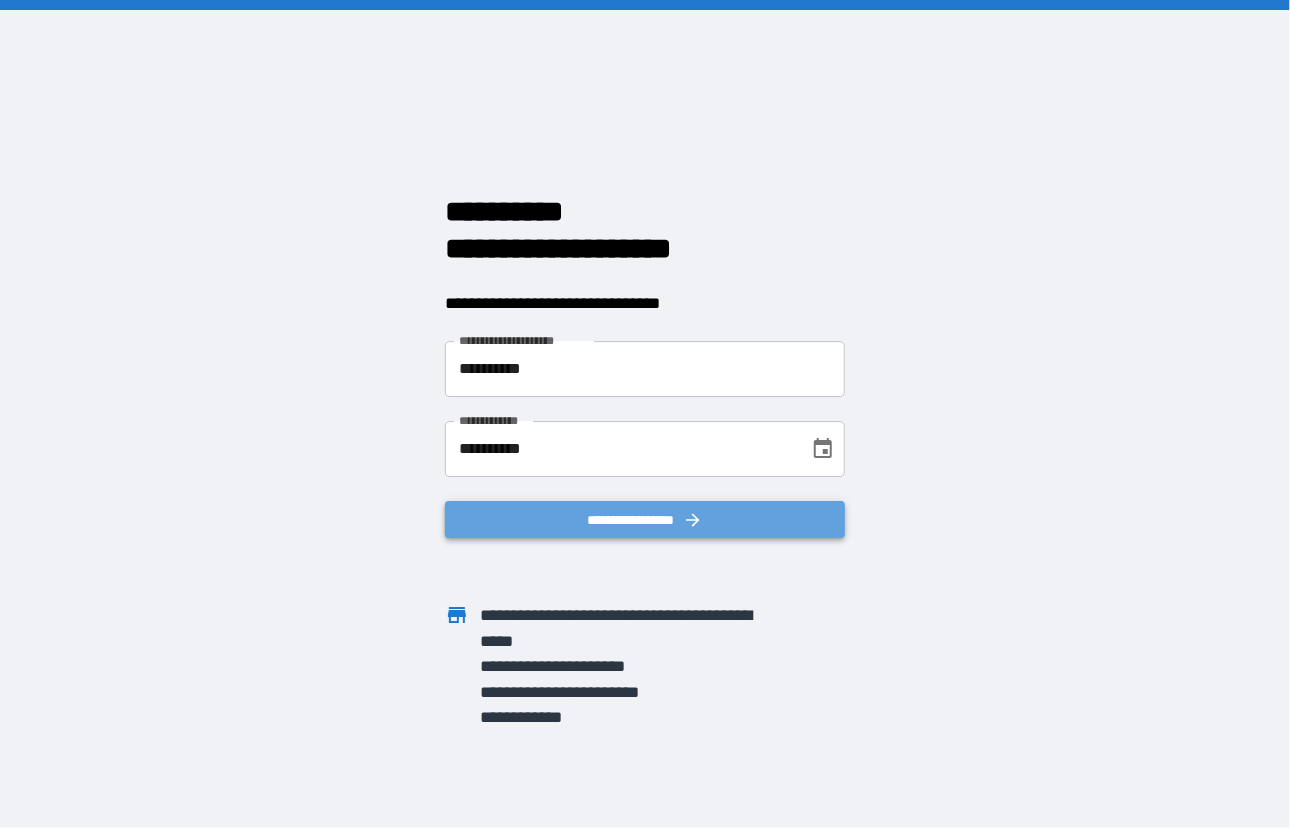 click on "**********" at bounding box center (645, 520) 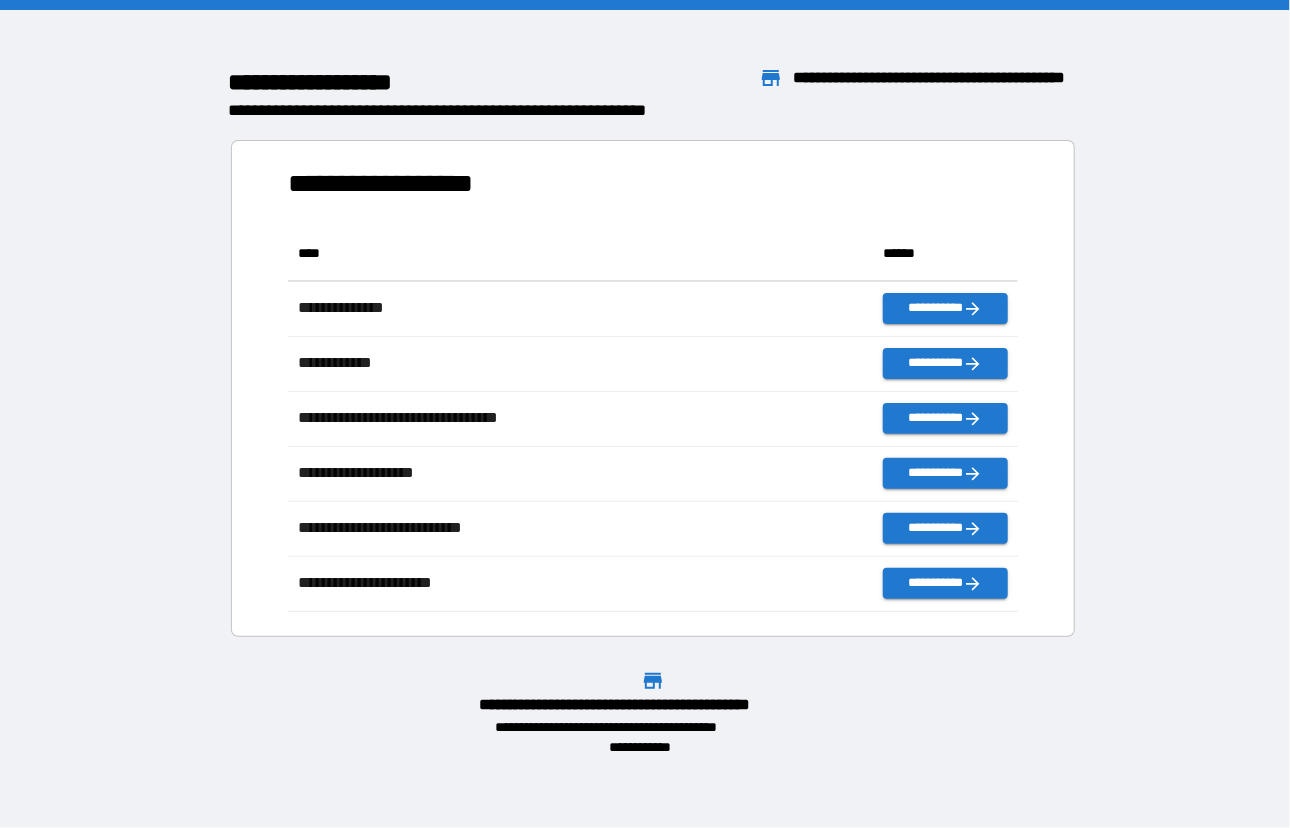 scroll, scrollTop: 16, scrollLeft: 16, axis: both 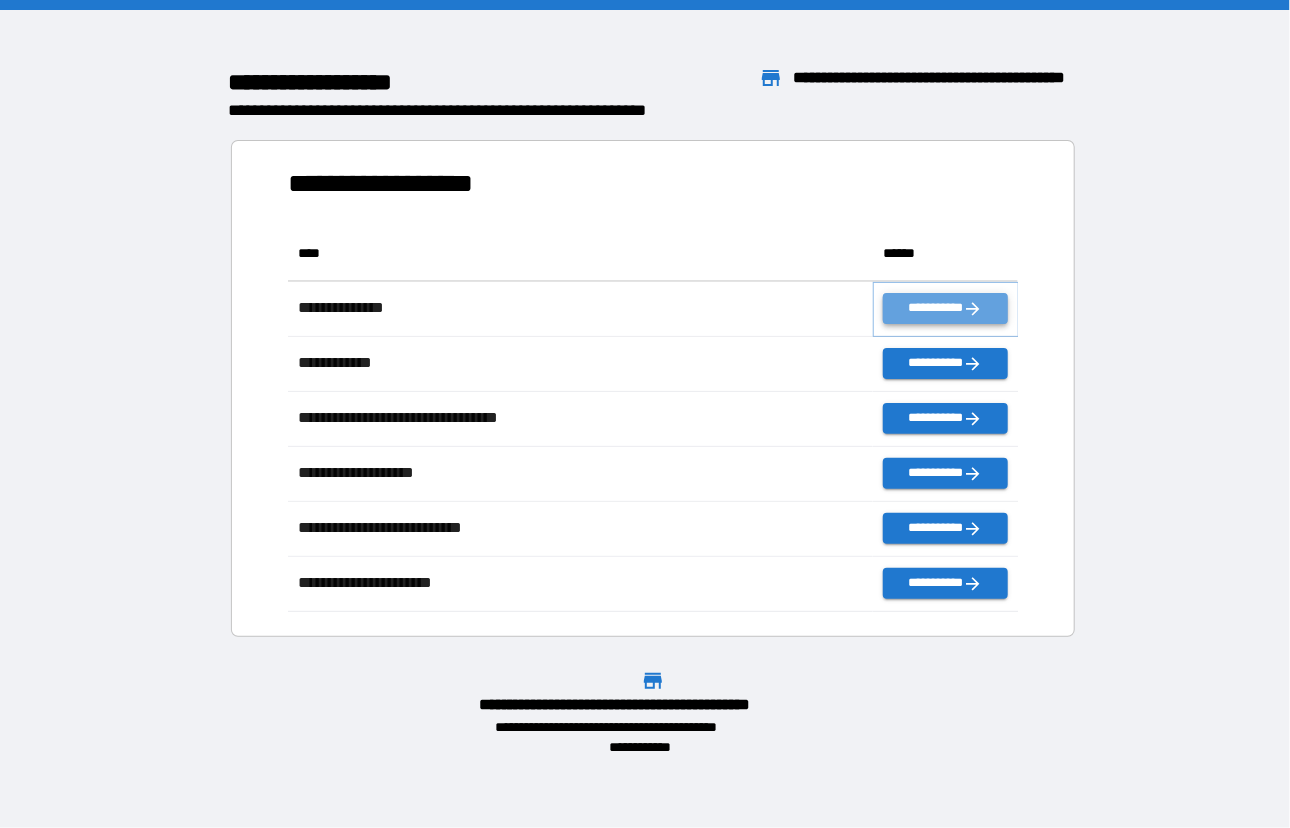 click on "**********" at bounding box center (945, 308) 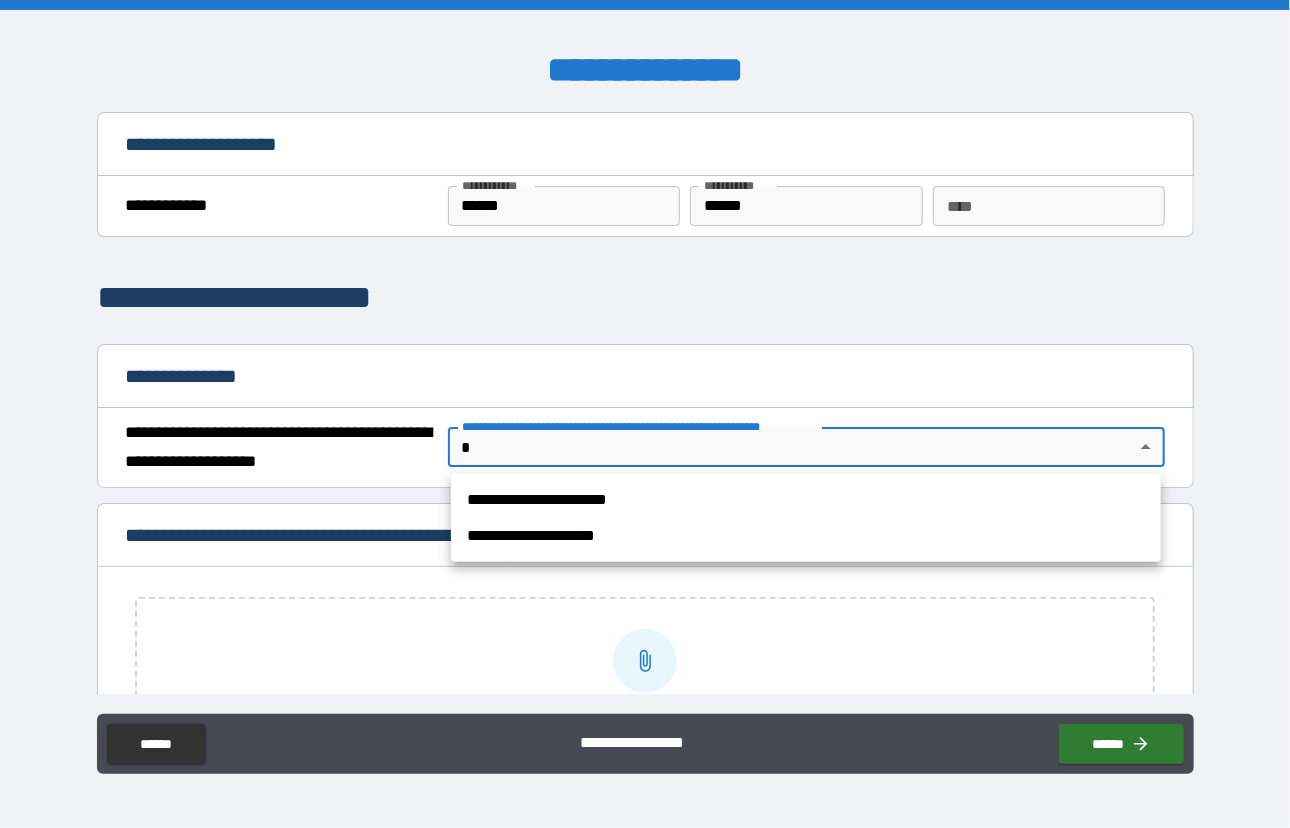 click on "**********" at bounding box center [645, 414] 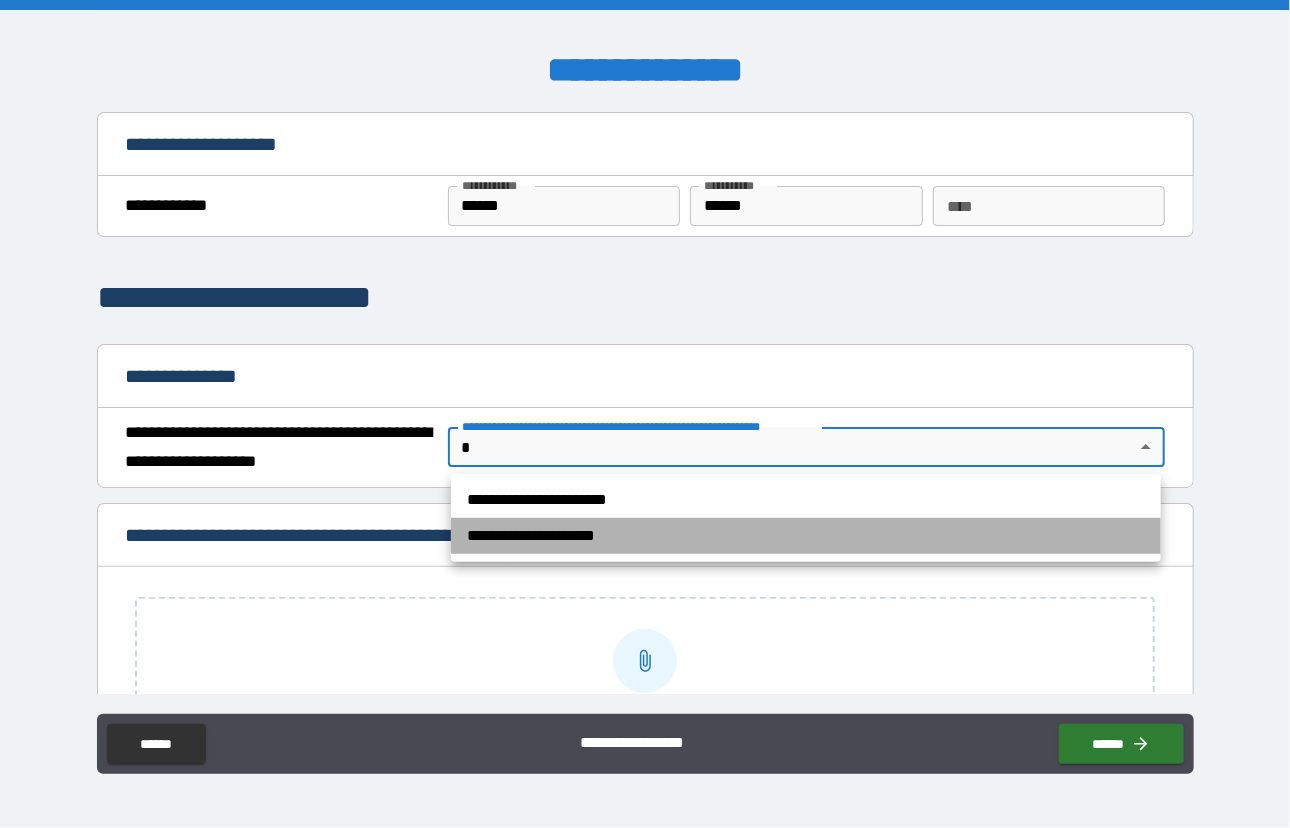 click on "**********" at bounding box center [806, 536] 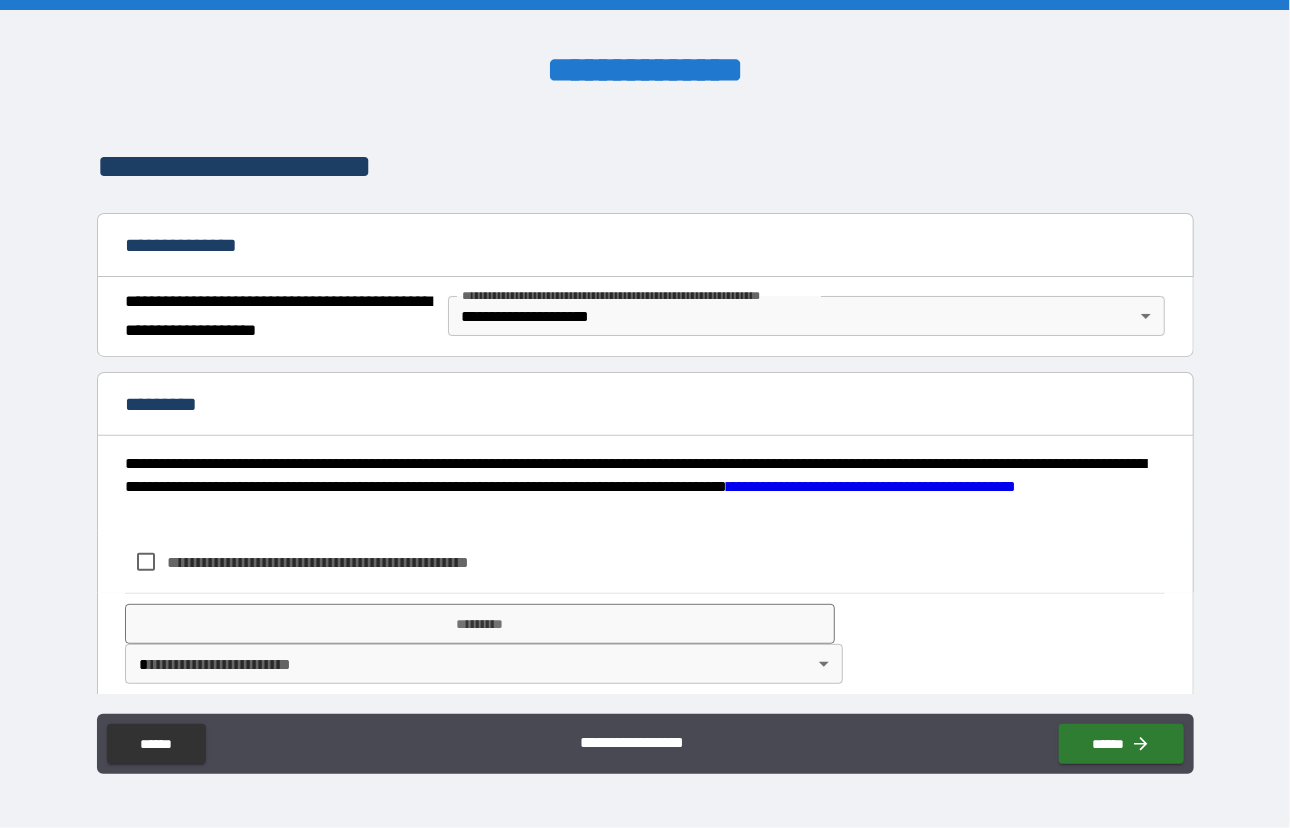 scroll, scrollTop: 150, scrollLeft: 0, axis: vertical 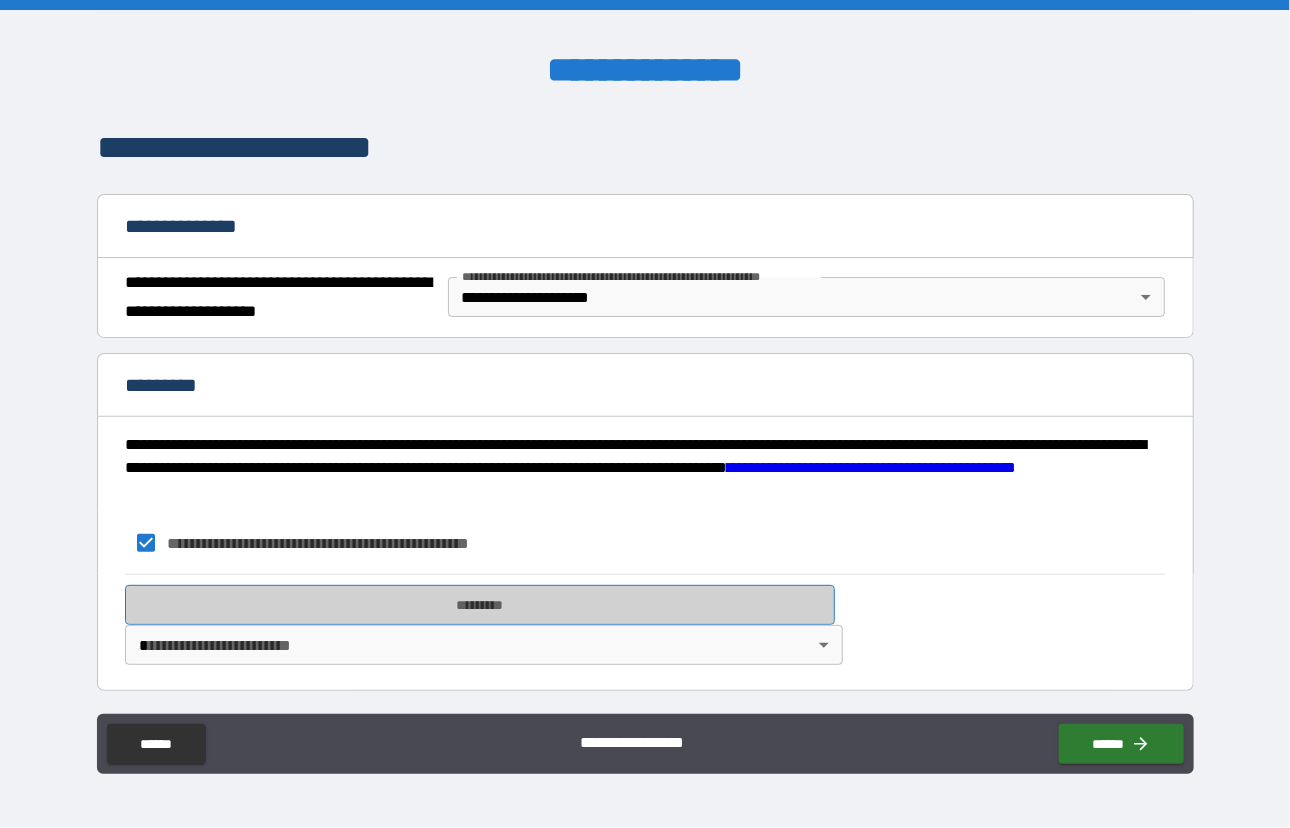 click on "*********" at bounding box center (480, 605) 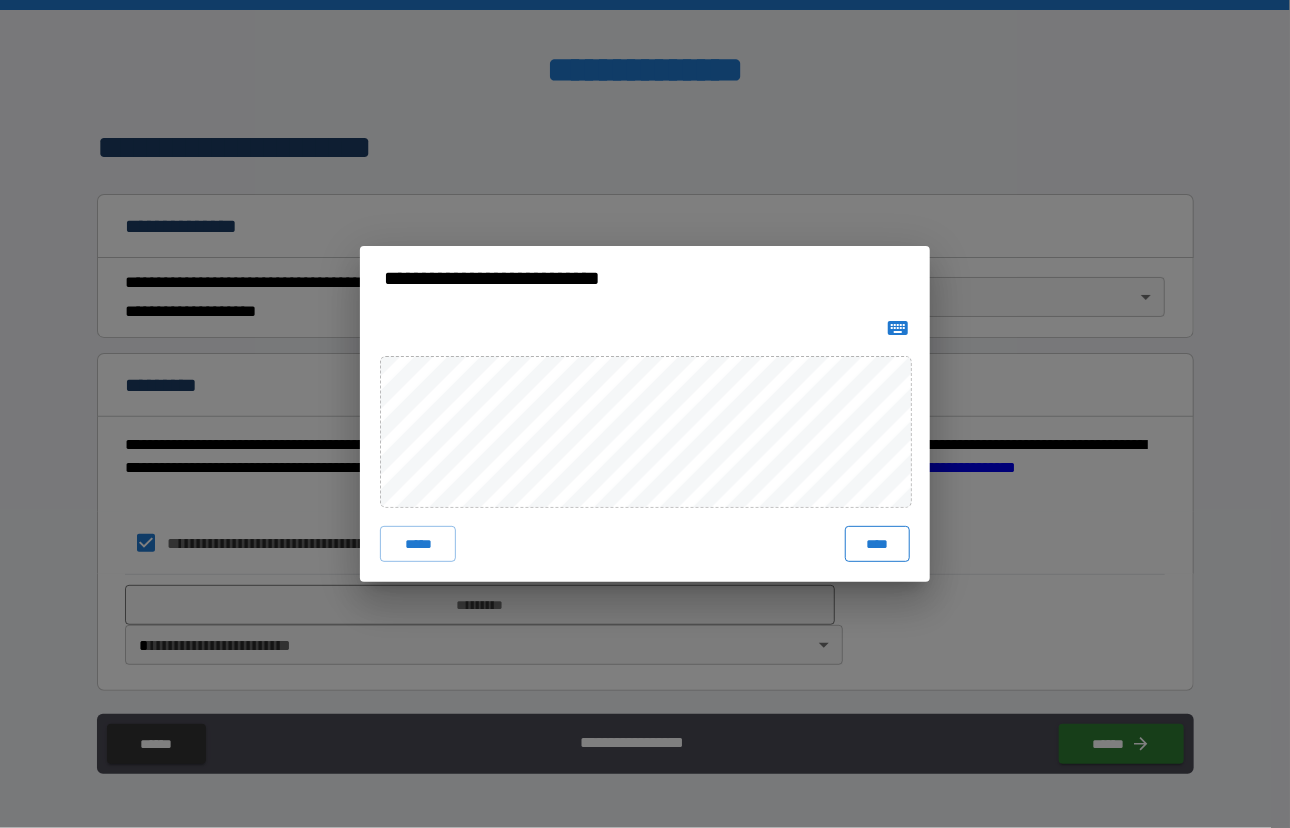 click on "****" at bounding box center [877, 544] 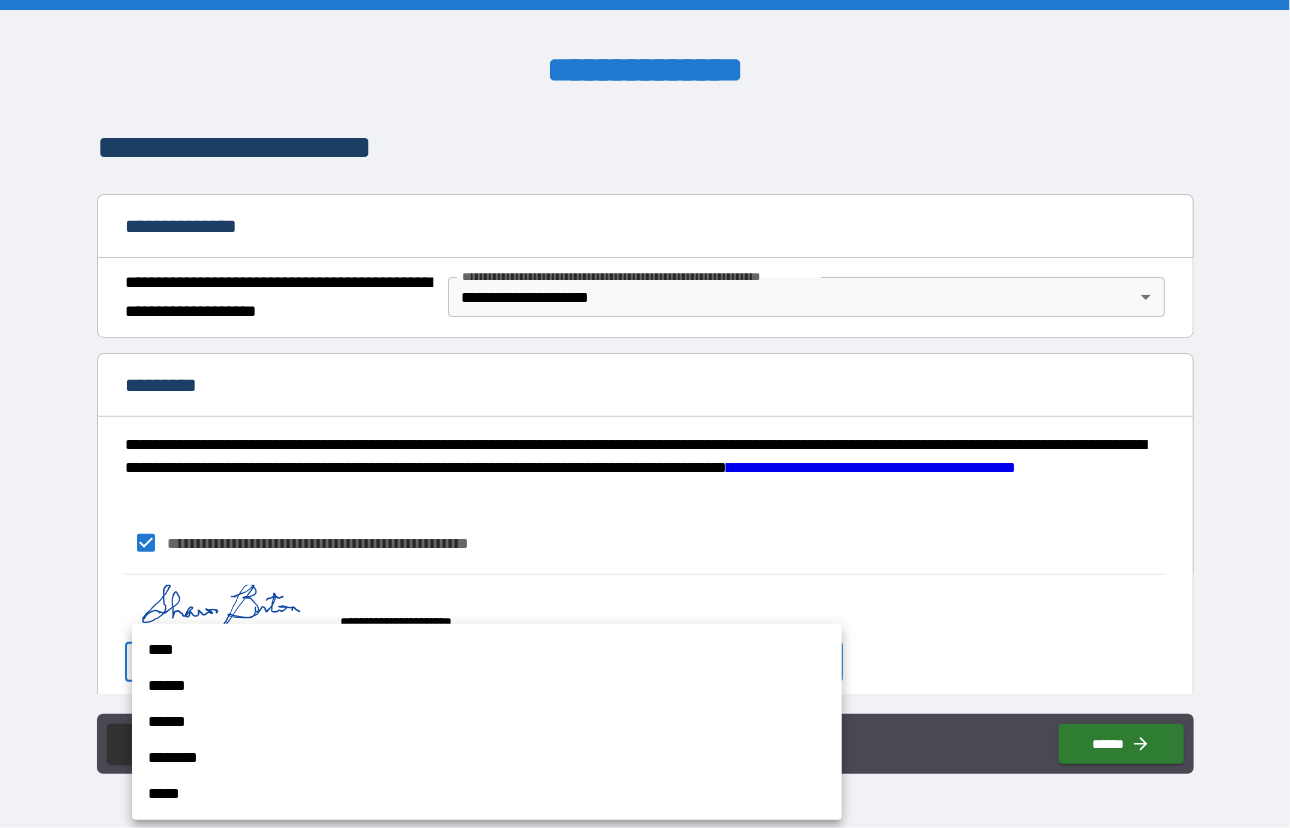 click on "**********" at bounding box center [645, 414] 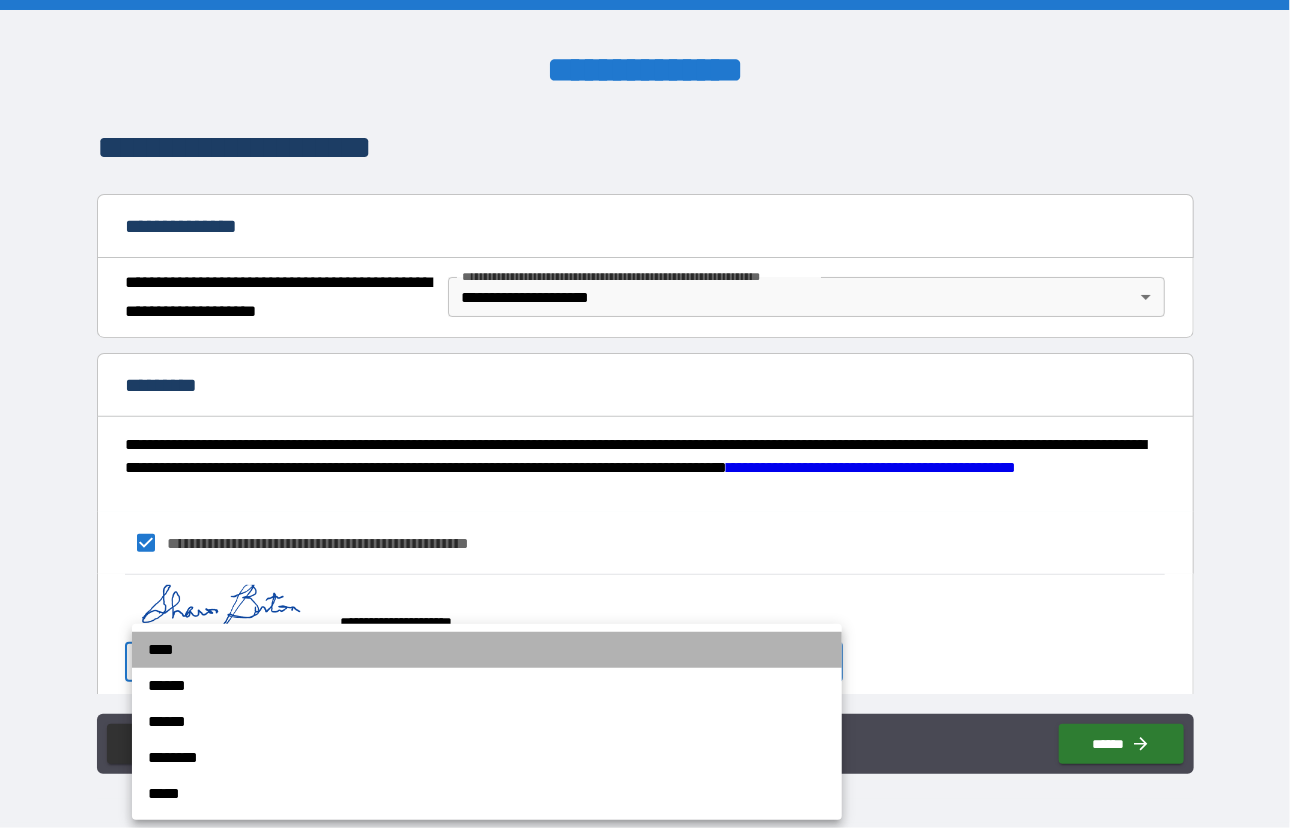 click on "****" at bounding box center (487, 650) 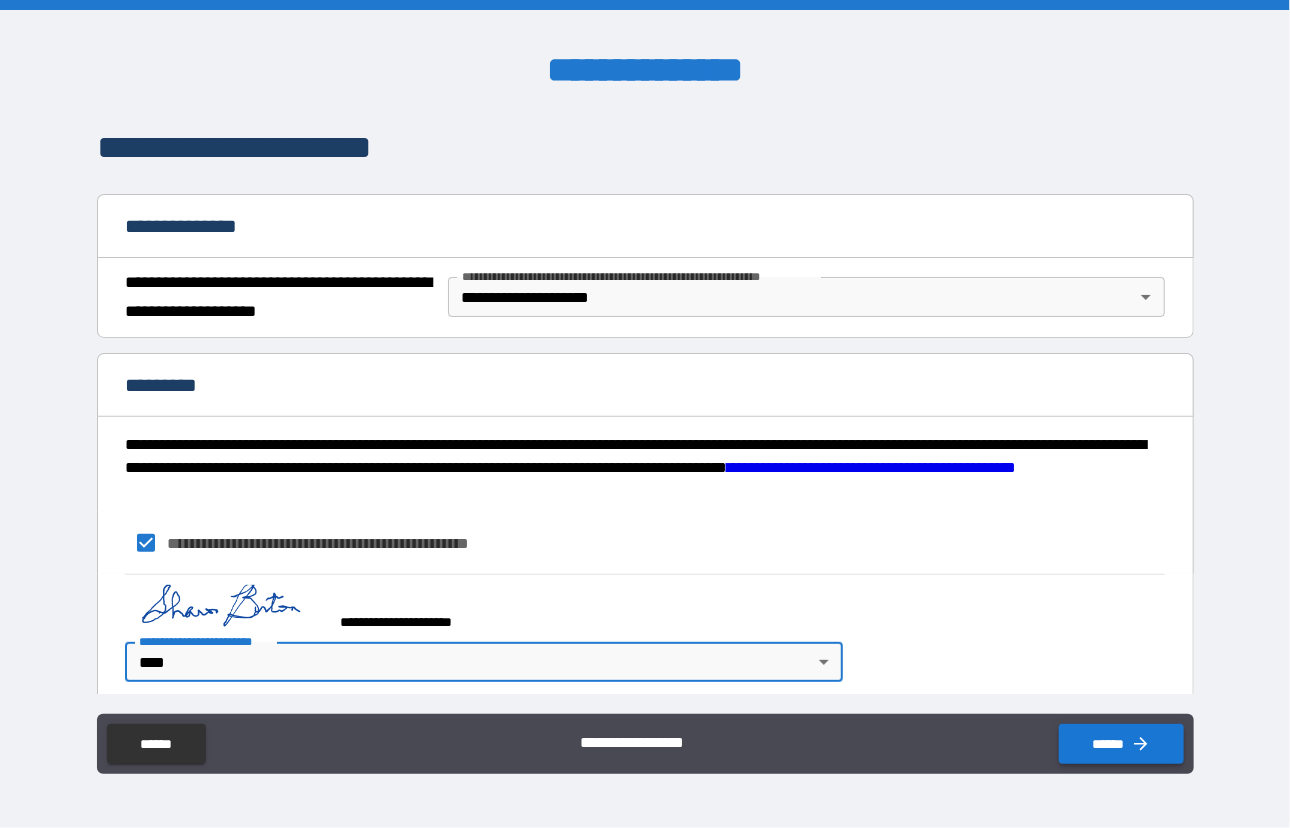 click on "******" at bounding box center (1121, 744) 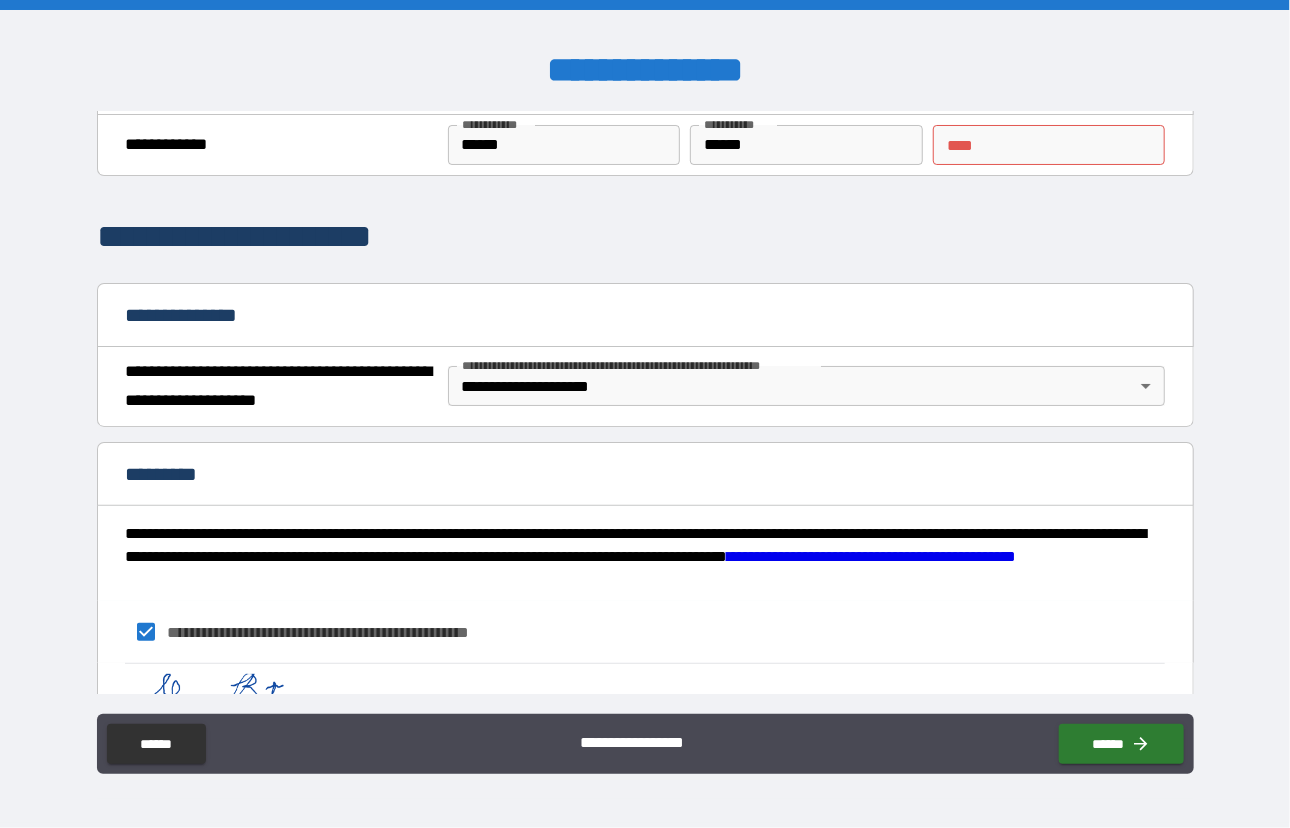 scroll, scrollTop: 0, scrollLeft: 0, axis: both 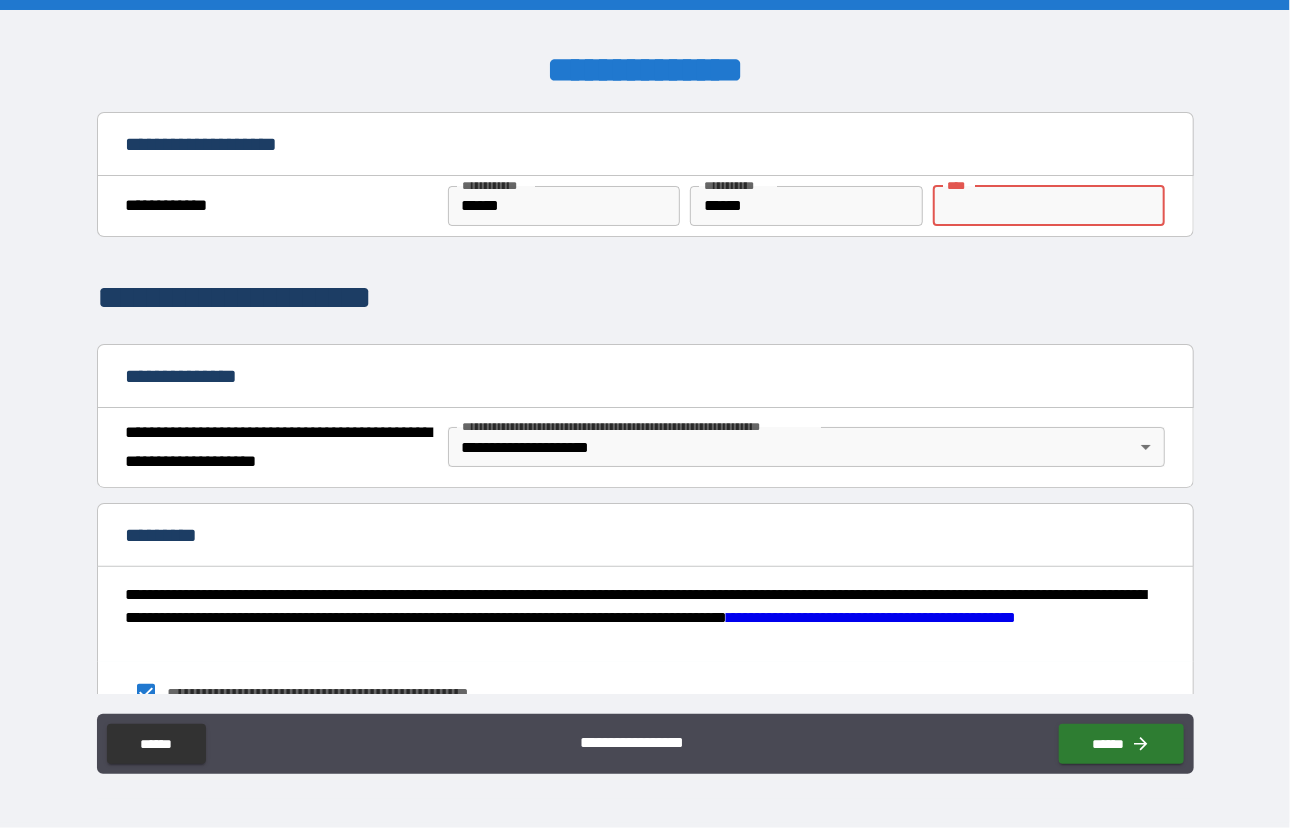 click on "**   *" at bounding box center [1049, 206] 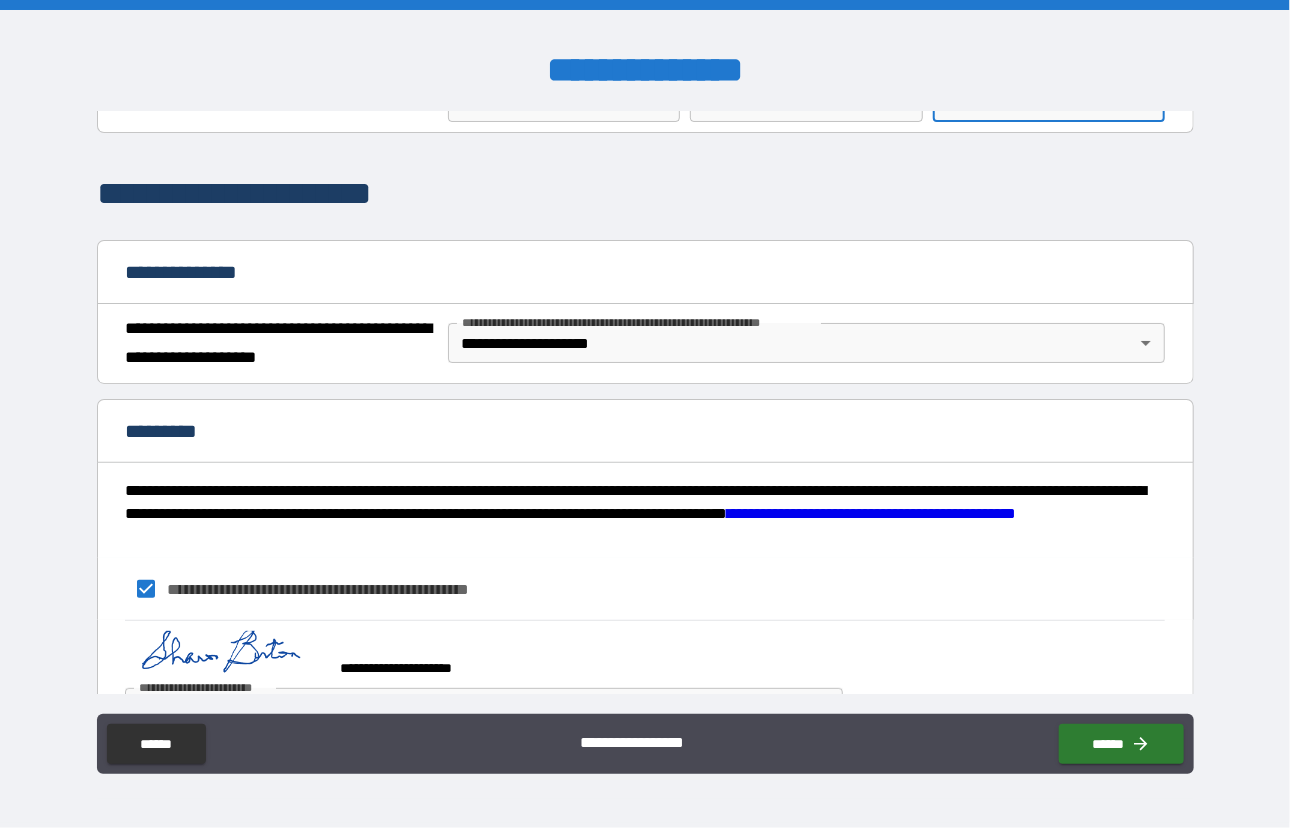 scroll, scrollTop: 167, scrollLeft: 0, axis: vertical 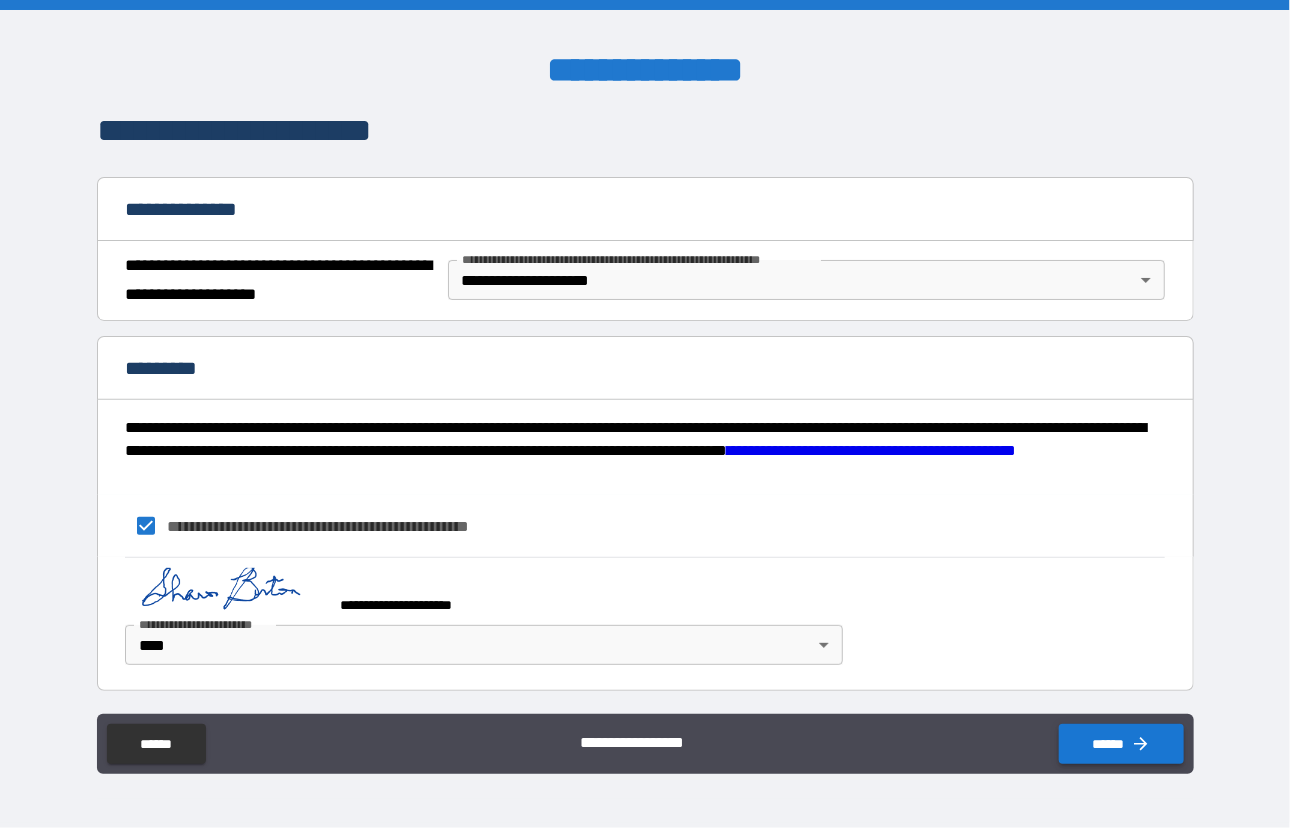type on "*" 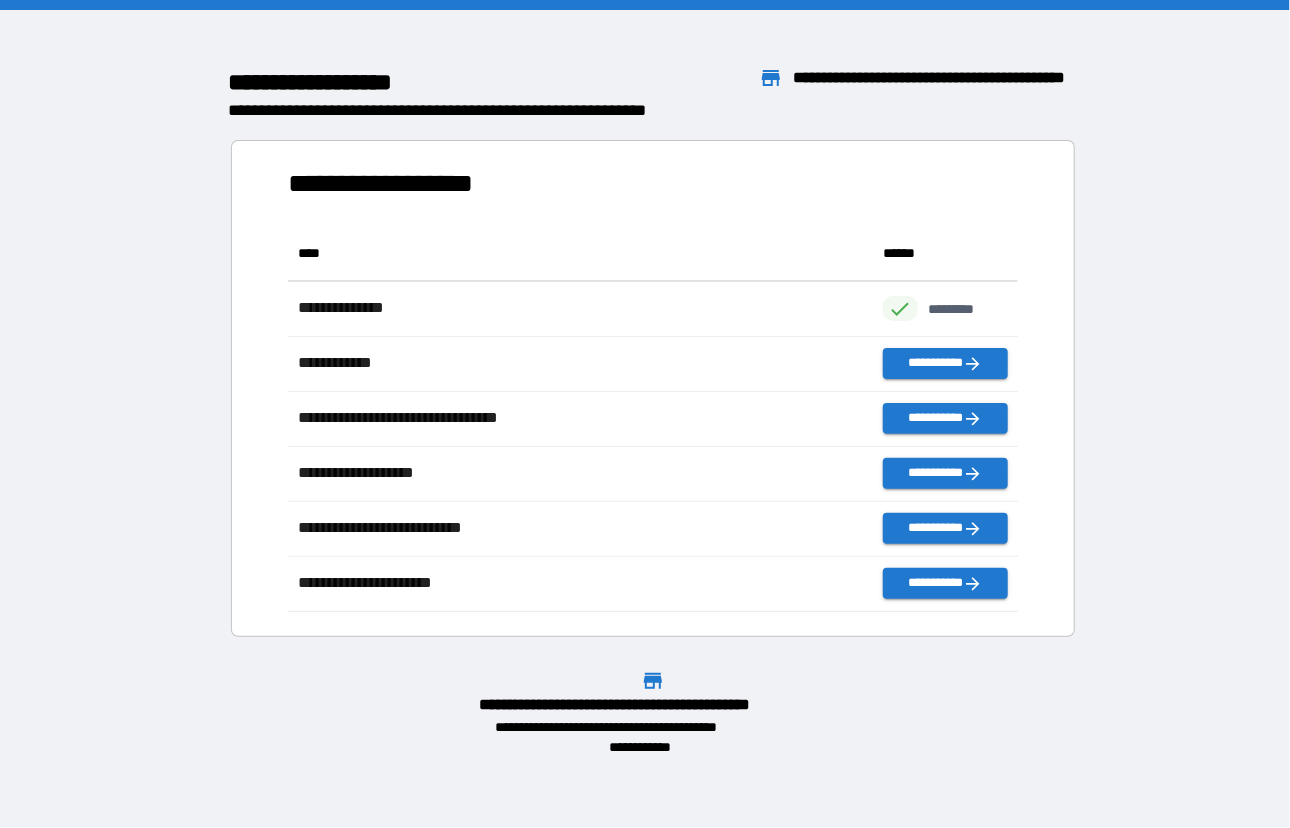 scroll, scrollTop: 16, scrollLeft: 16, axis: both 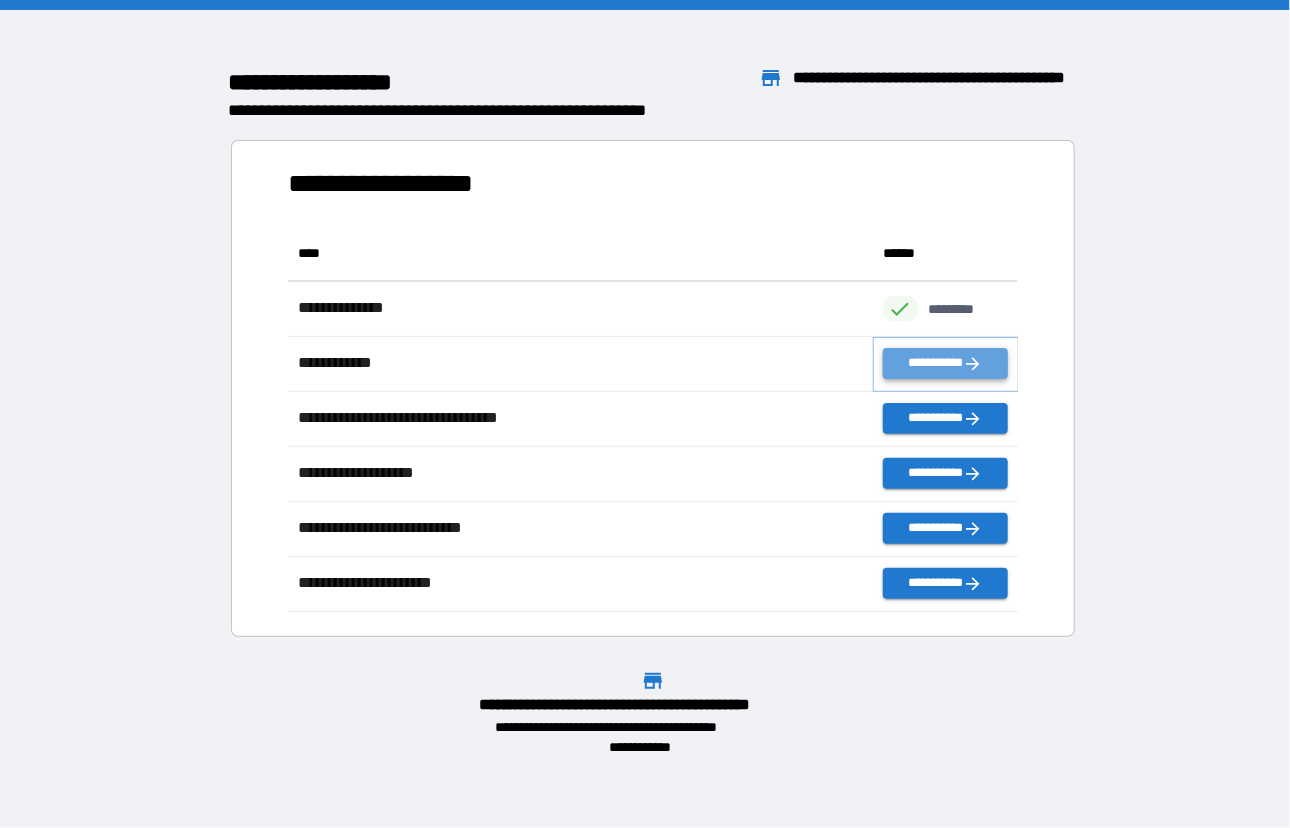 click 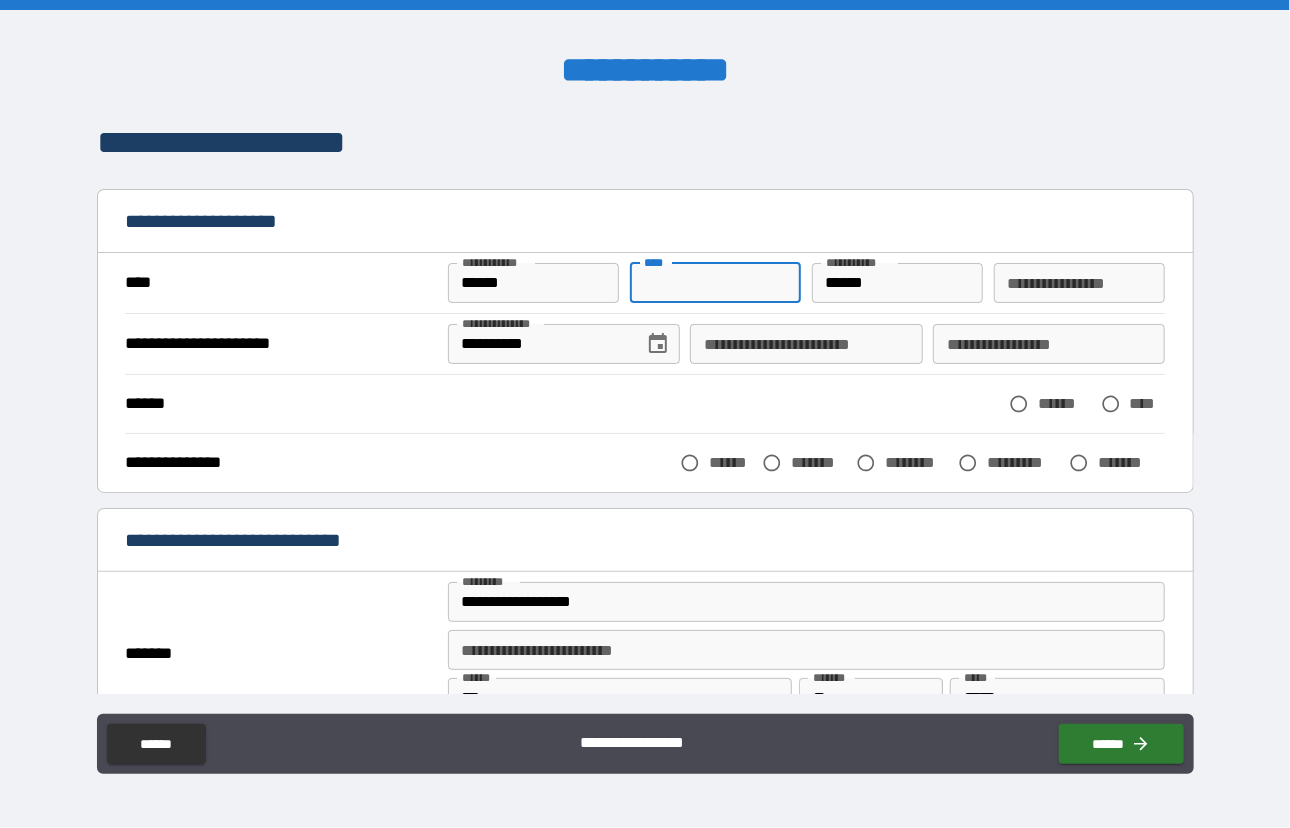 click on "**   *" at bounding box center [716, 283] 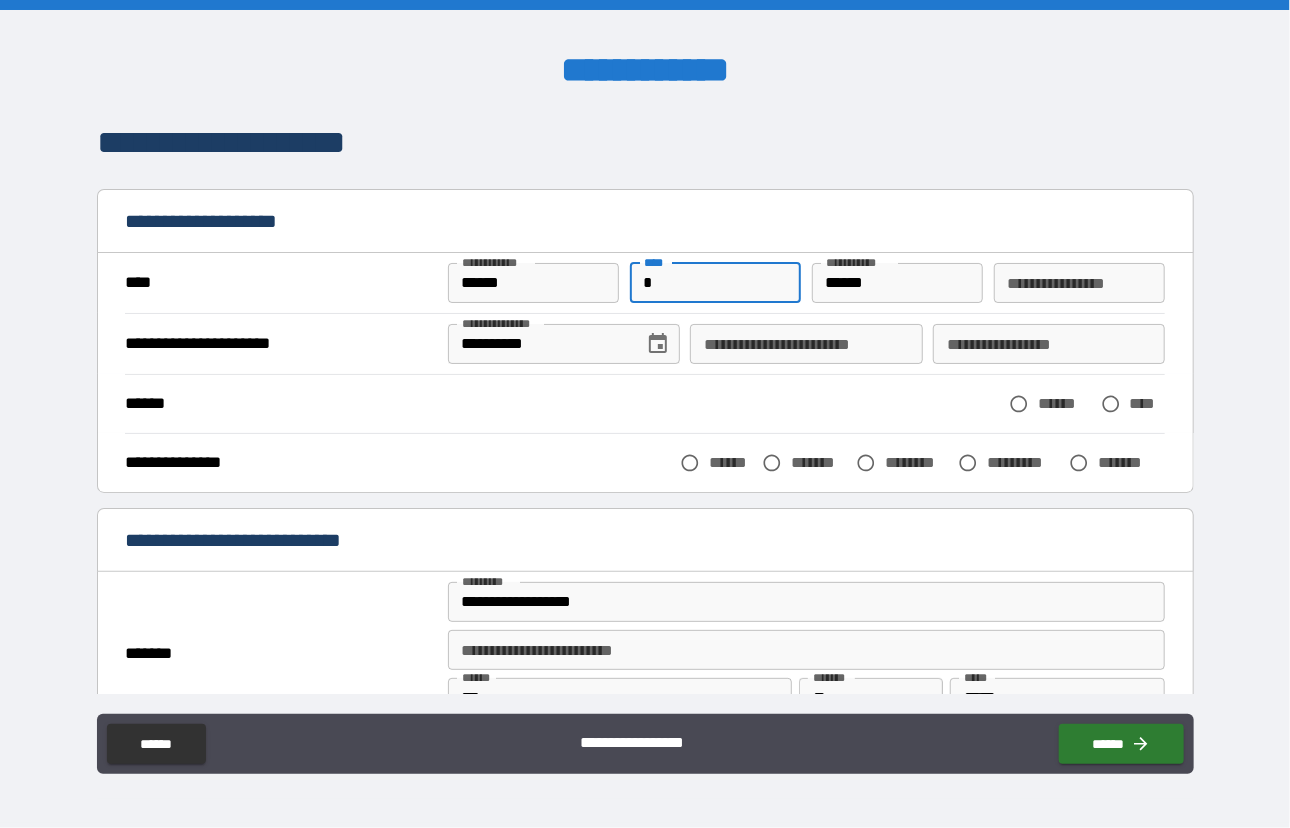 type on "*" 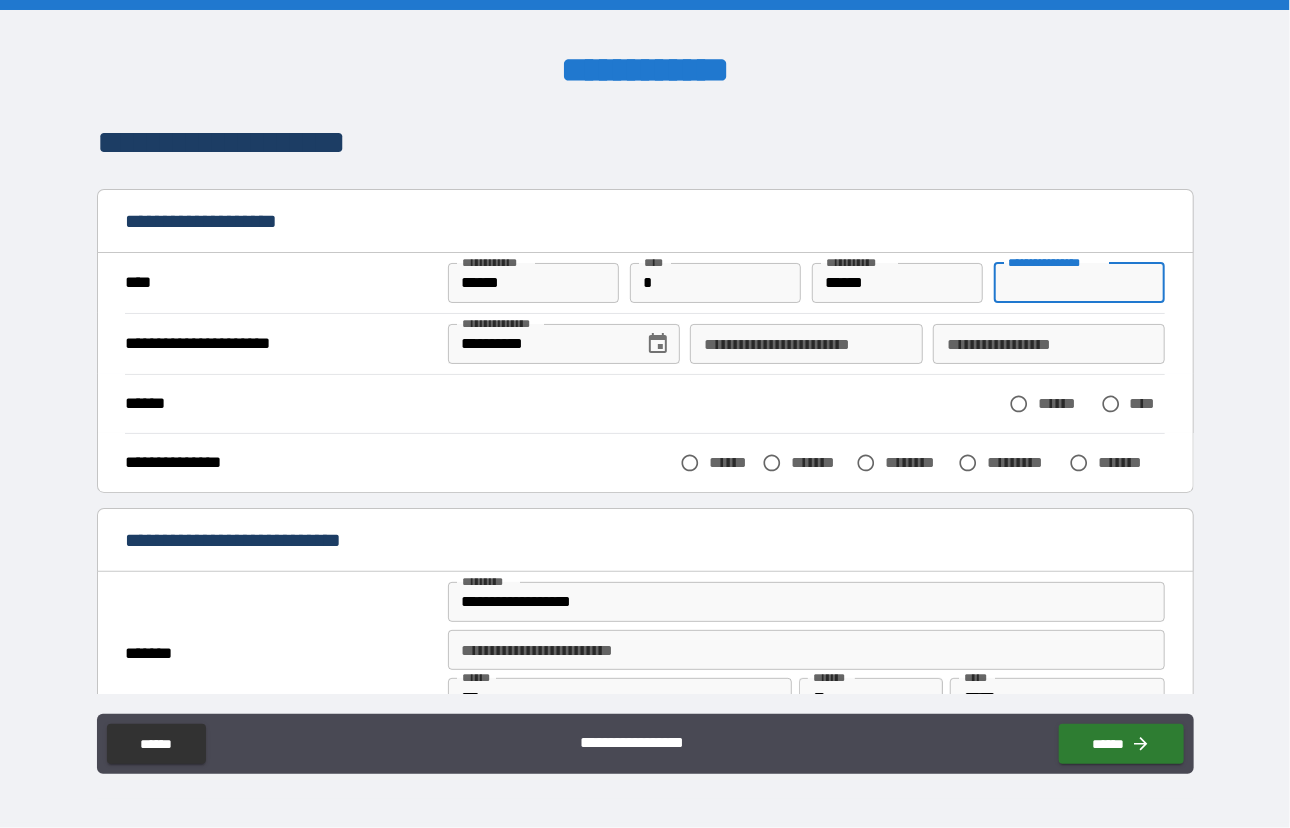 click on "**********" at bounding box center [1080, 283] 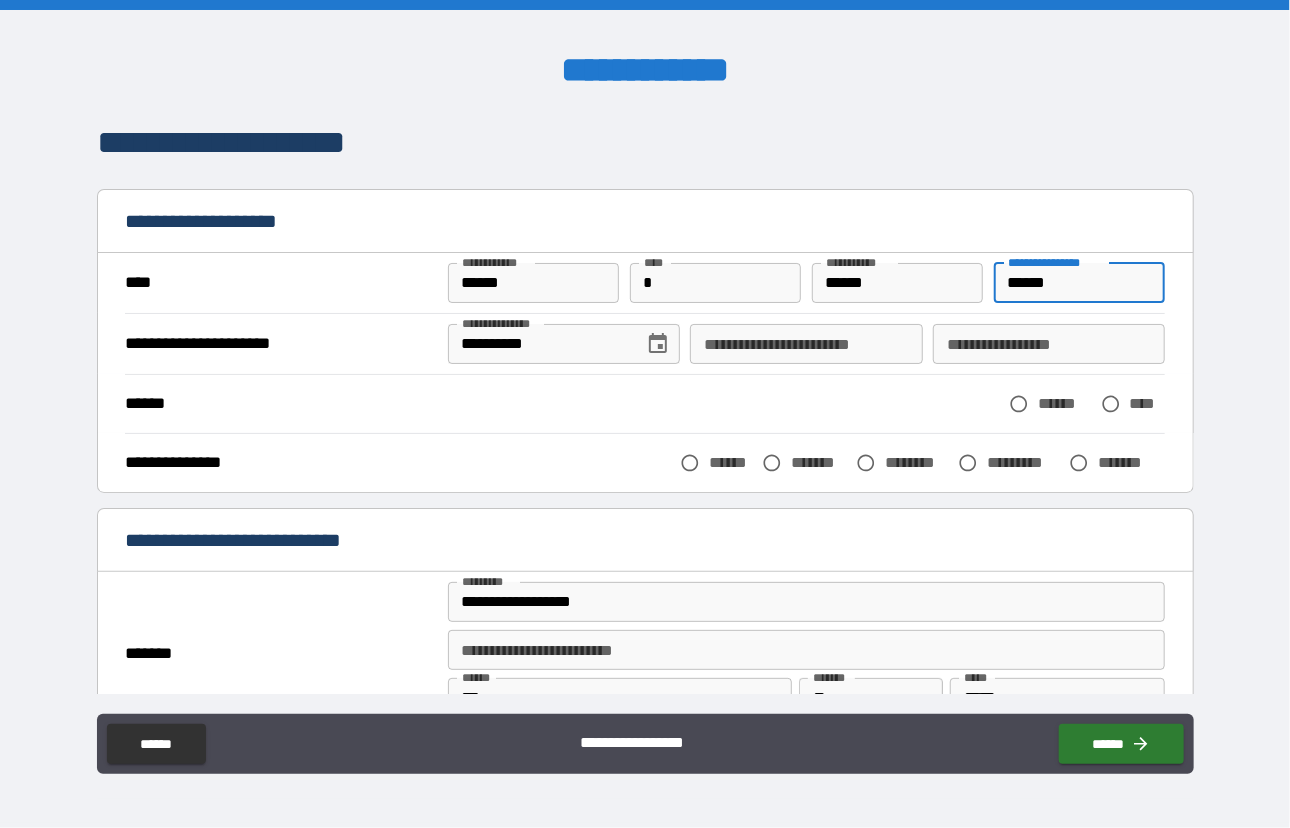 type on "******" 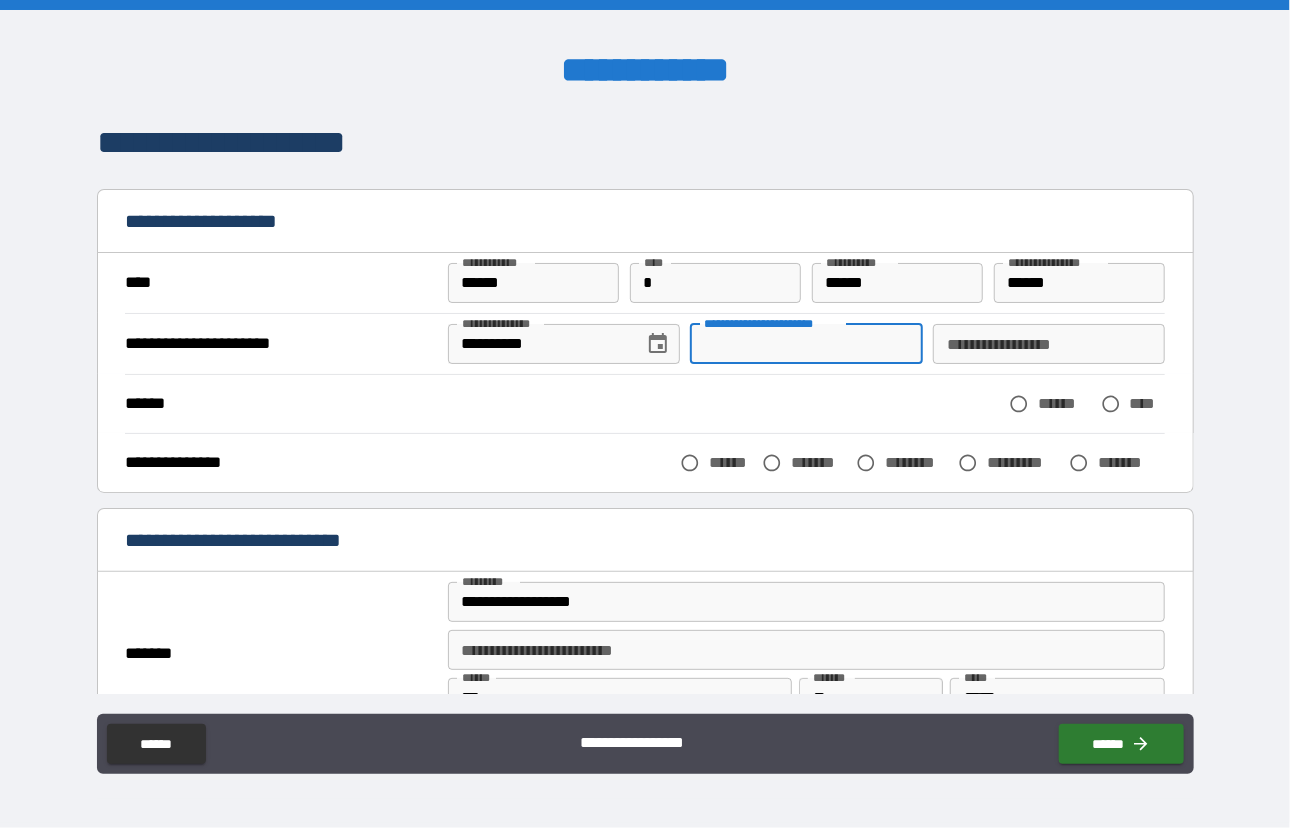 click on "**********" at bounding box center (806, 344) 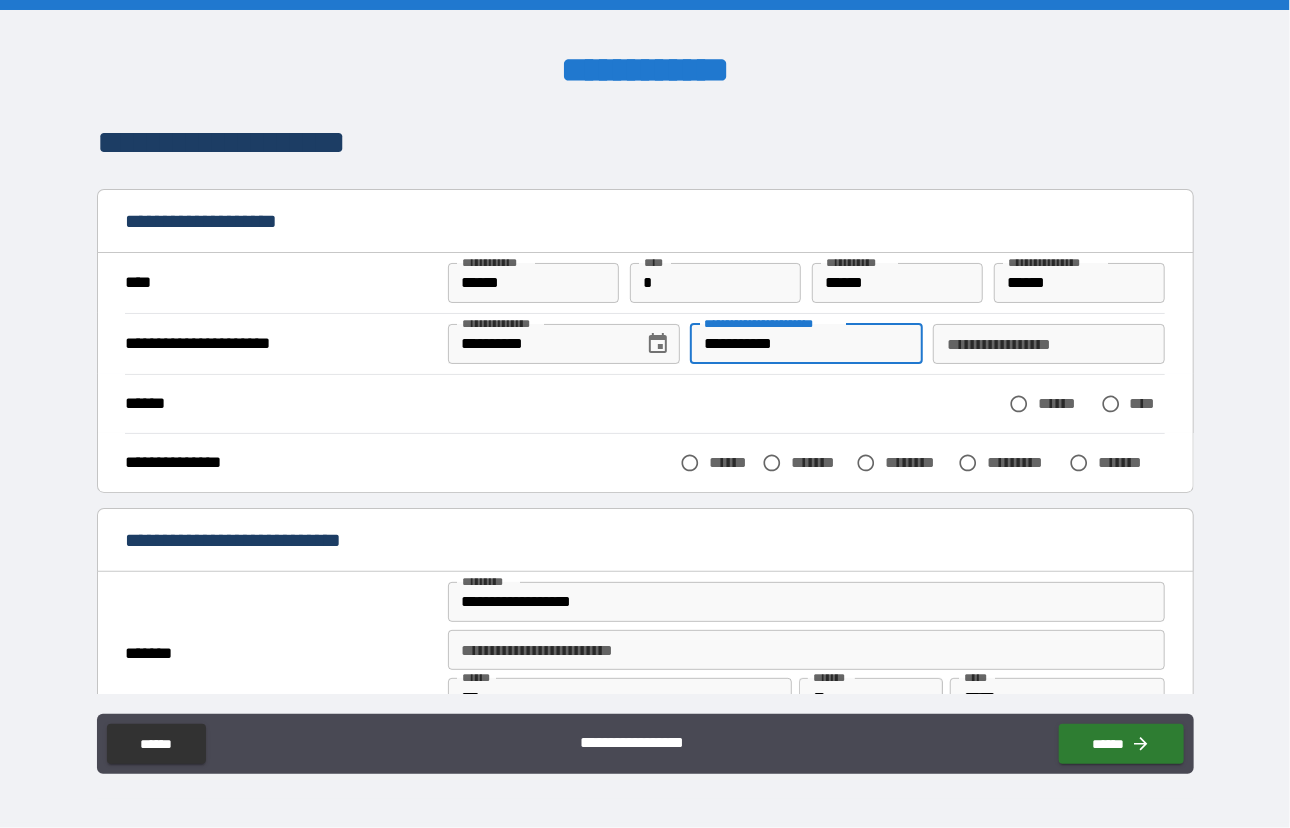 type on "**********" 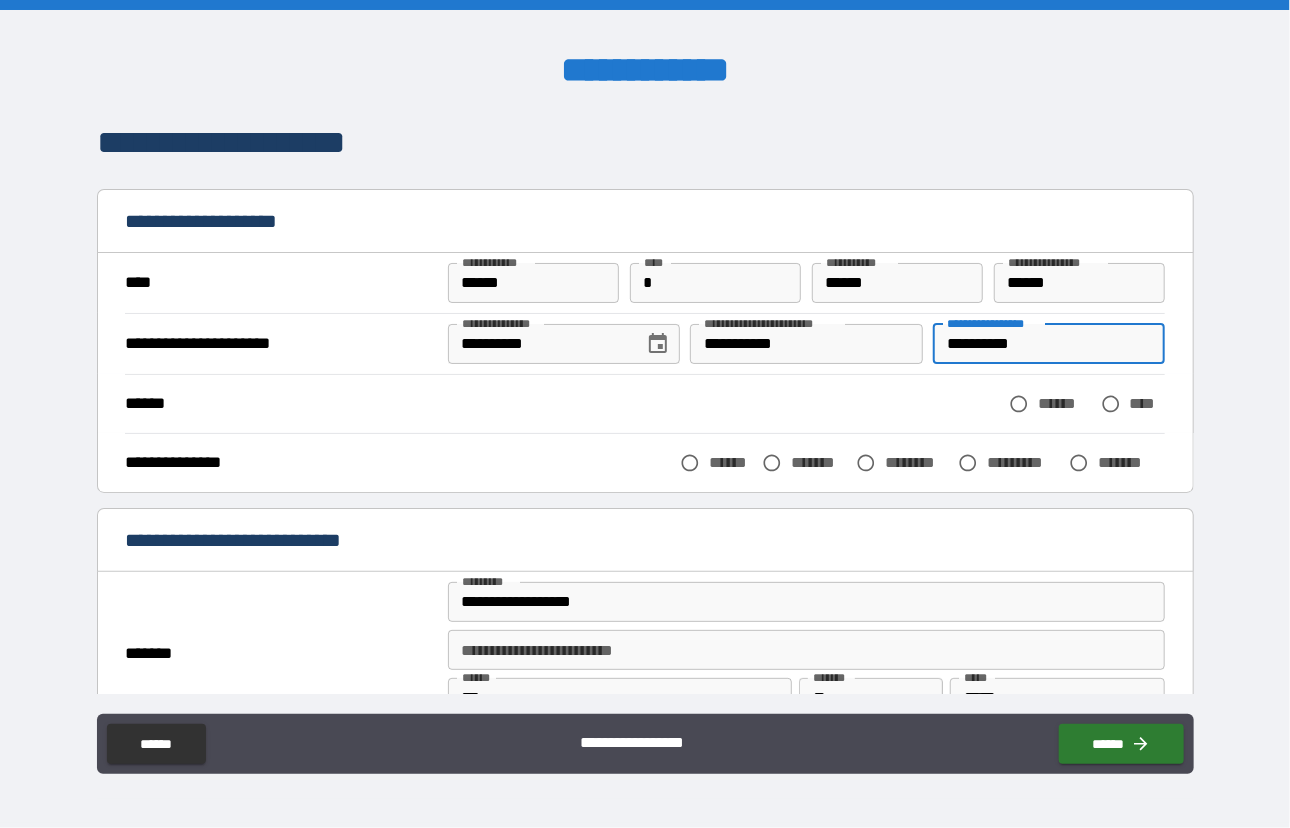 type on "**********" 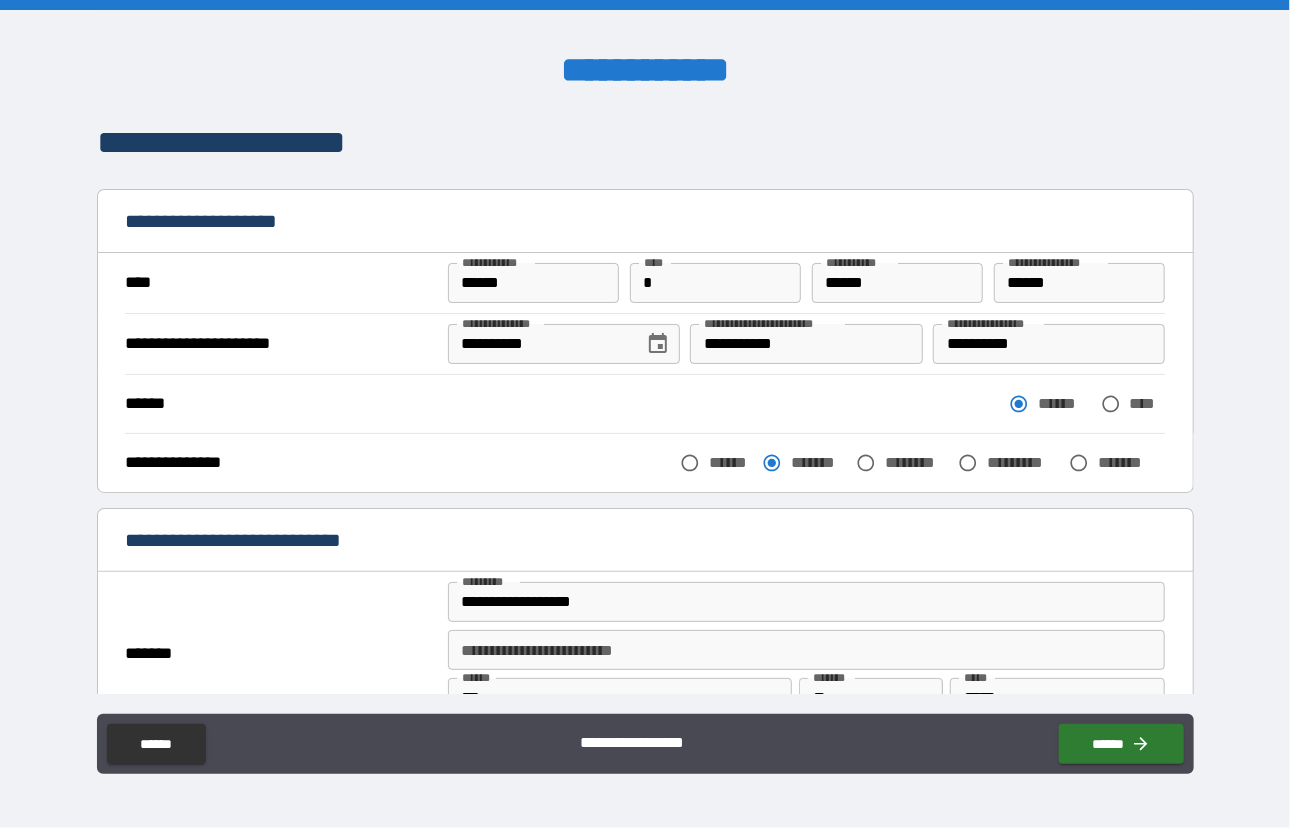 click on "**********" at bounding box center [807, 602] 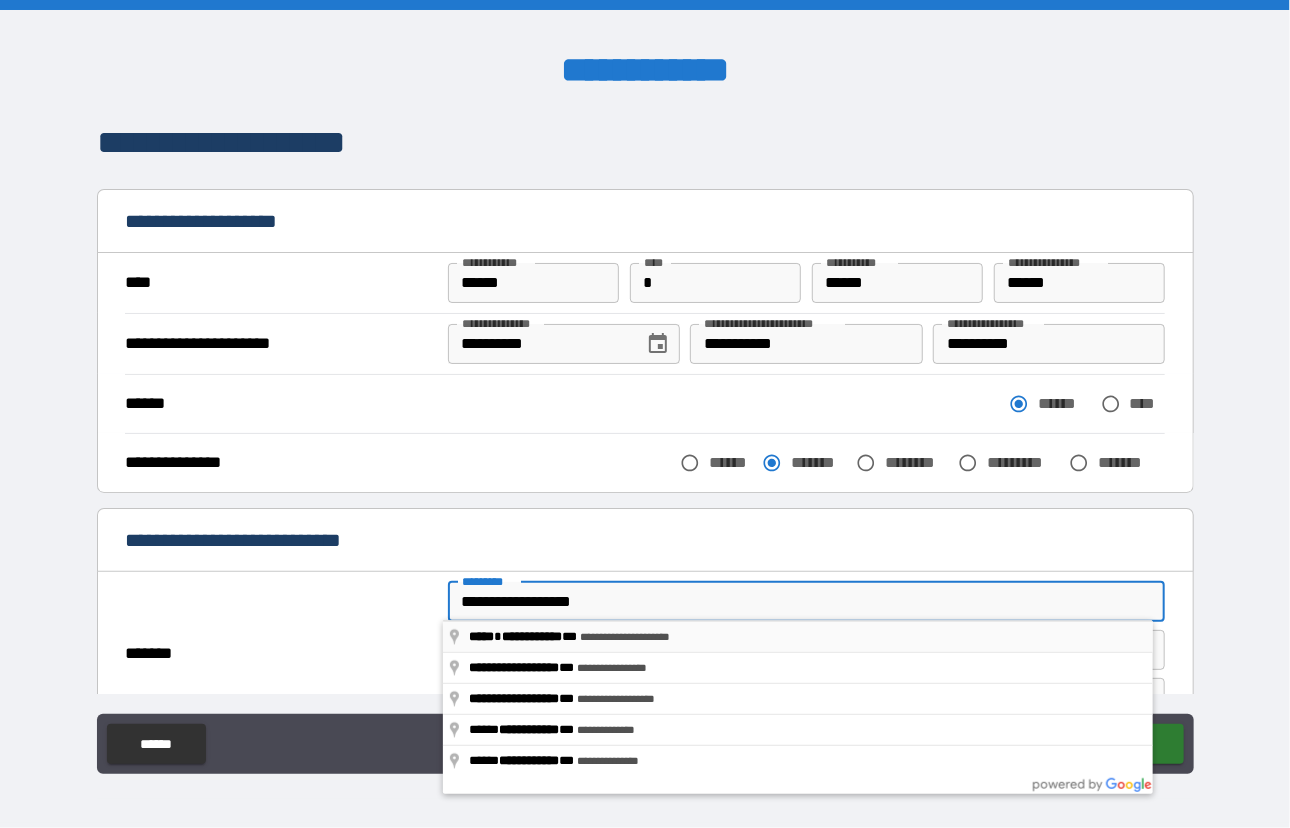 type on "**********" 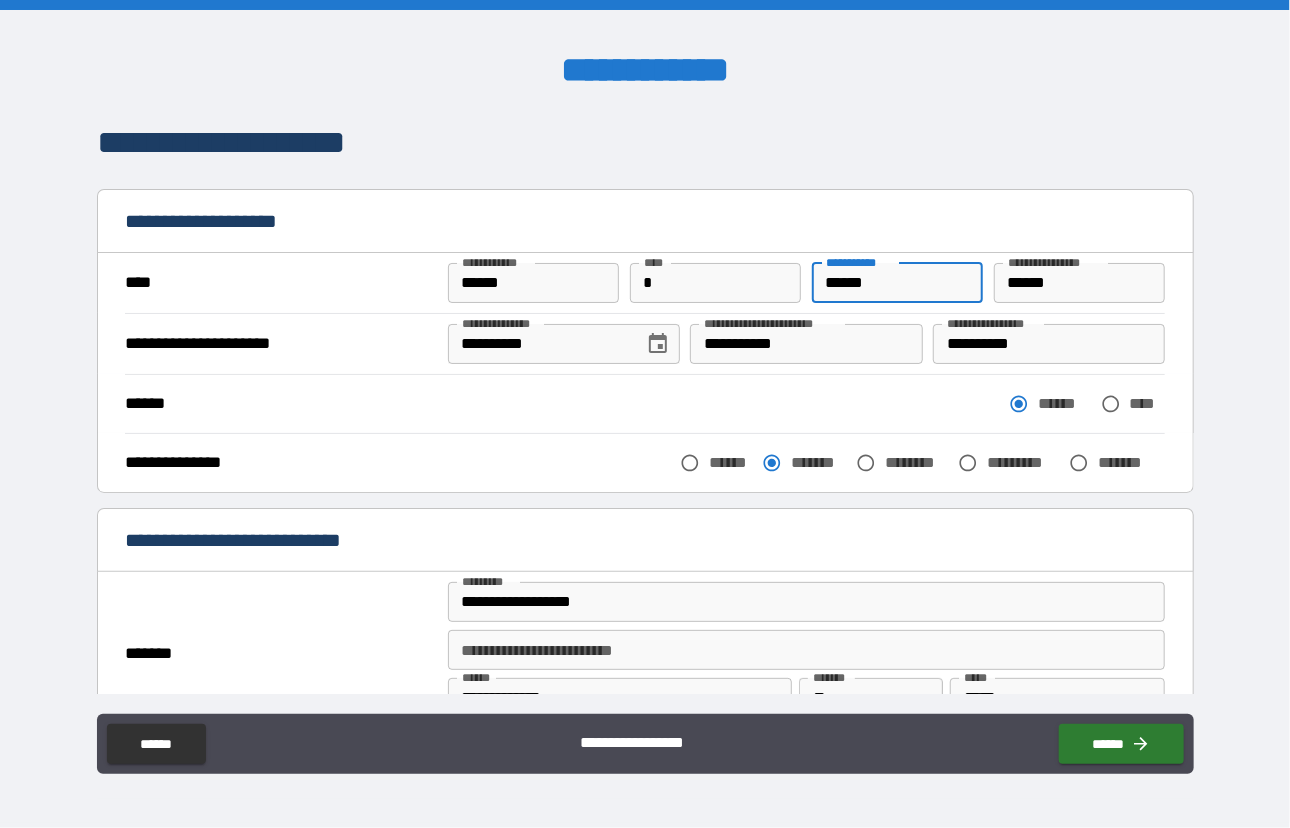 type 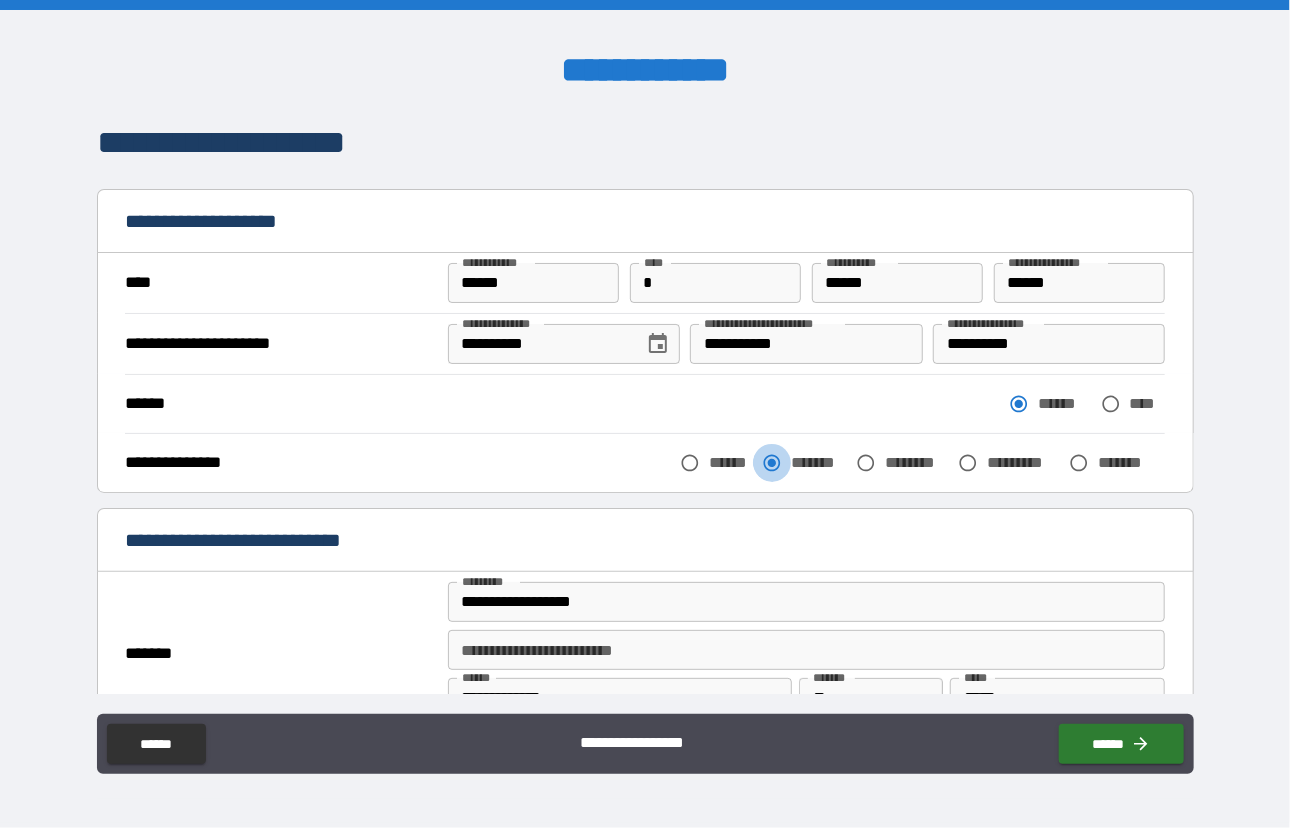 scroll, scrollTop: 22, scrollLeft: 0, axis: vertical 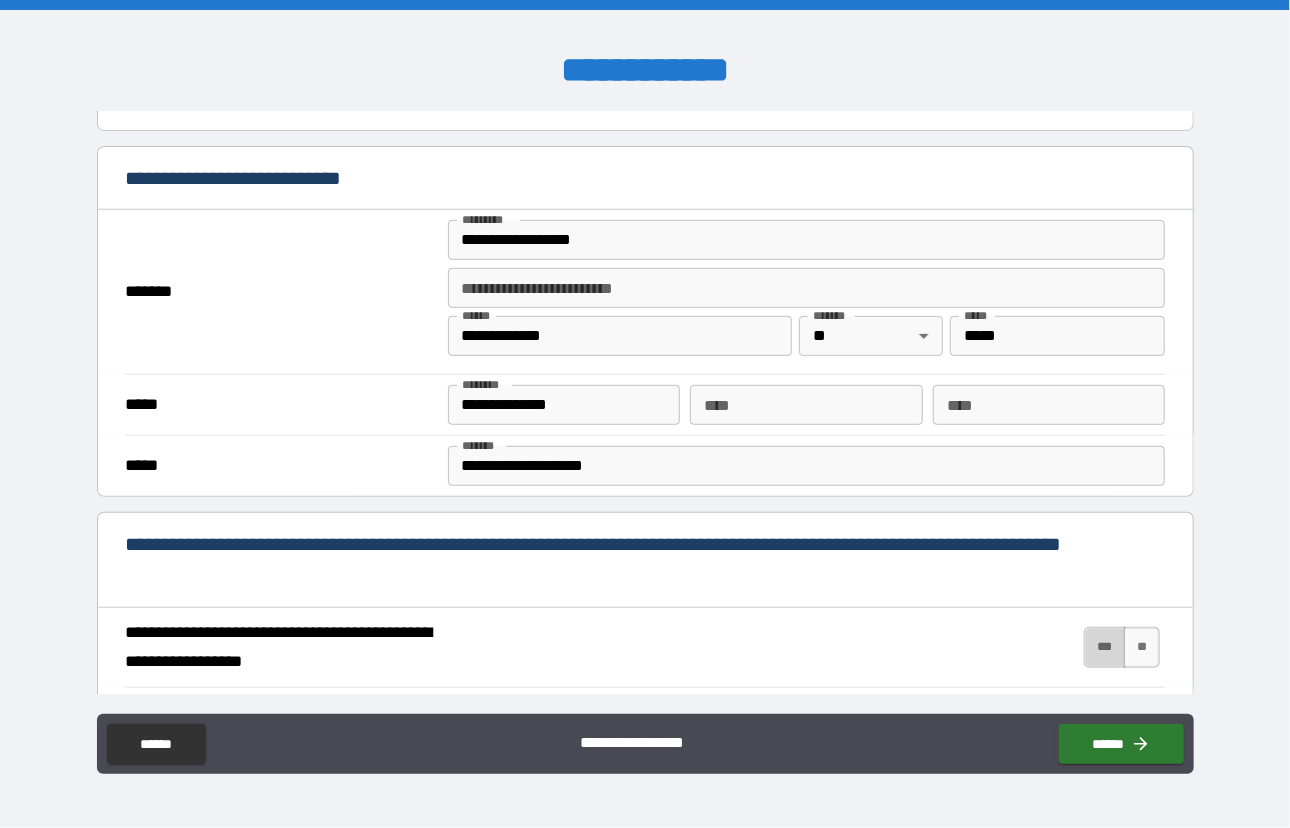 click on "***" at bounding box center [1105, 647] 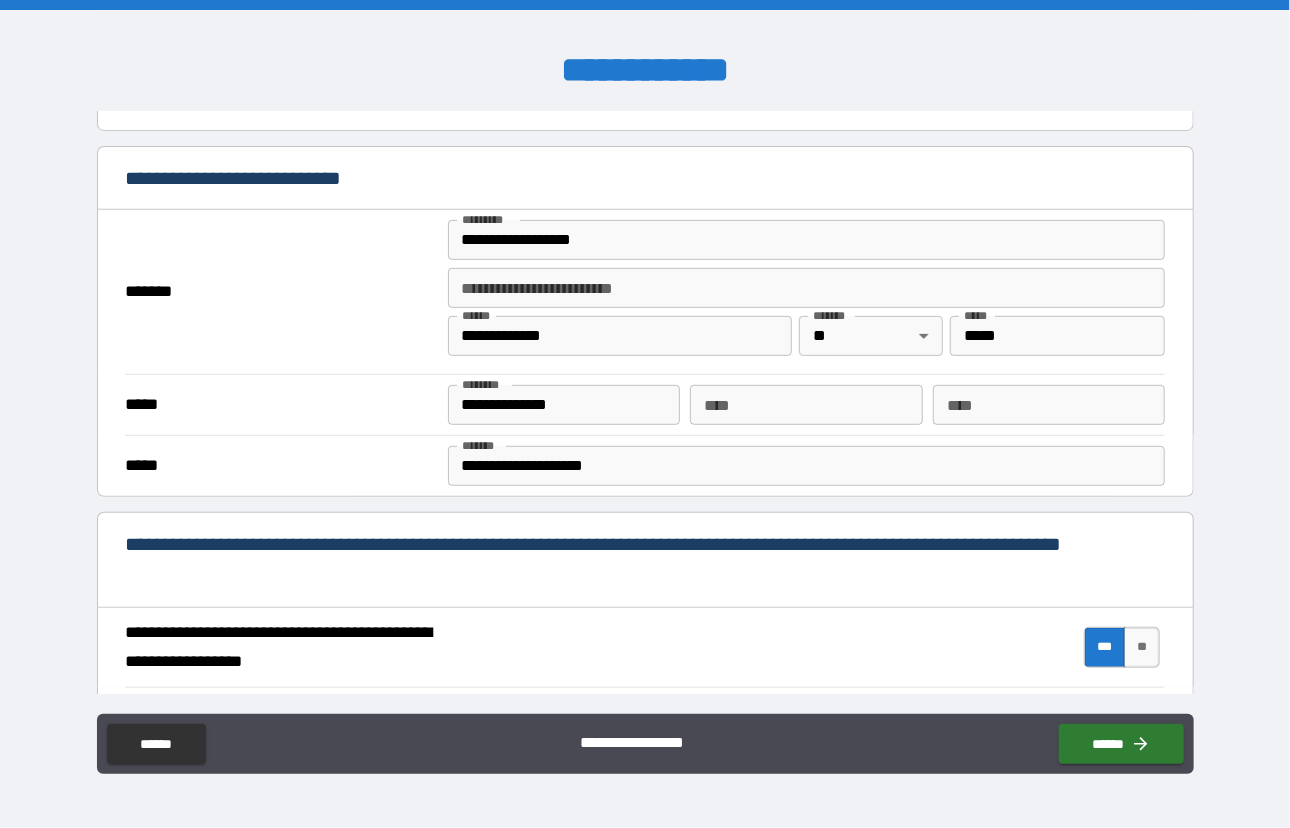 scroll, scrollTop: 871, scrollLeft: 0, axis: vertical 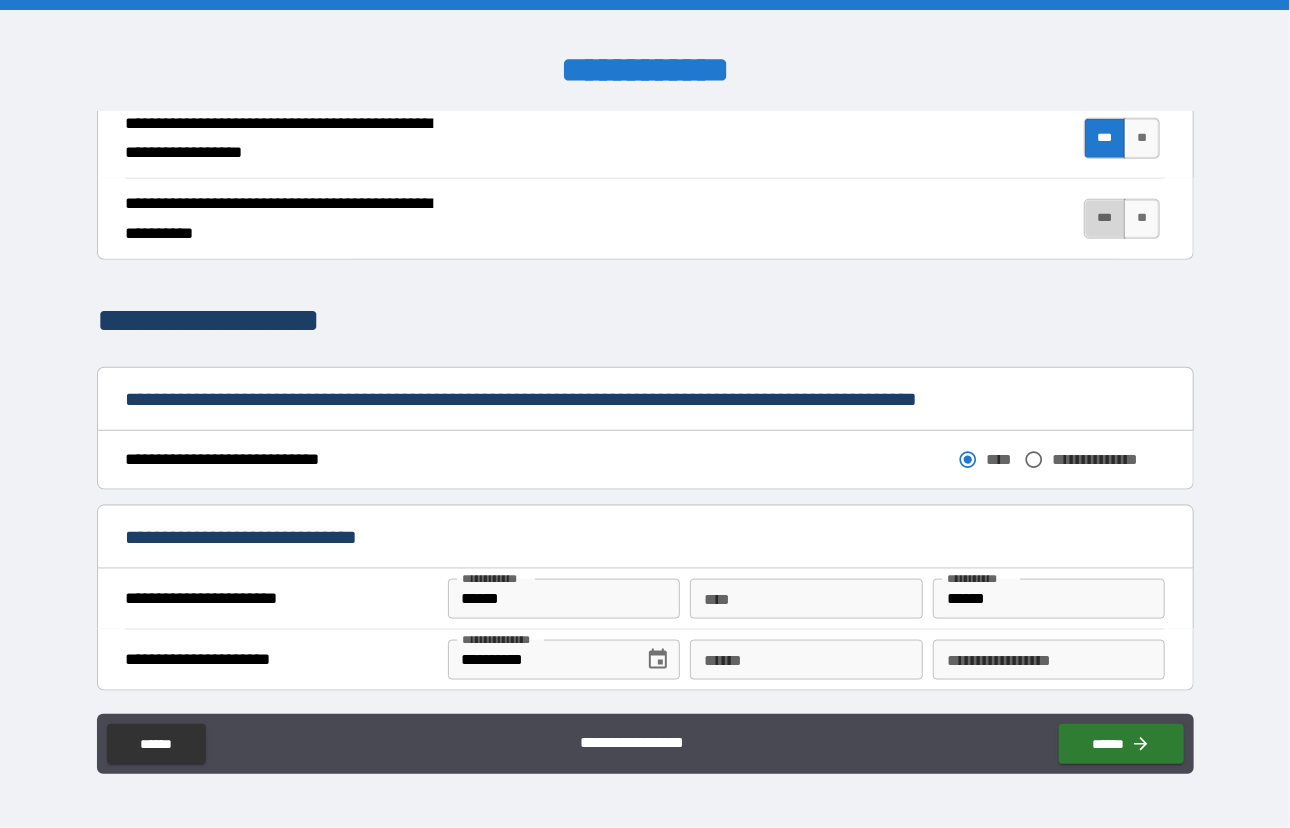 click on "***" at bounding box center (1105, 219) 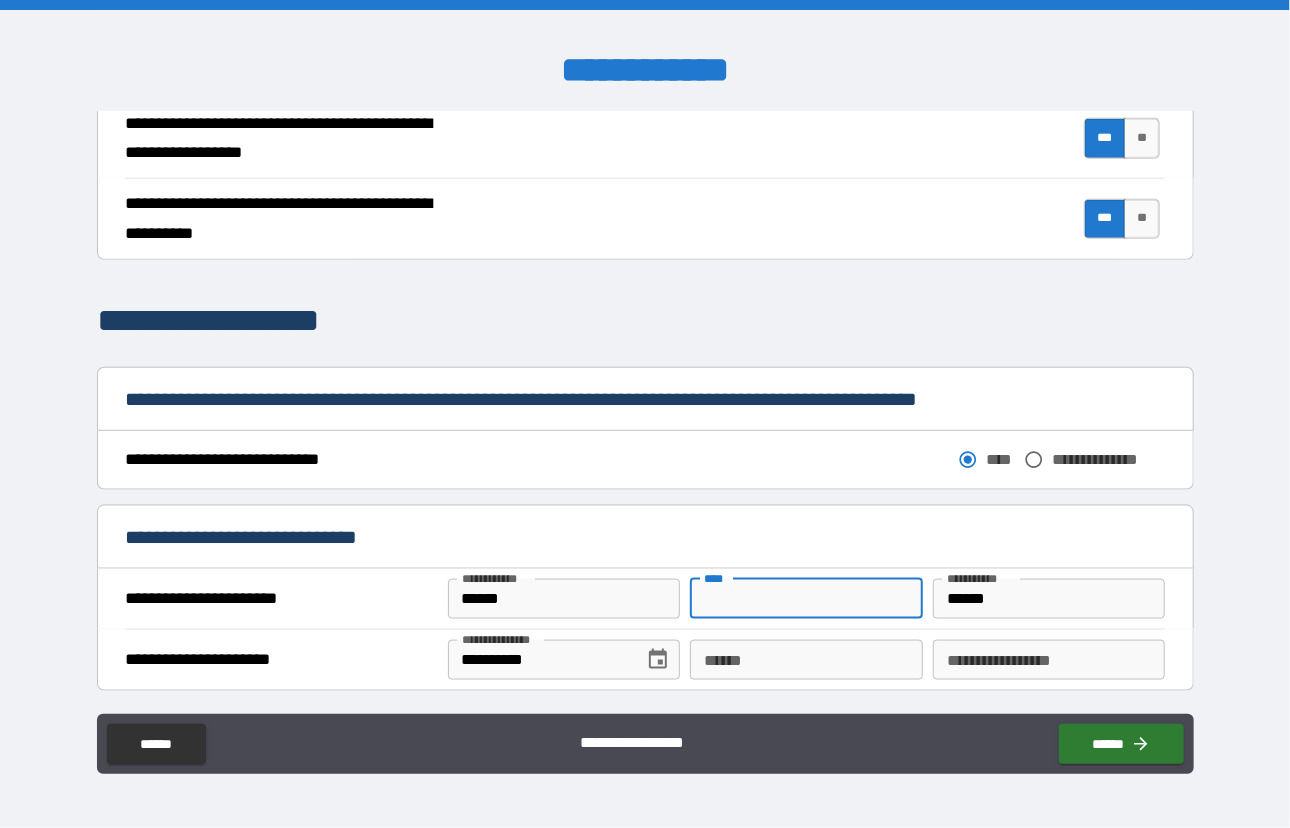 click on "**   *" at bounding box center (806, 599) 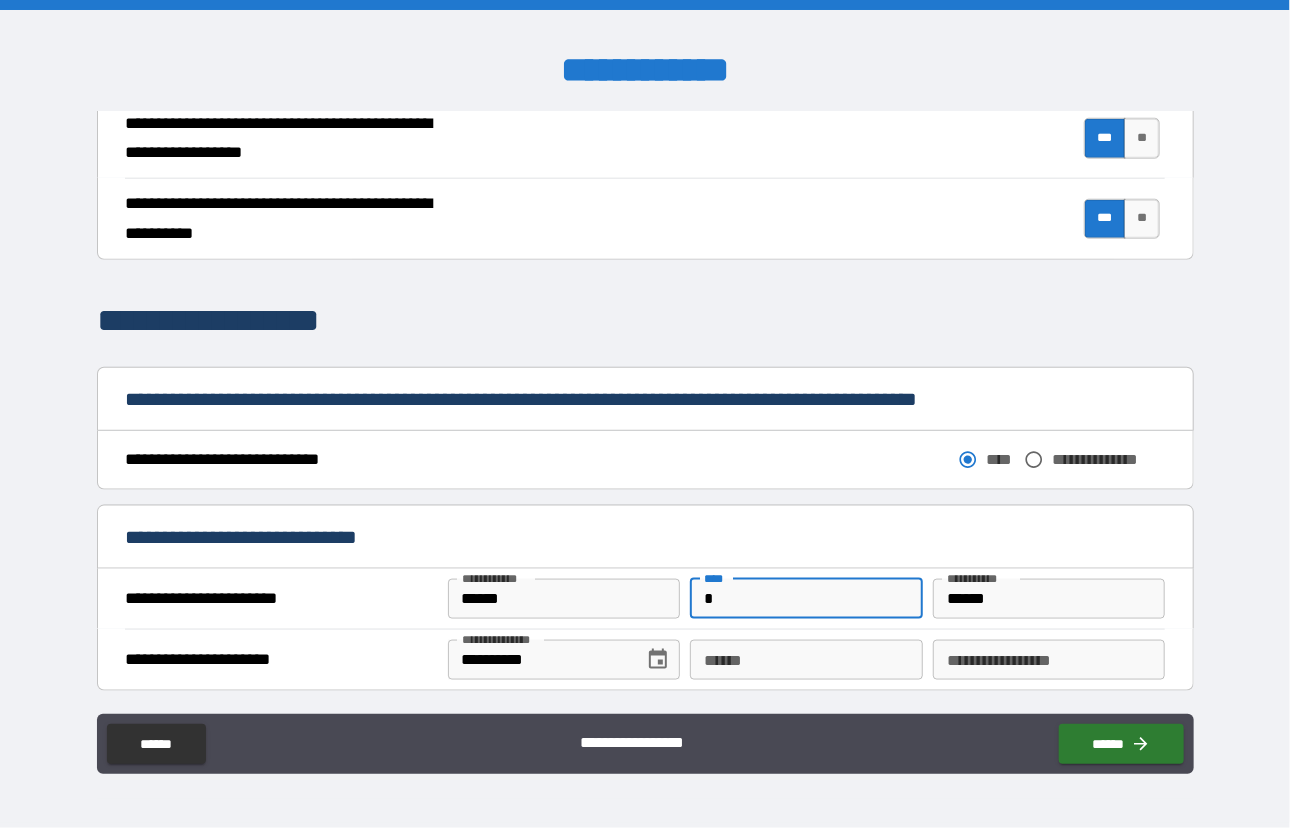 type on "*" 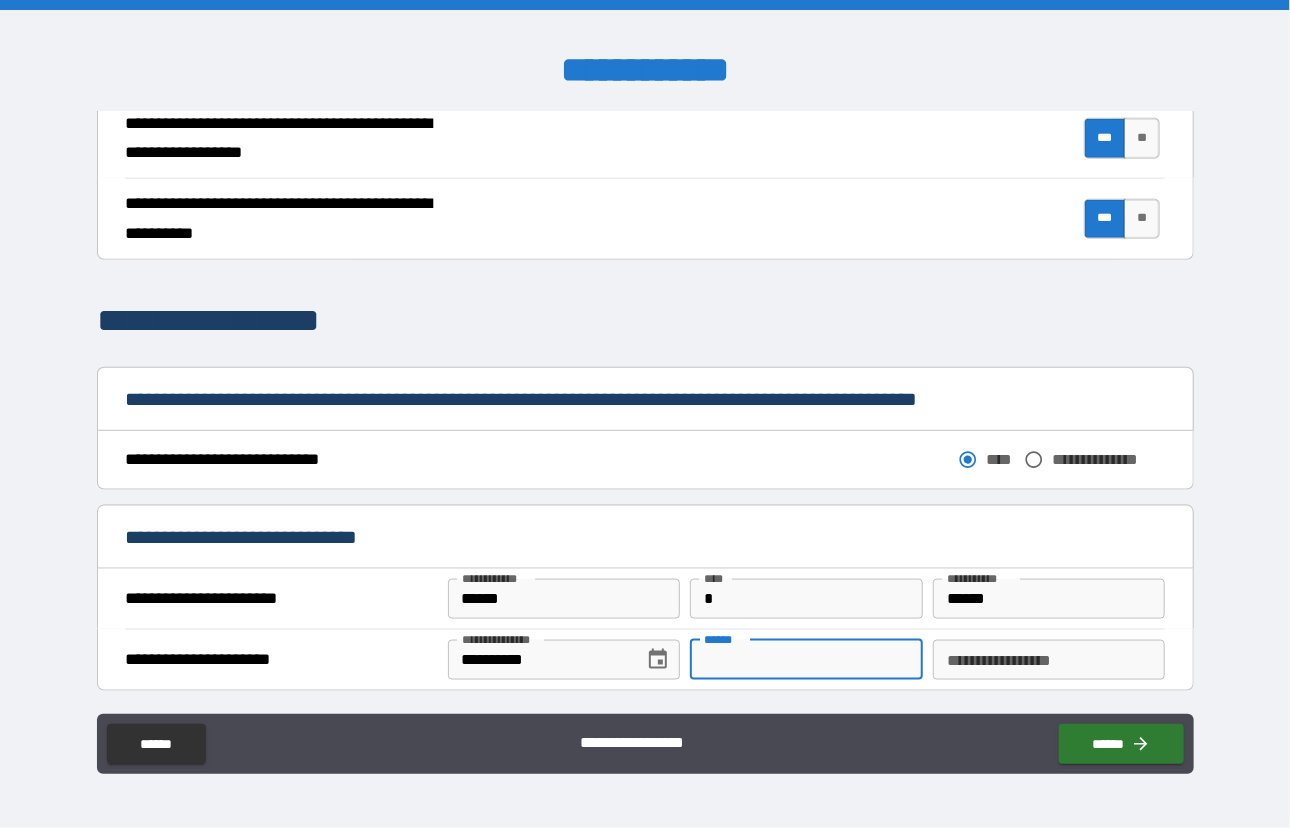 click on "****   *" at bounding box center [806, 660] 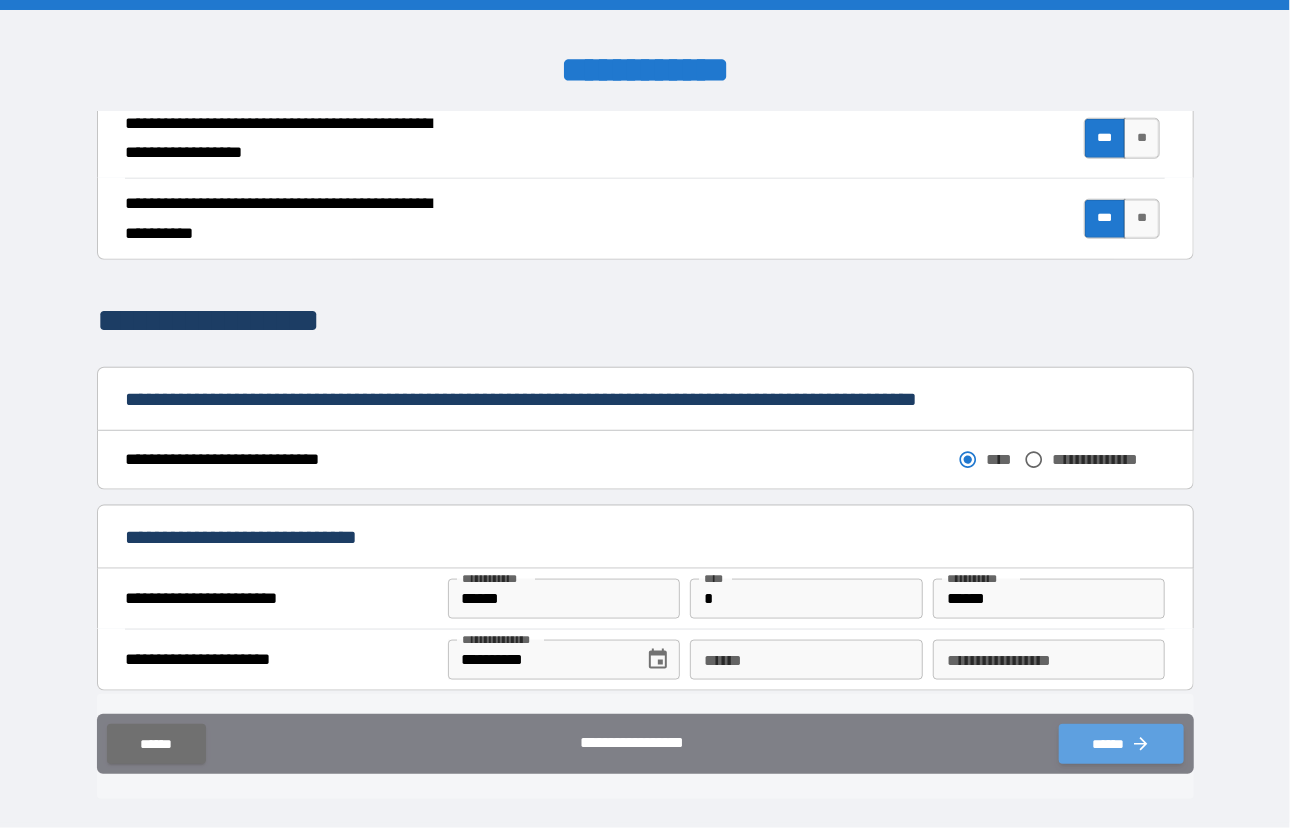 click on "******" at bounding box center [1121, 744] 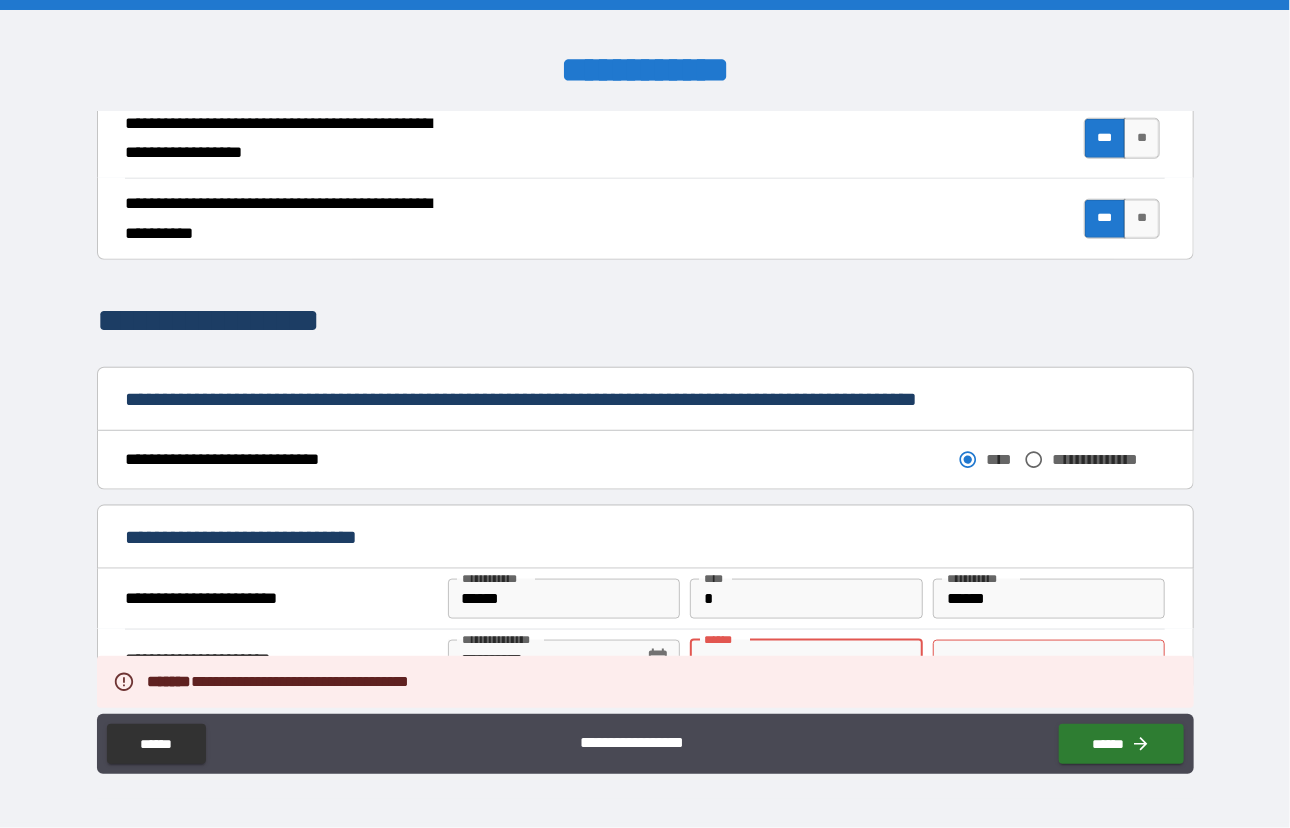 click on "****   *" at bounding box center [806, 660] 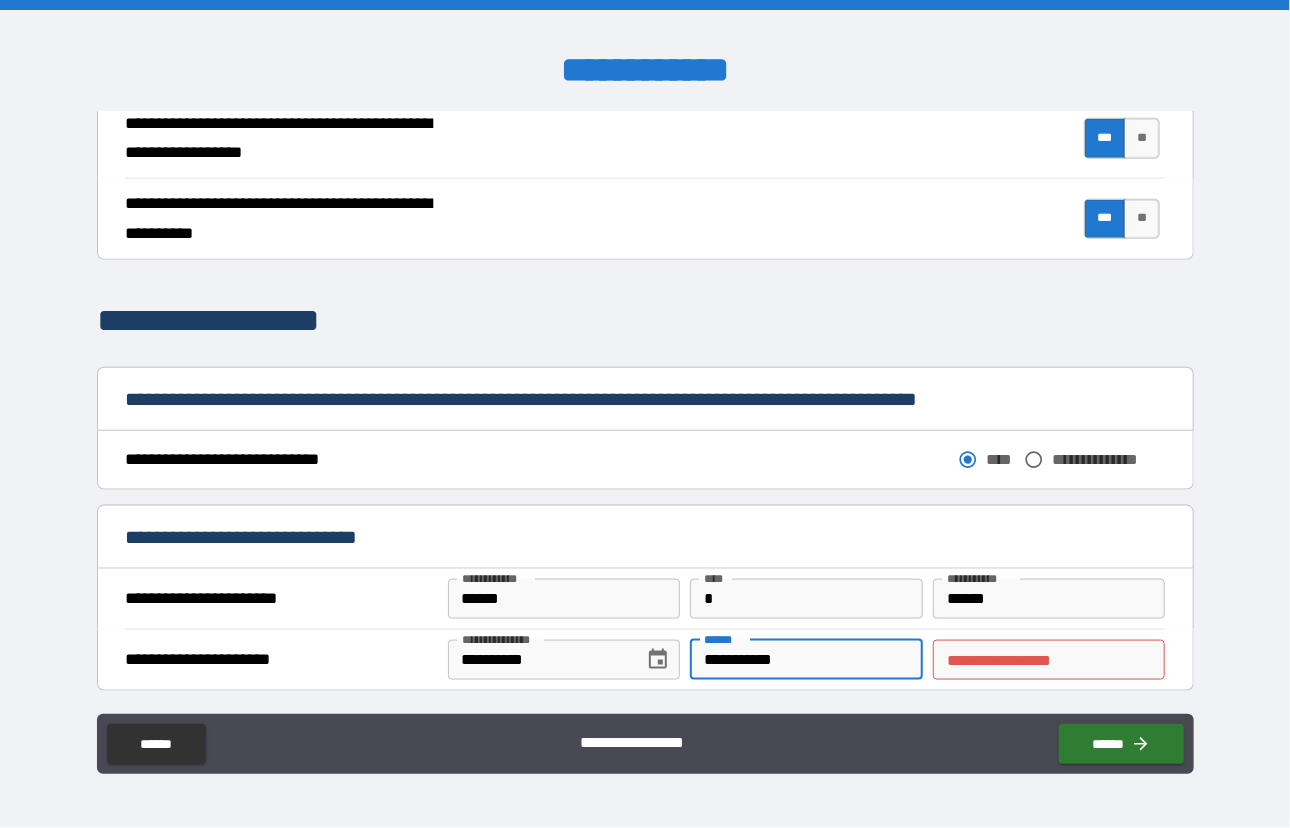 type on "**********" 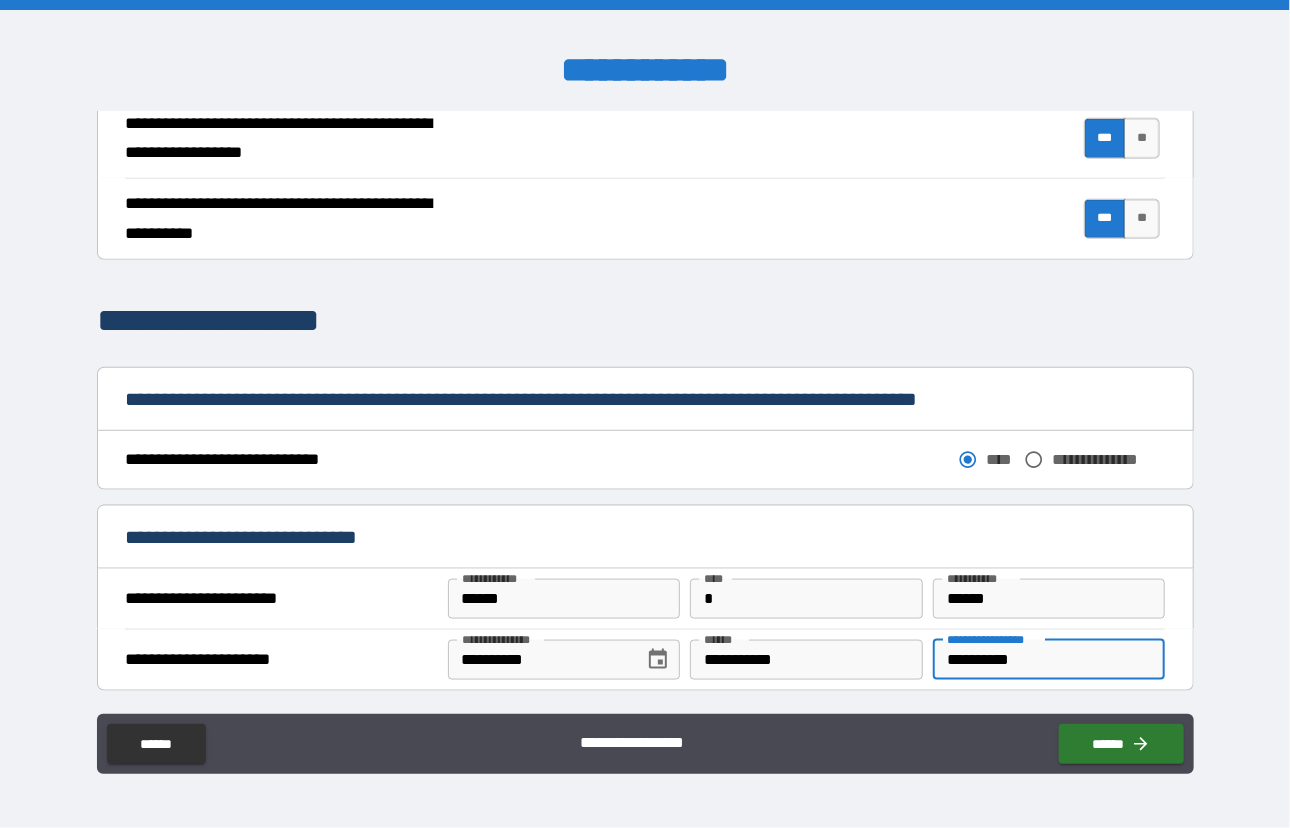 scroll, scrollTop: 1380, scrollLeft: 0, axis: vertical 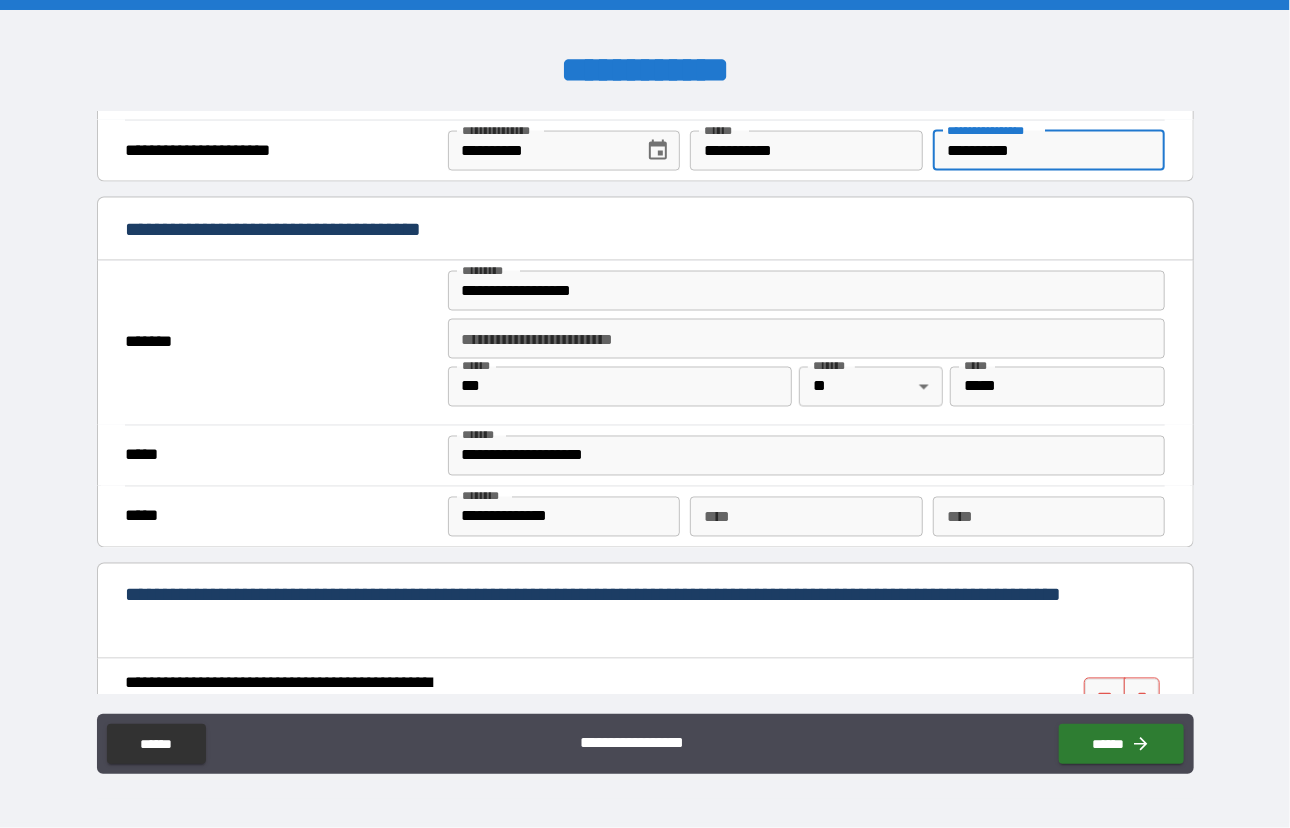 type on "**********" 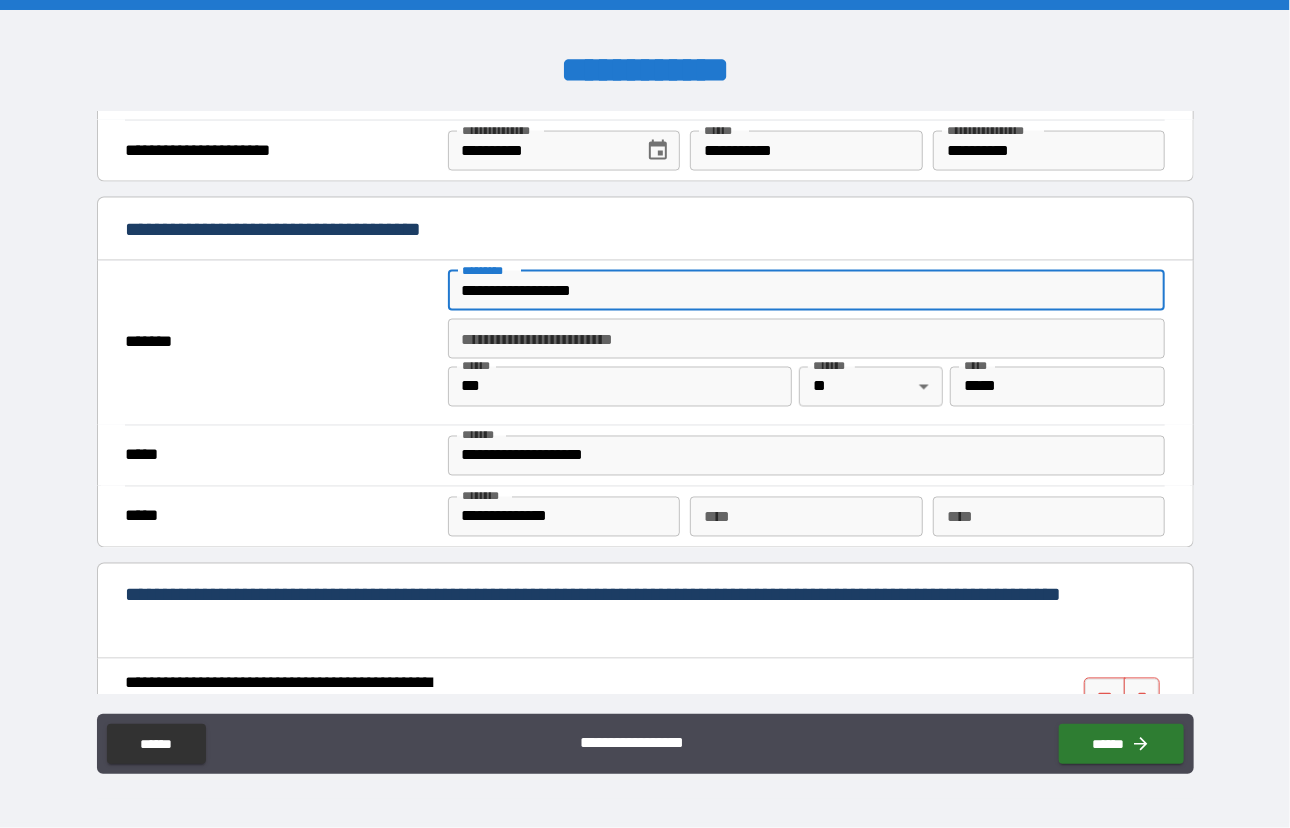 click on "**********" at bounding box center (807, 291) 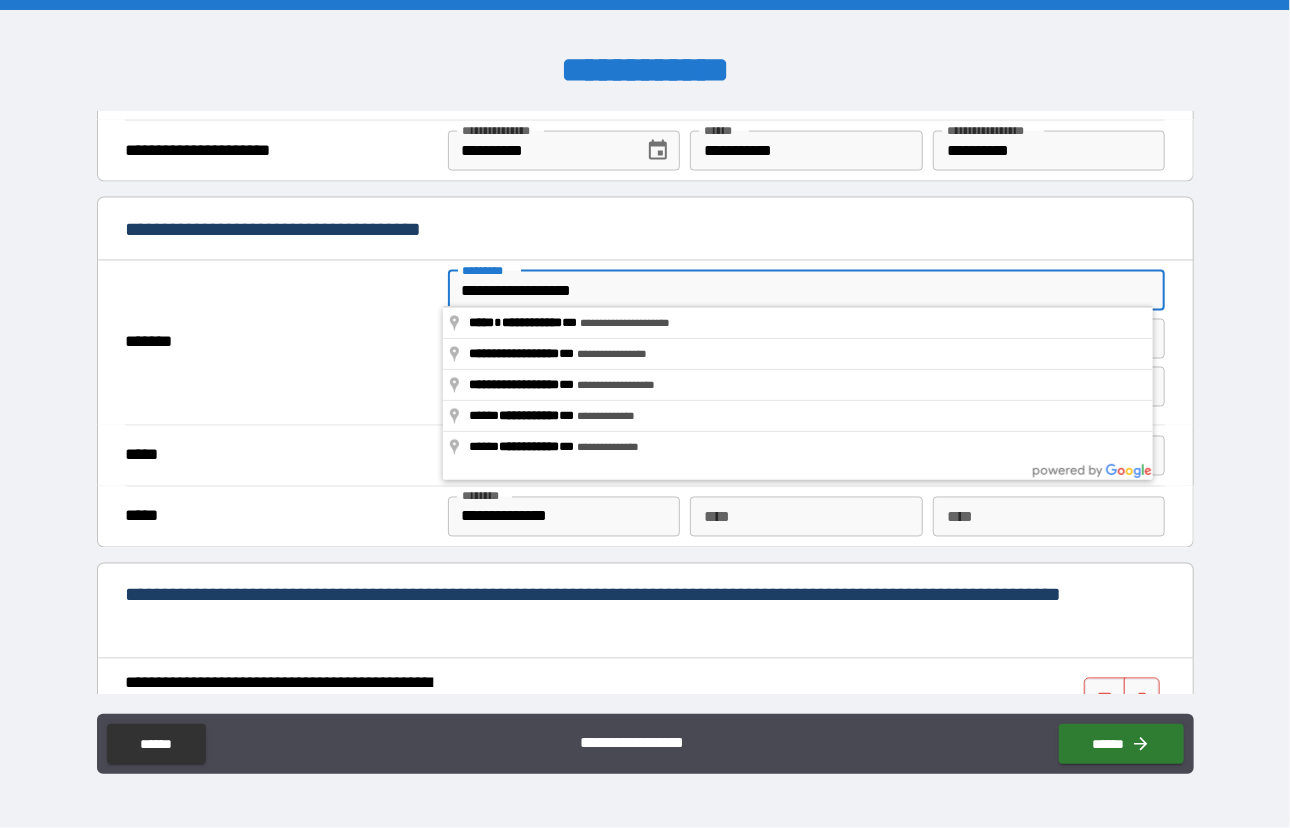 type on "**********" 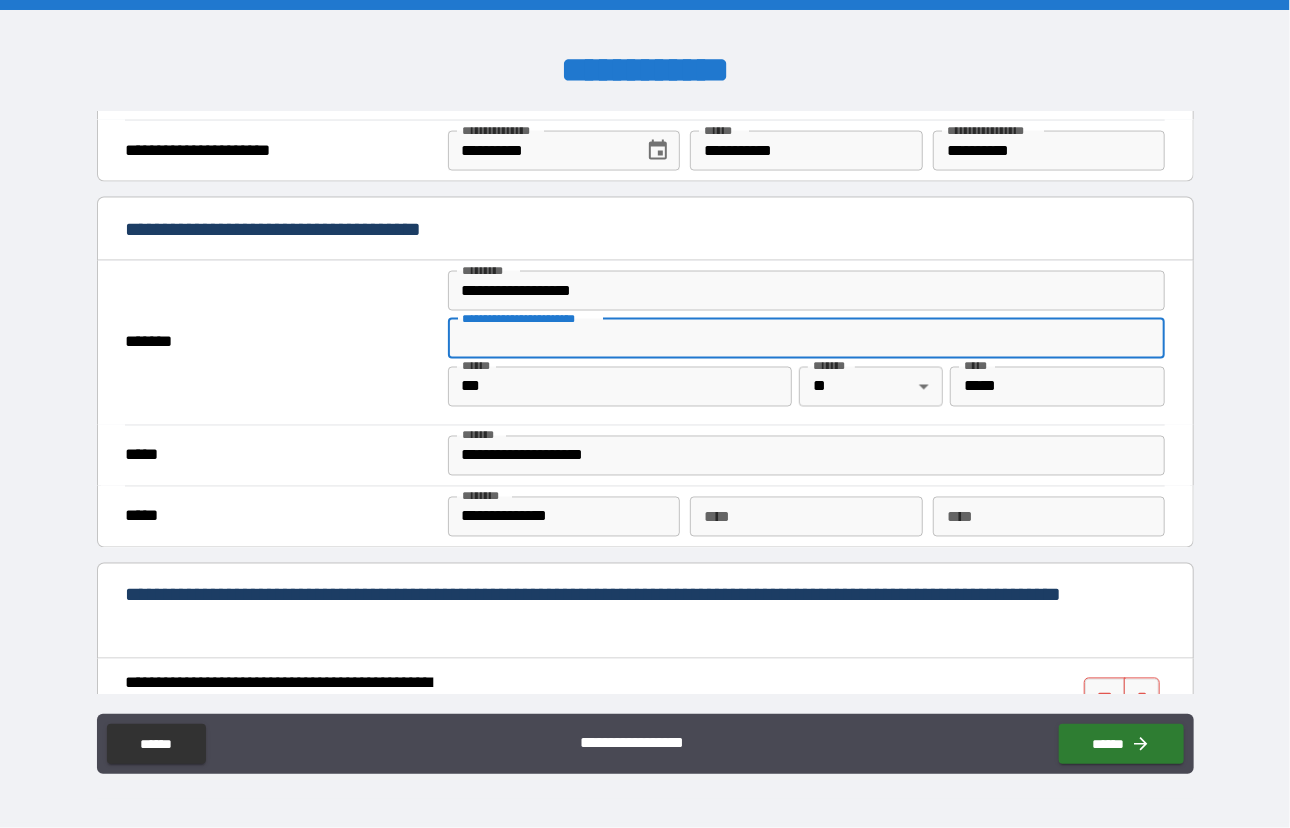 scroll, scrollTop: 1856, scrollLeft: 0, axis: vertical 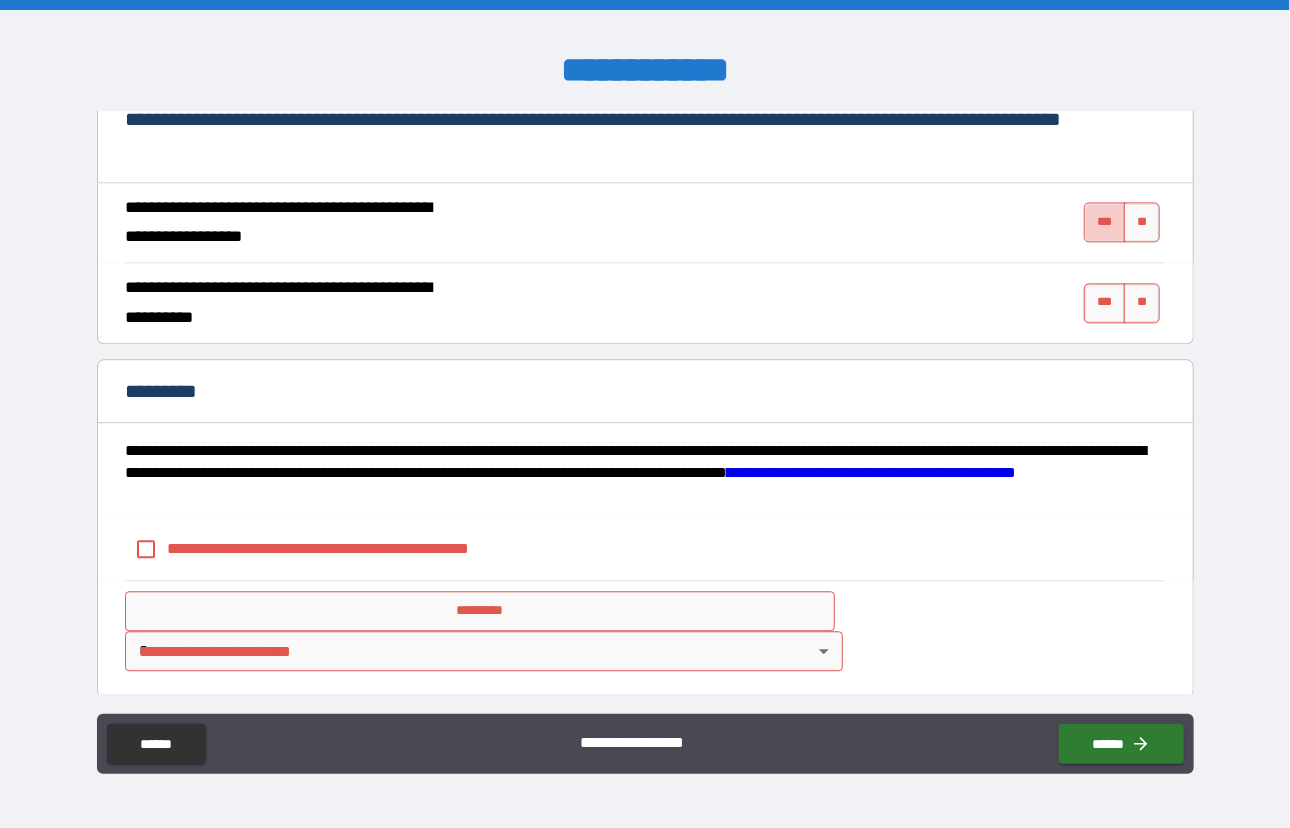 click on "***" at bounding box center [1105, 222] 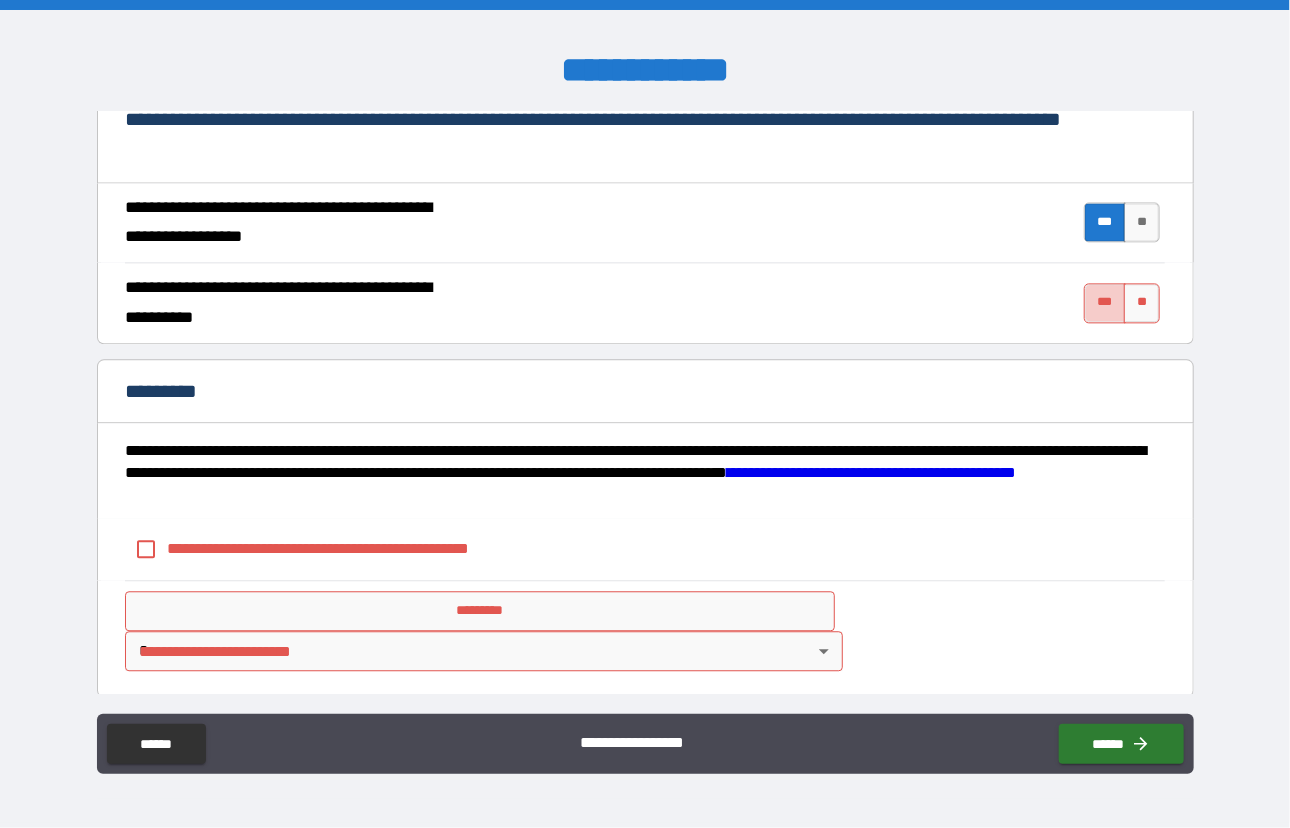 click on "***" at bounding box center [1105, 303] 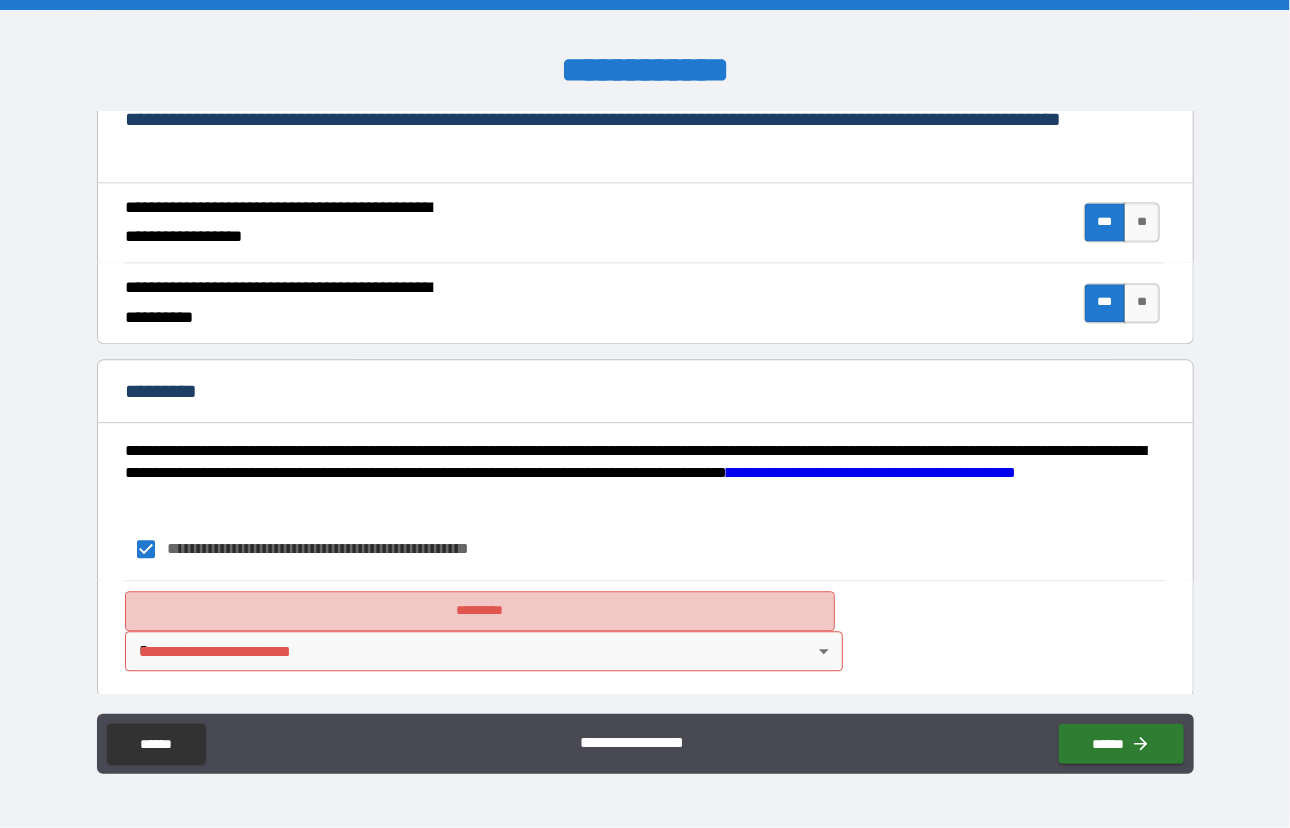 click on "*********" at bounding box center (480, 611) 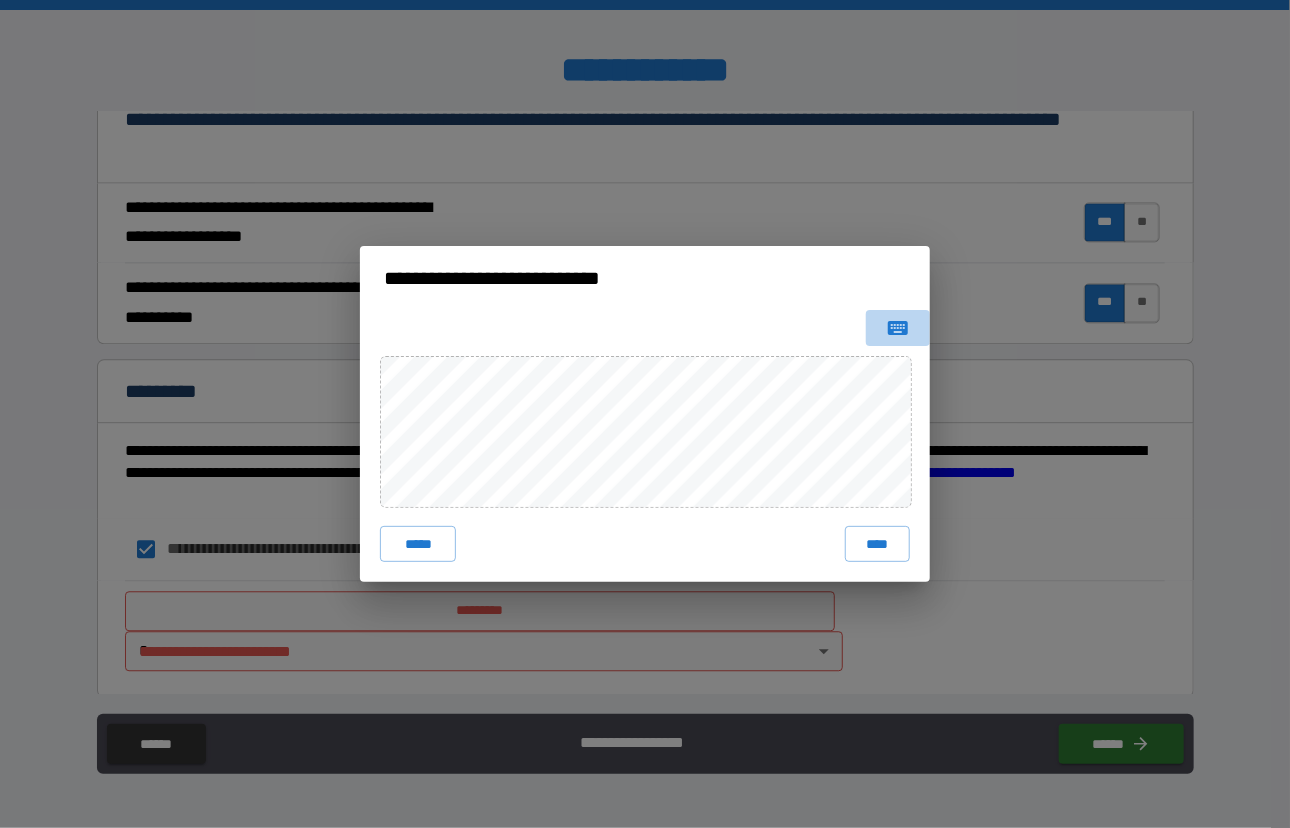 click at bounding box center [898, 328] 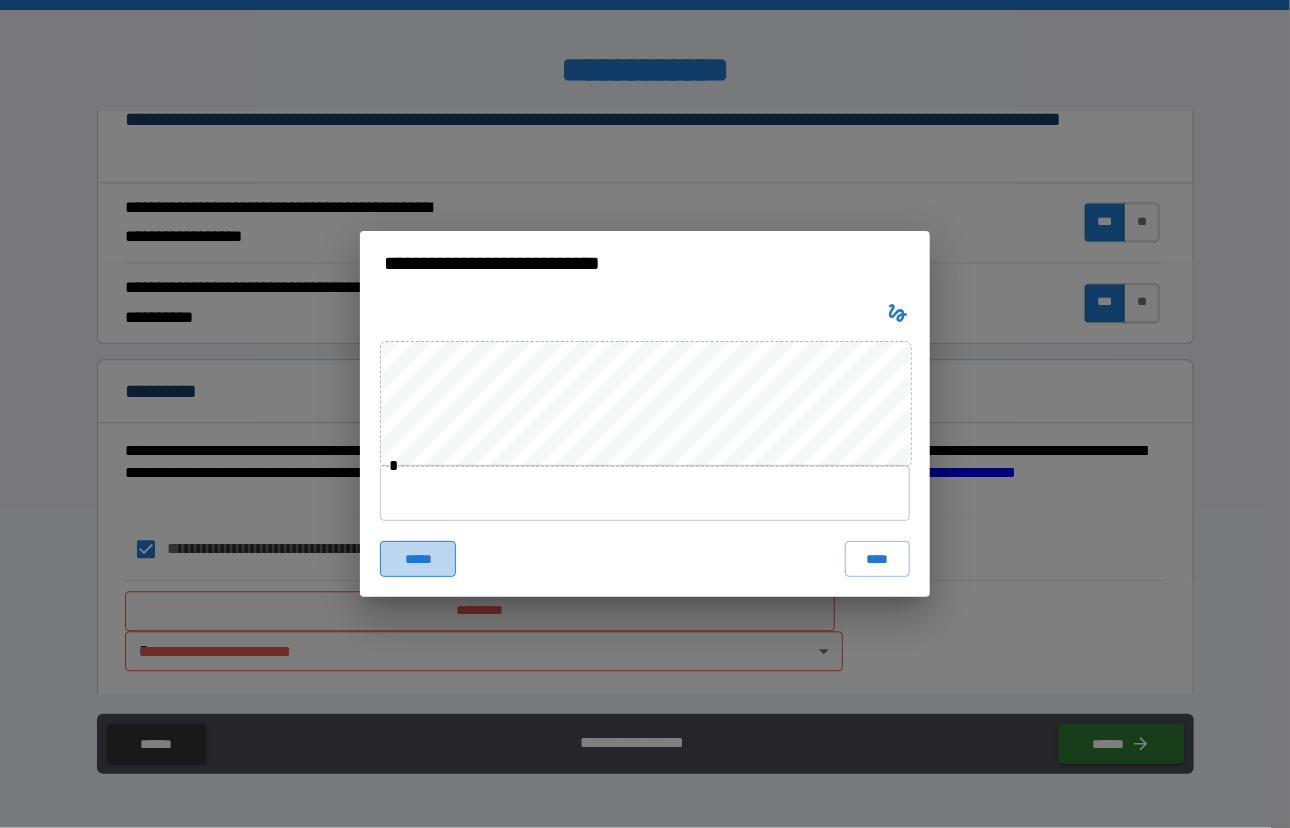 click on "*****" at bounding box center (418, 559) 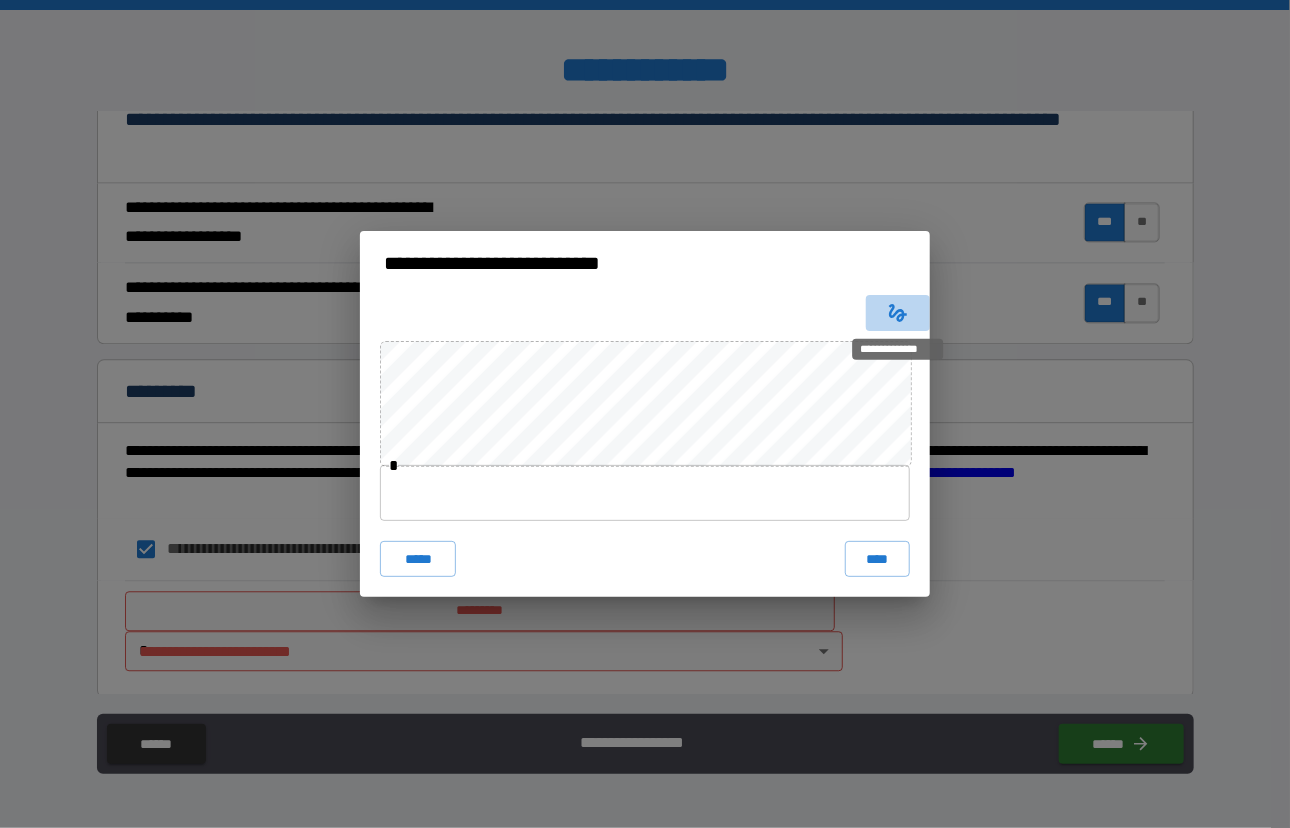 click 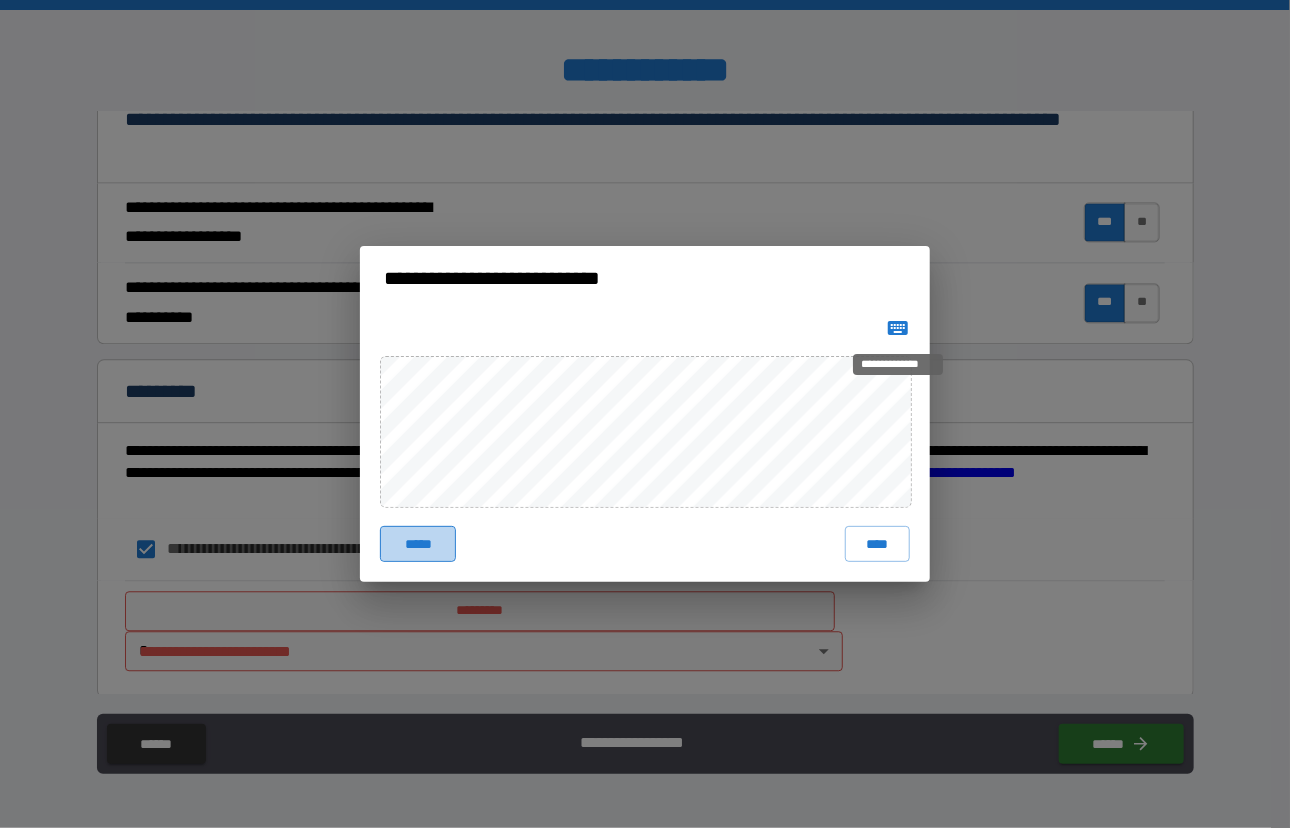 click on "*****" at bounding box center [418, 544] 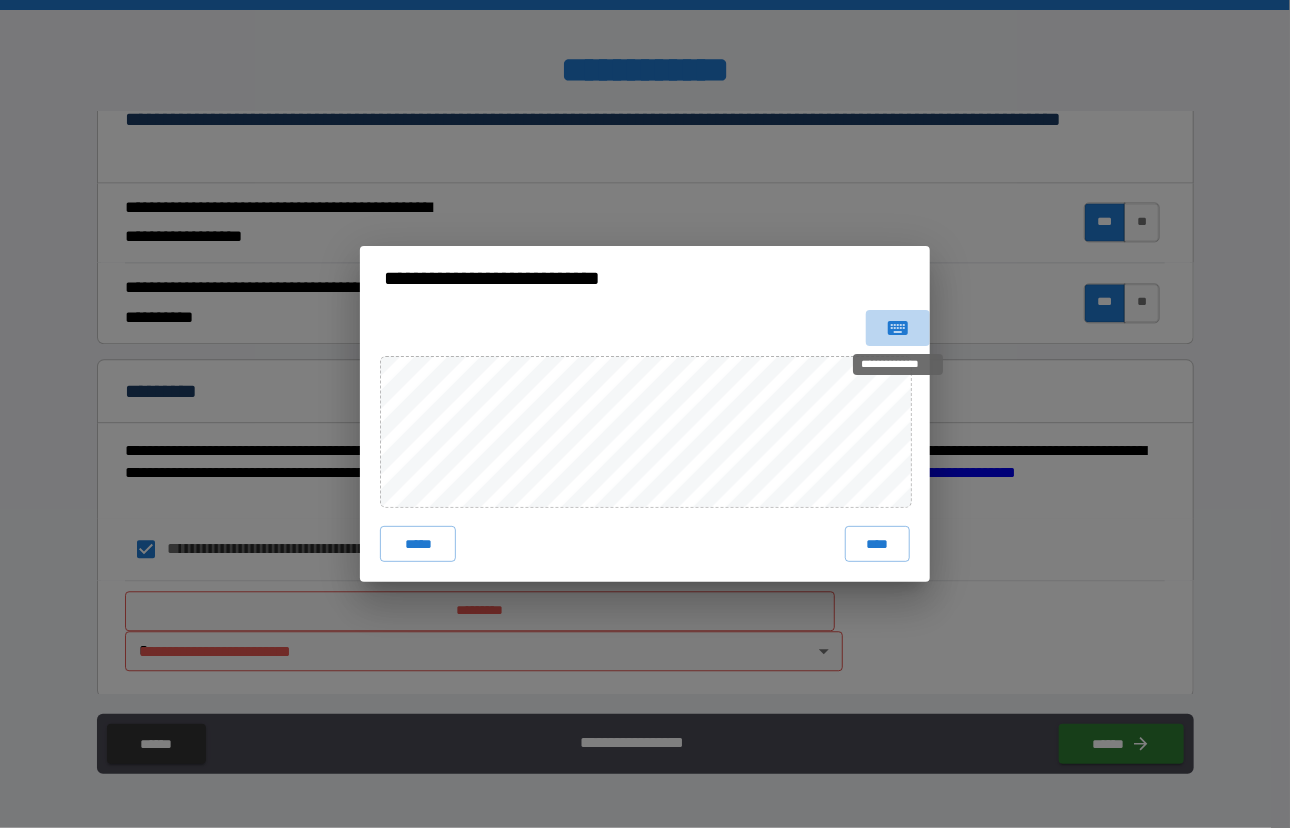 click 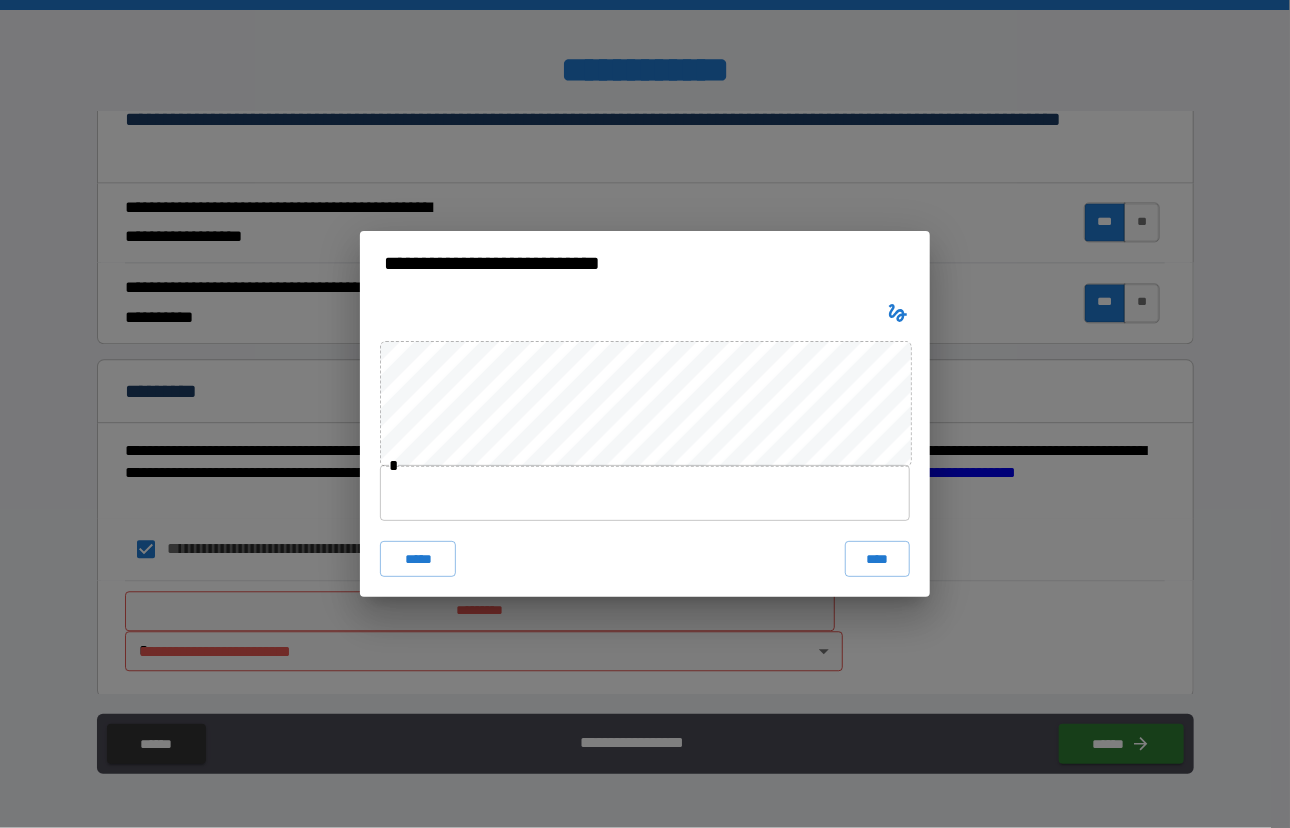 type 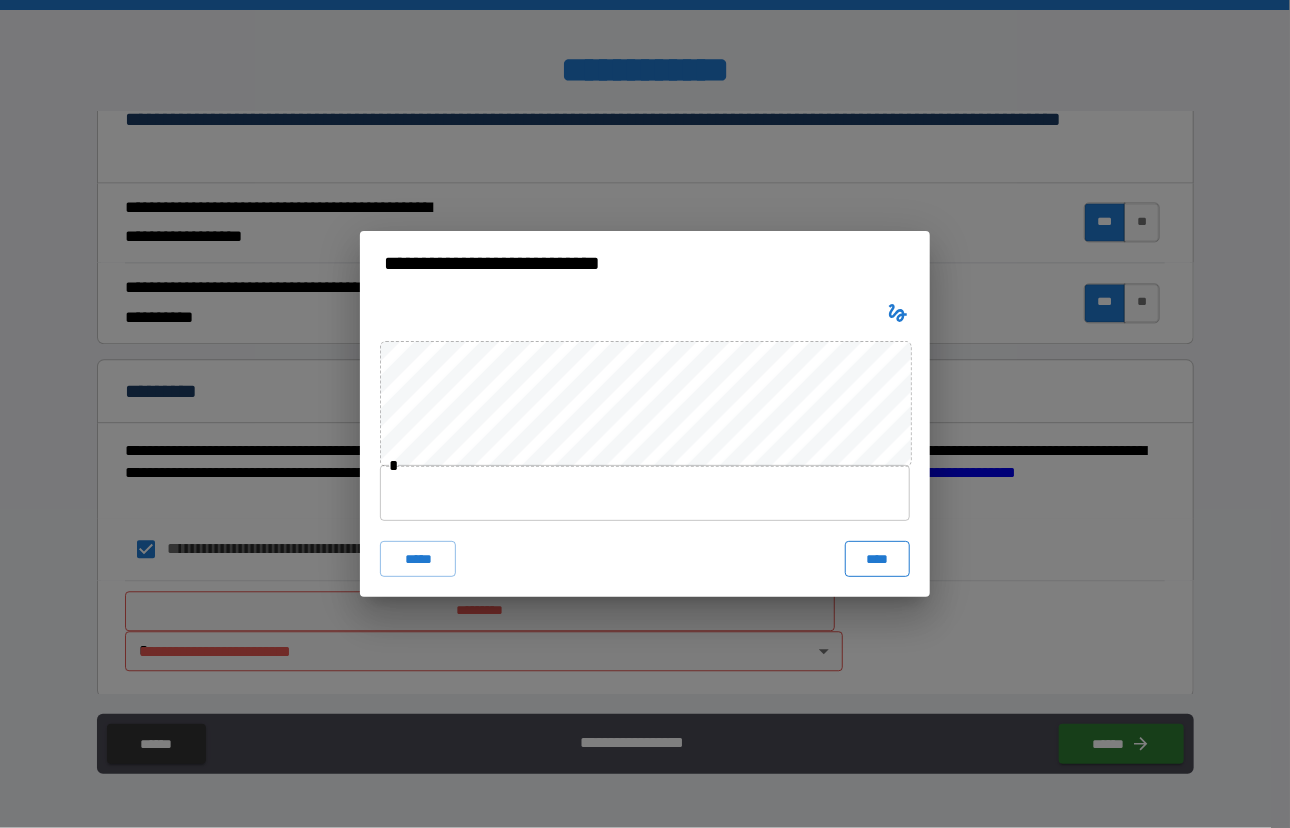 click on "****" at bounding box center [877, 559] 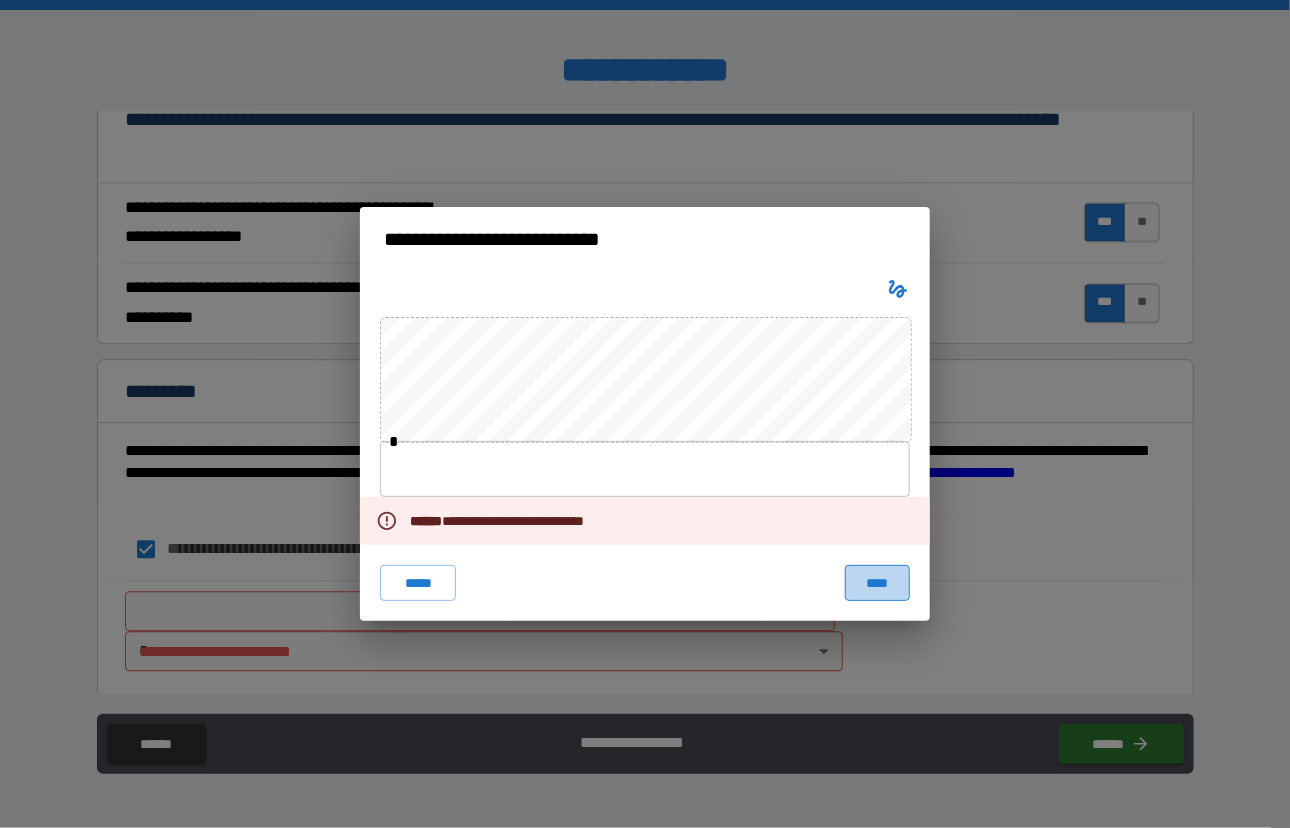 click on "****" at bounding box center [877, 583] 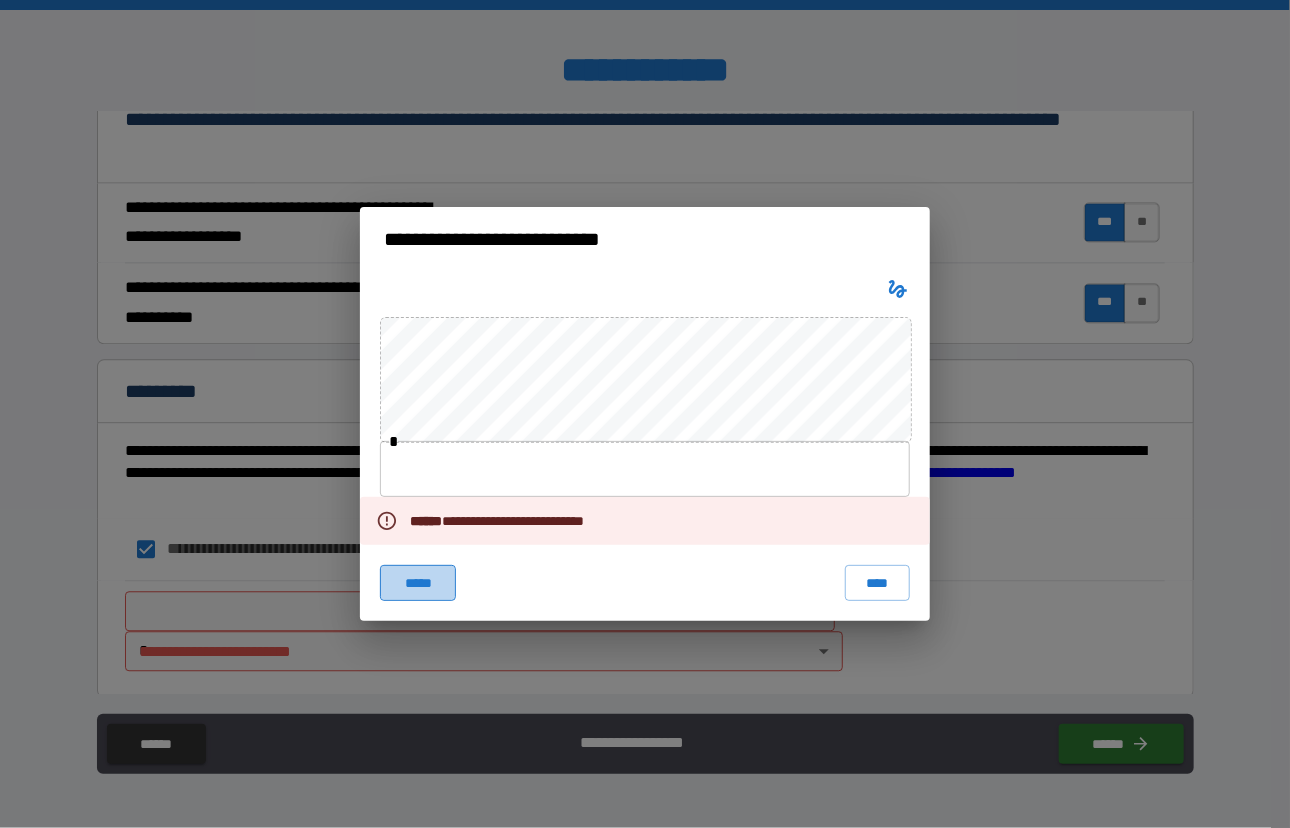 click on "*****" at bounding box center [418, 583] 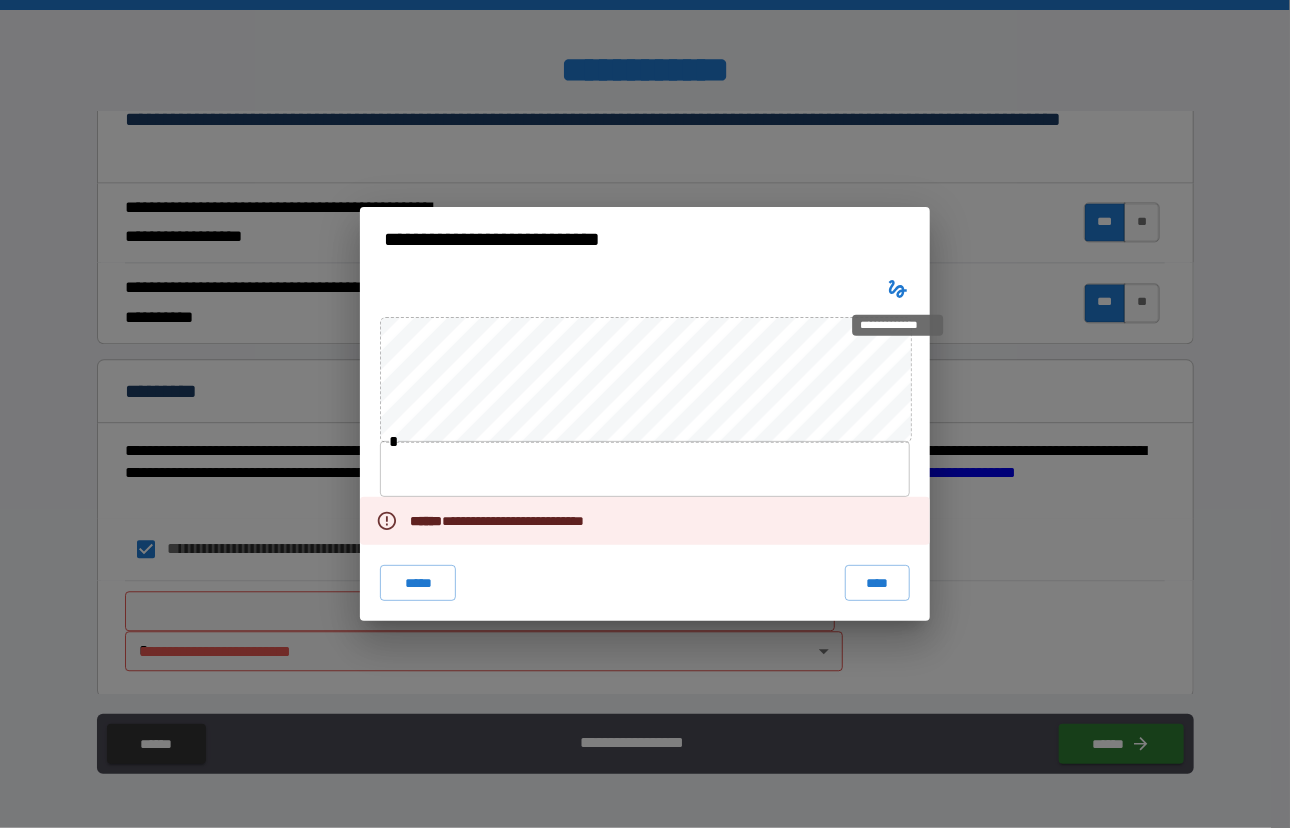click 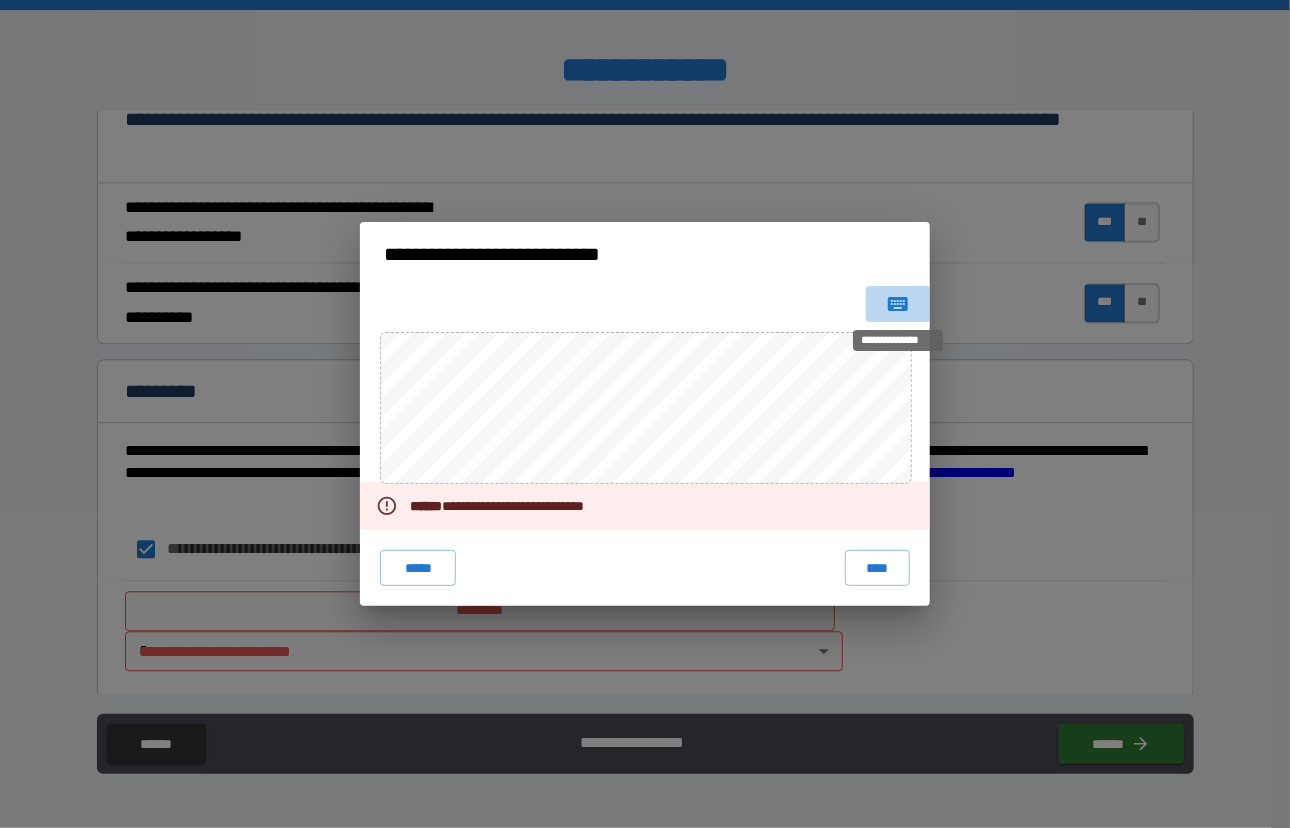 click 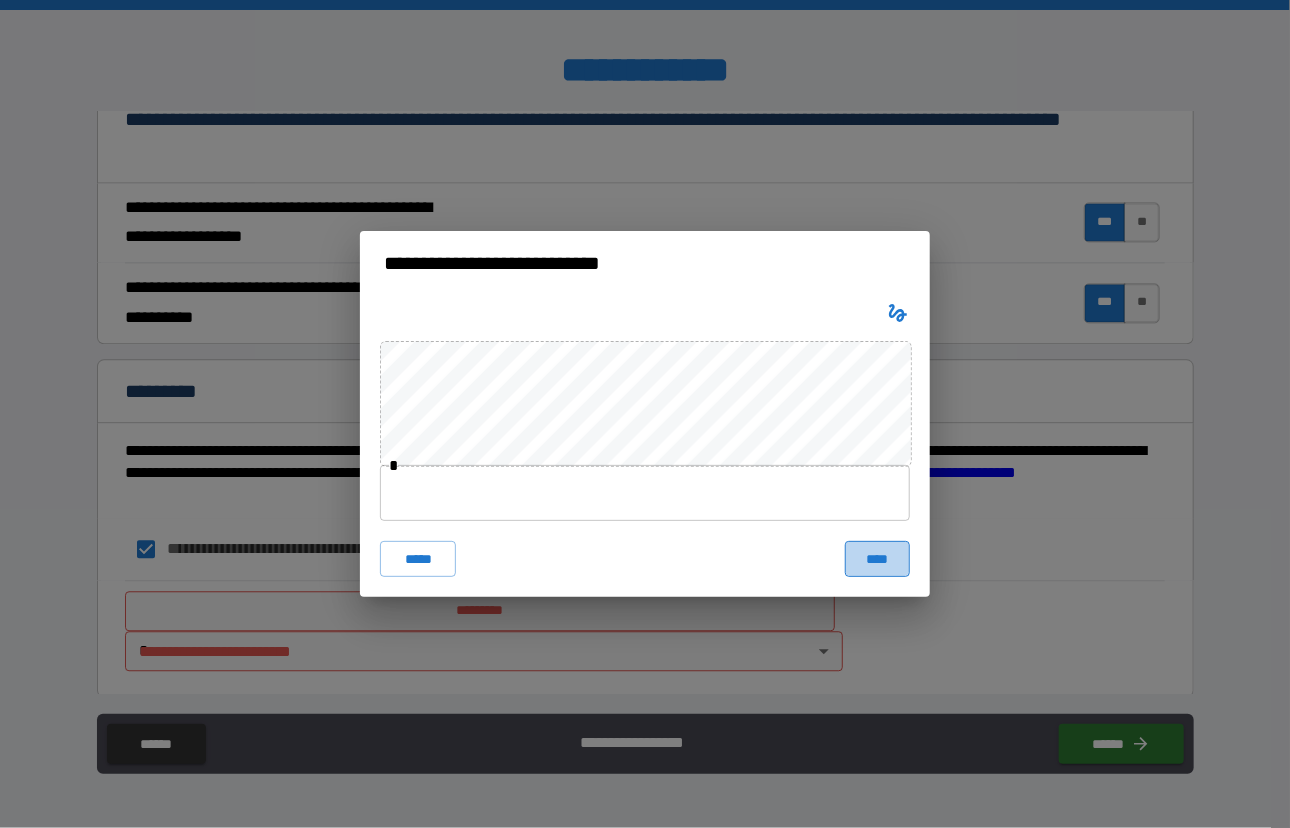 click on "****" at bounding box center [877, 559] 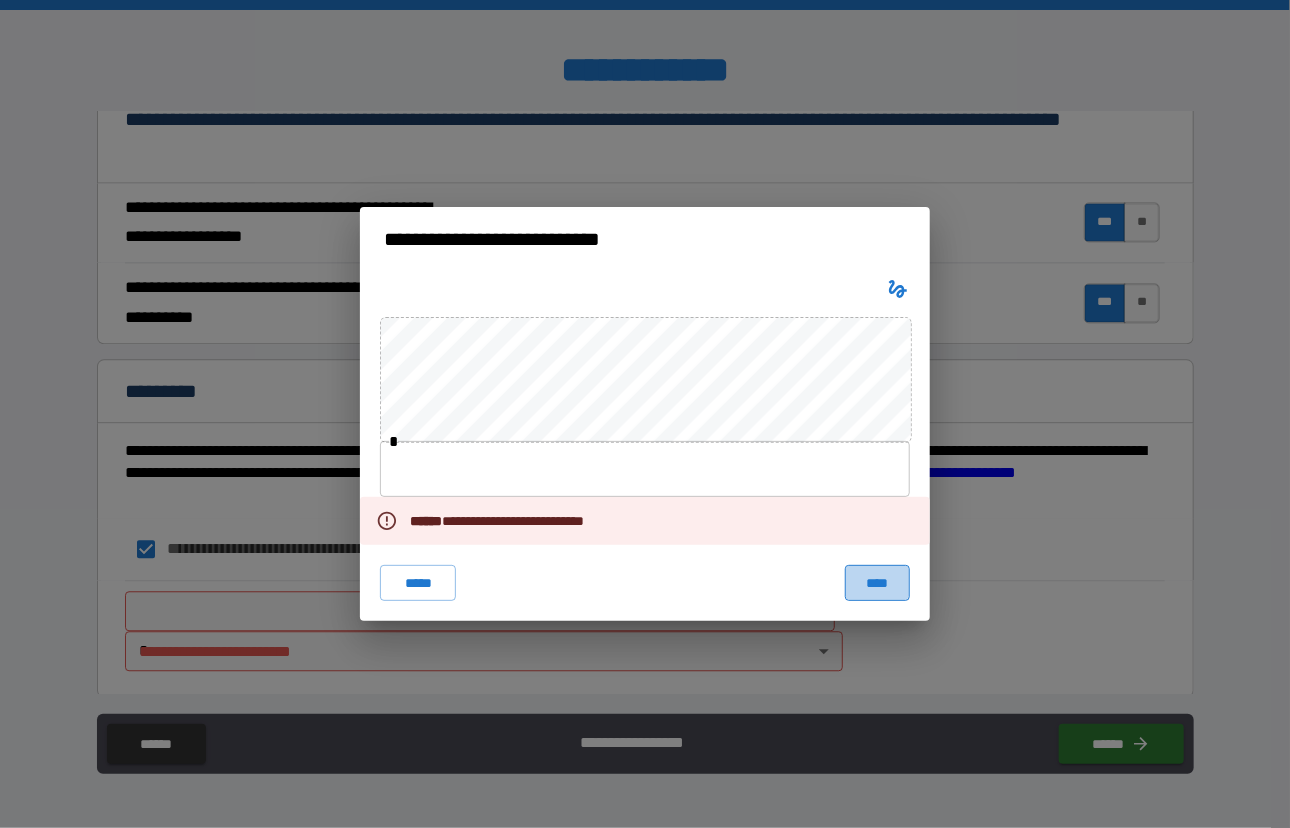 click on "****" at bounding box center (877, 583) 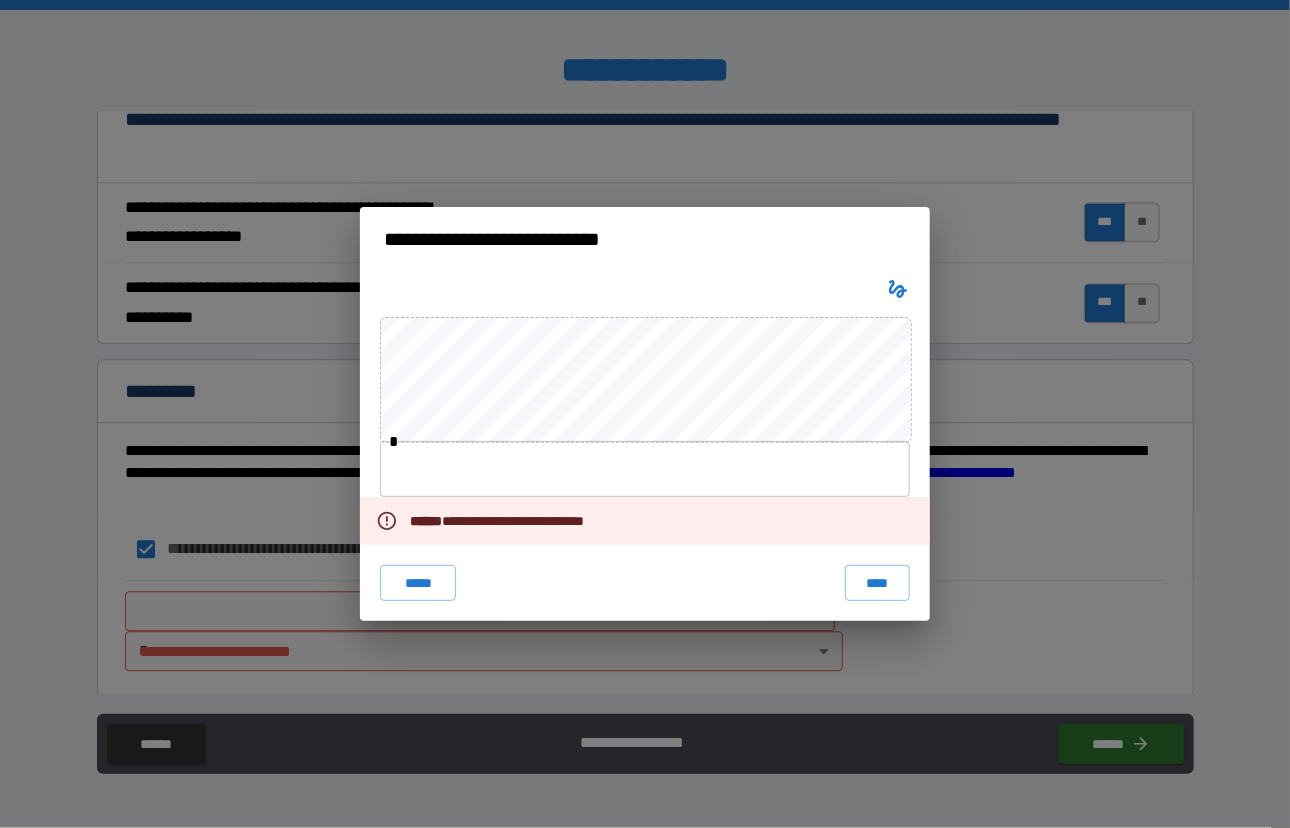 click on "**********" at bounding box center [645, 414] 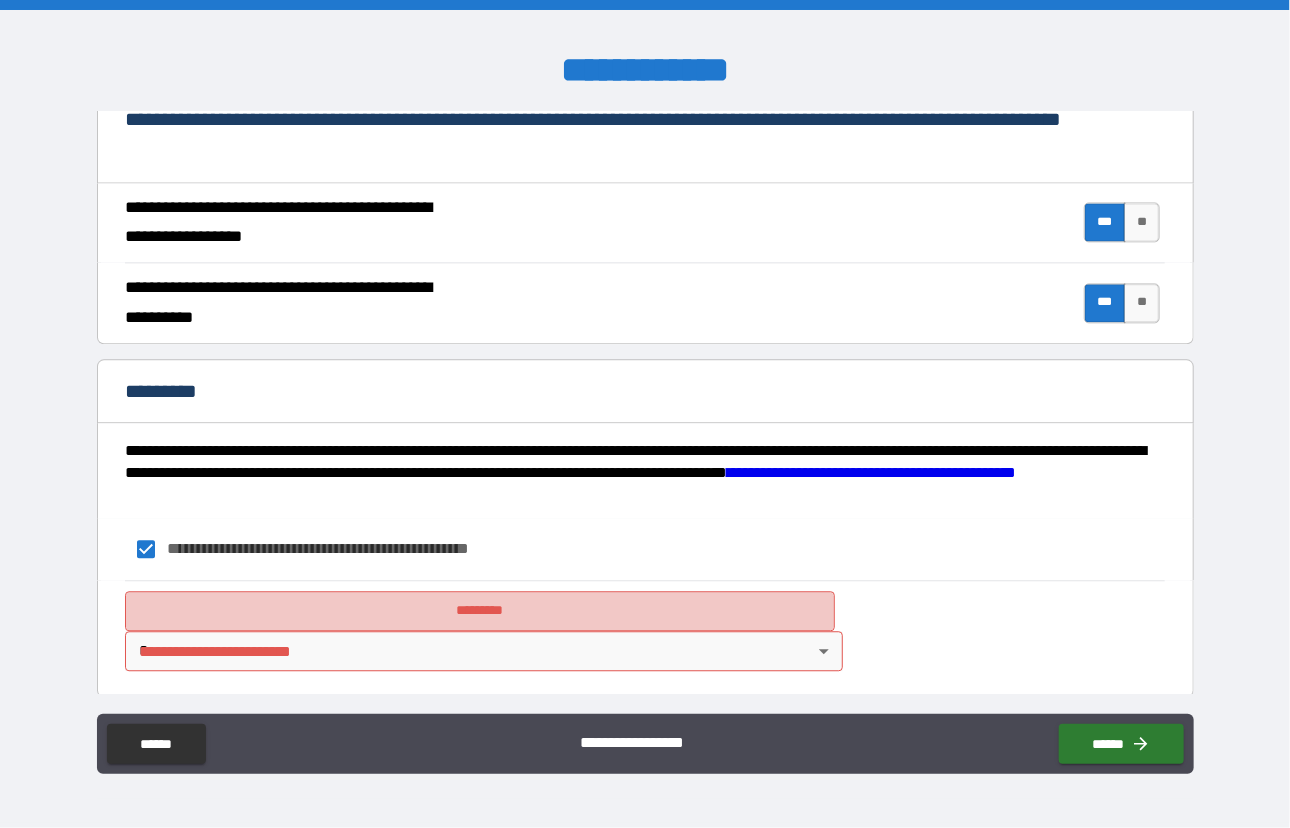 click on "*********" at bounding box center [480, 611] 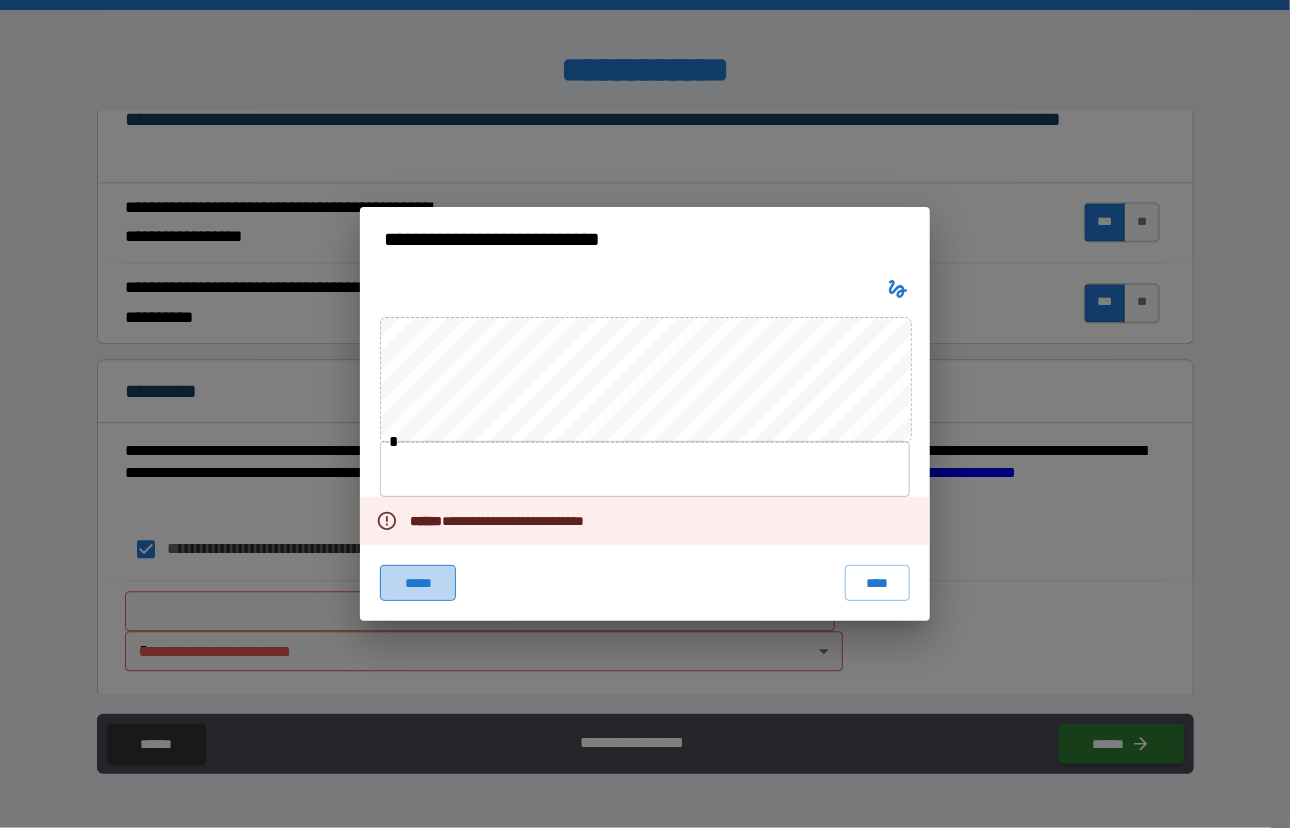 click on "*****" at bounding box center [418, 583] 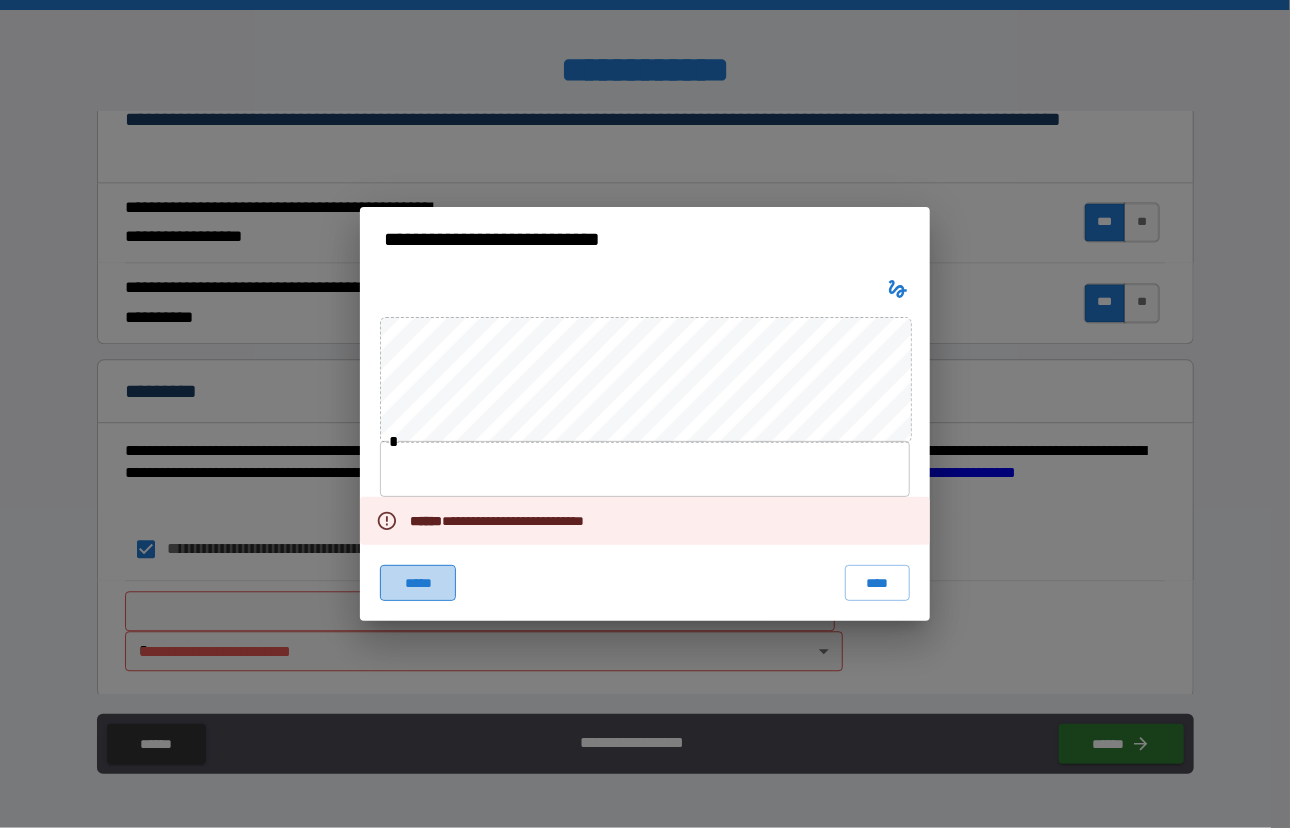 click on "*****" at bounding box center [418, 583] 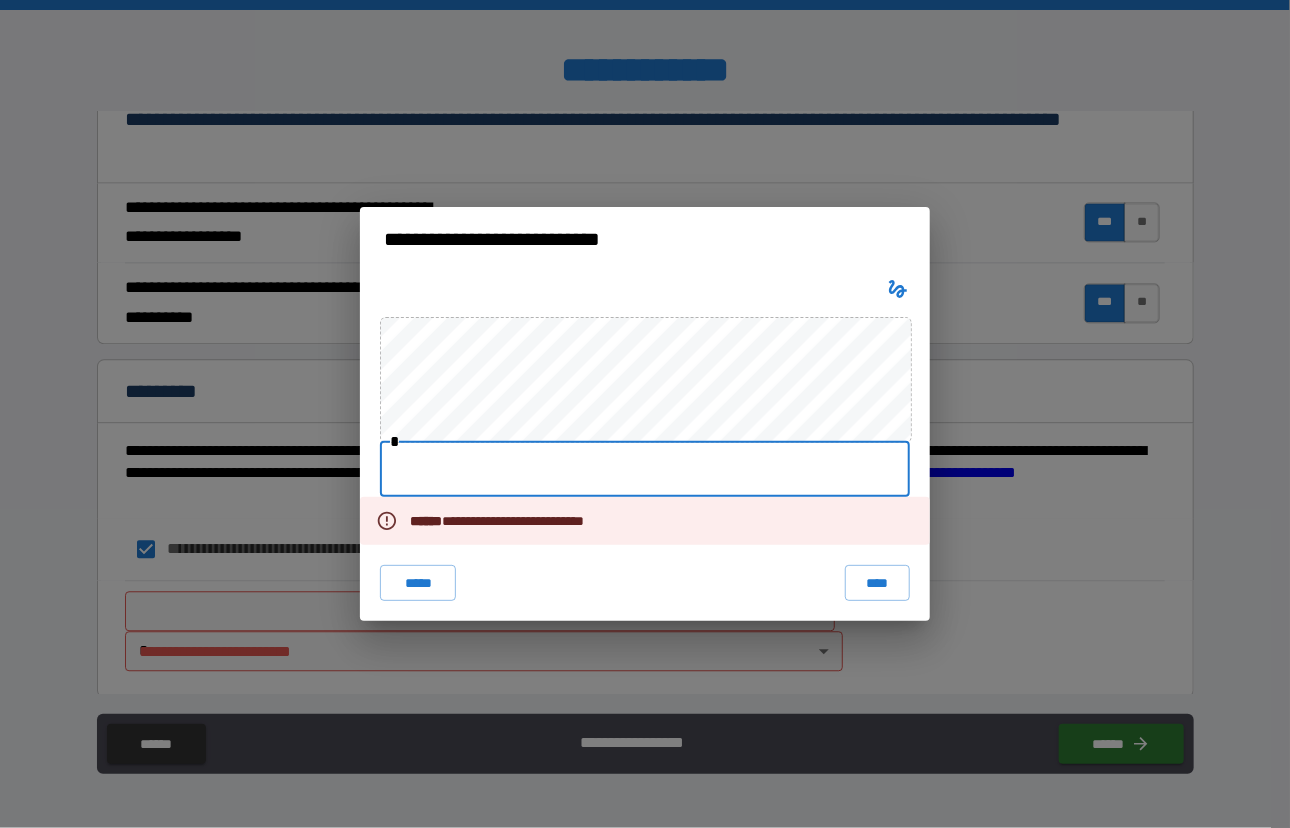 click at bounding box center (645, 469) 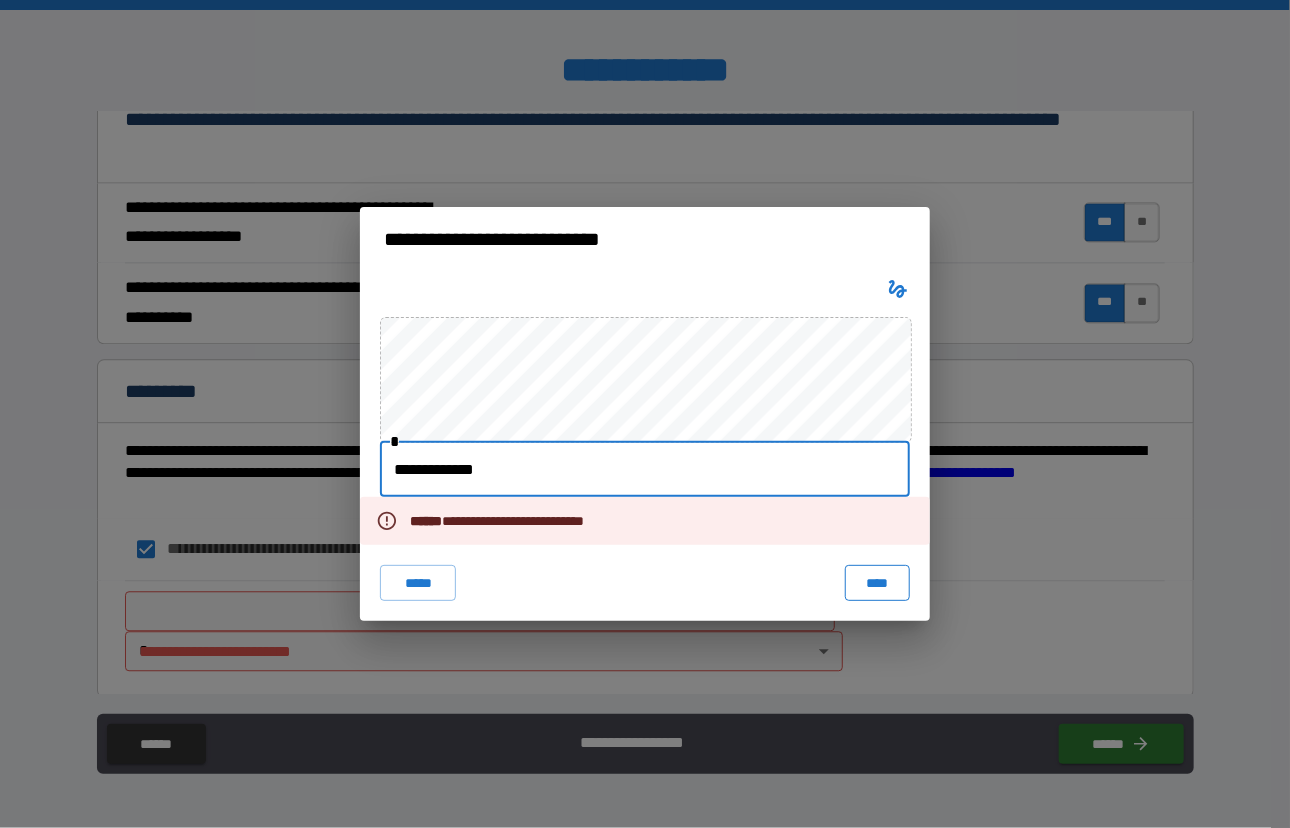 type on "**********" 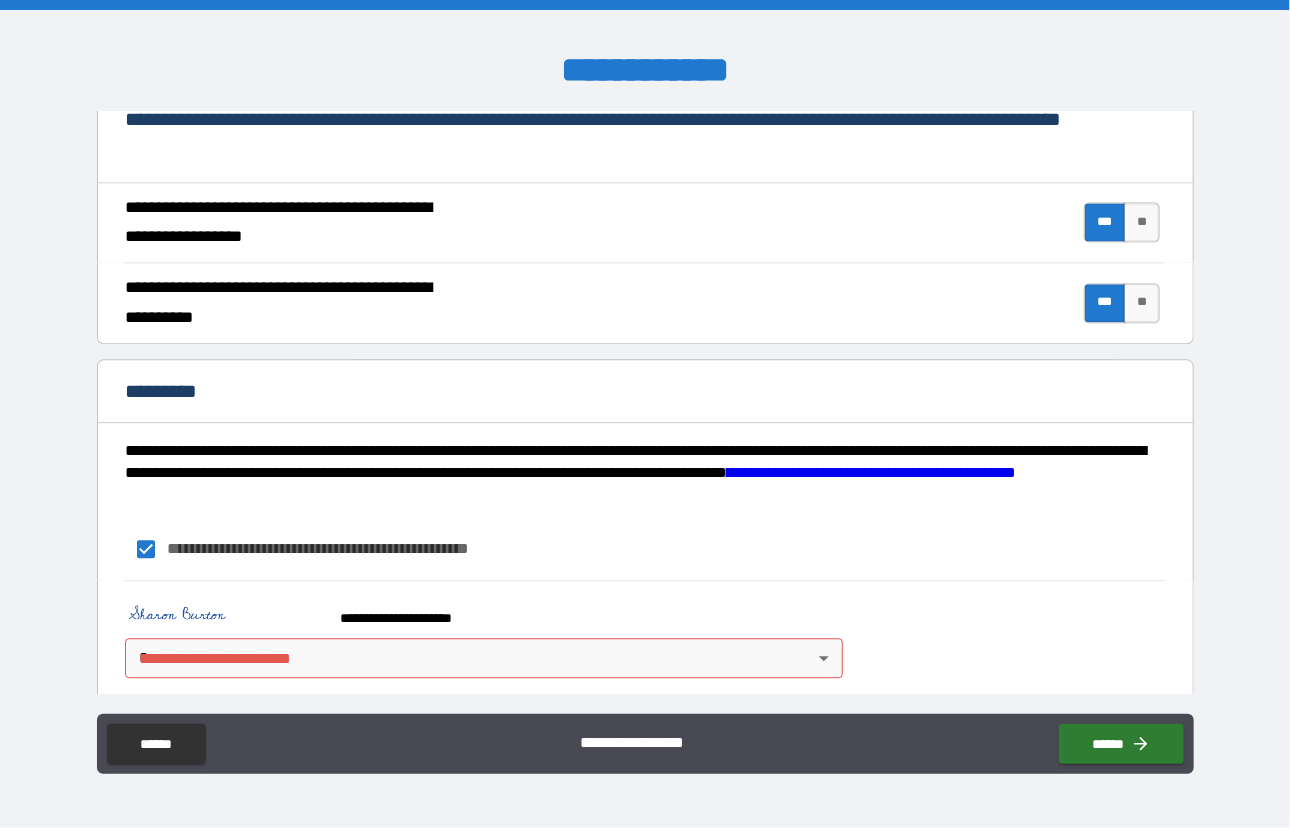 click on "**********" at bounding box center (645, 414) 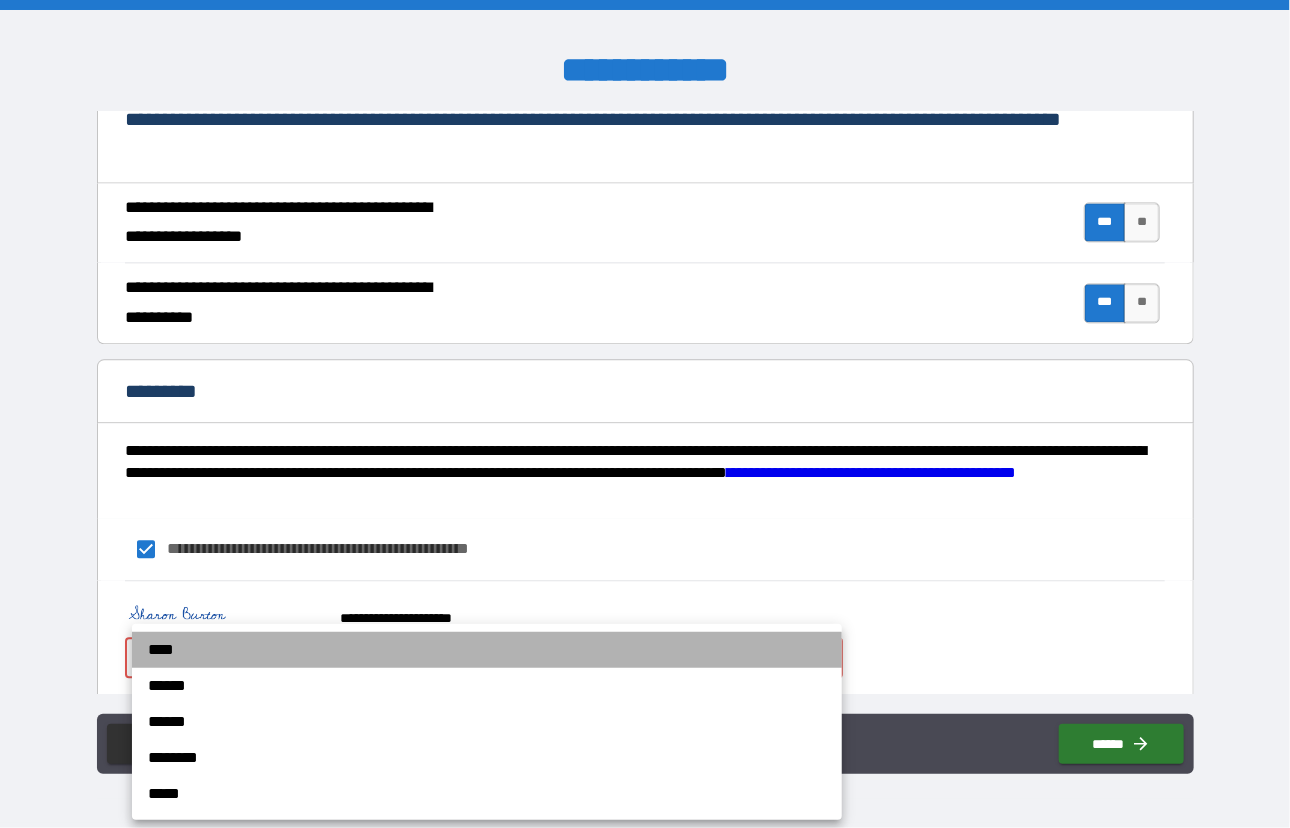 click on "****" at bounding box center (487, 650) 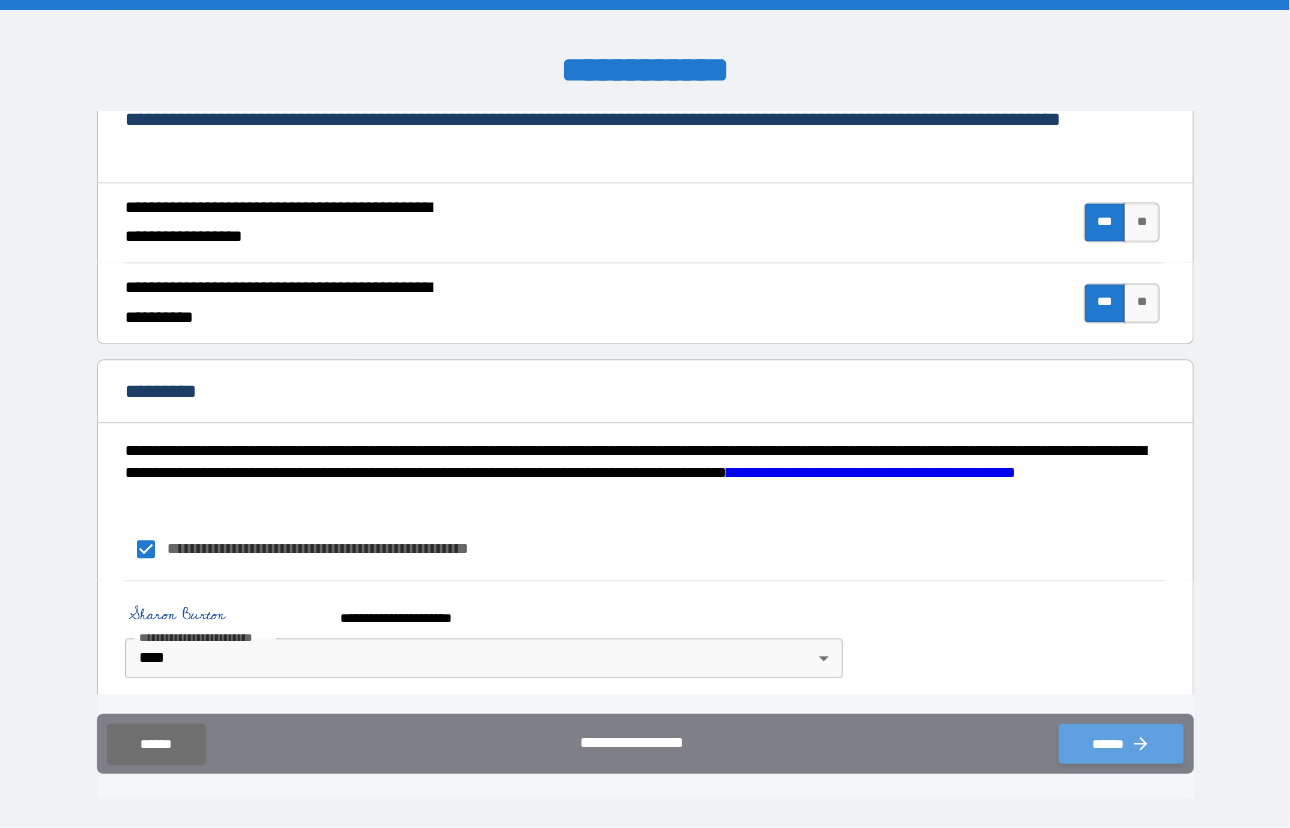 click 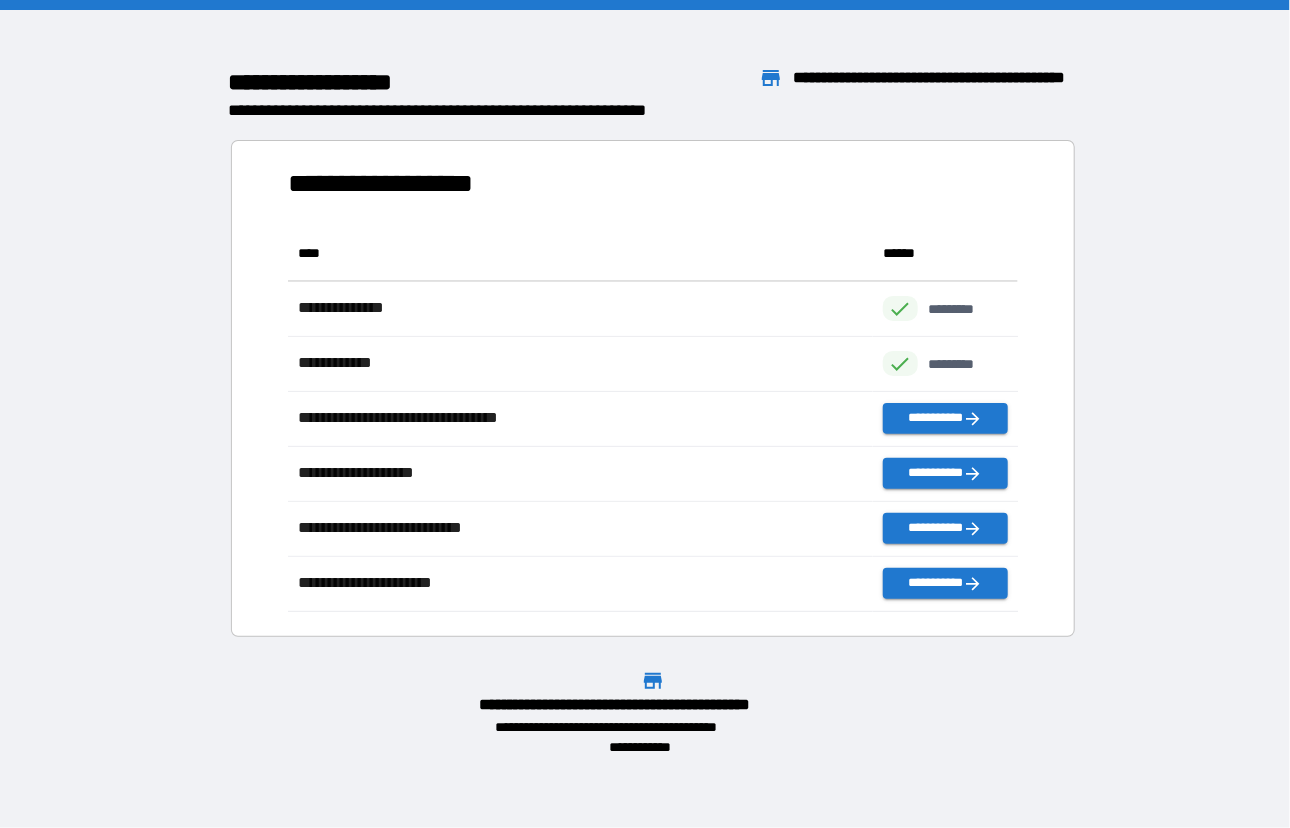 scroll, scrollTop: 16, scrollLeft: 16, axis: both 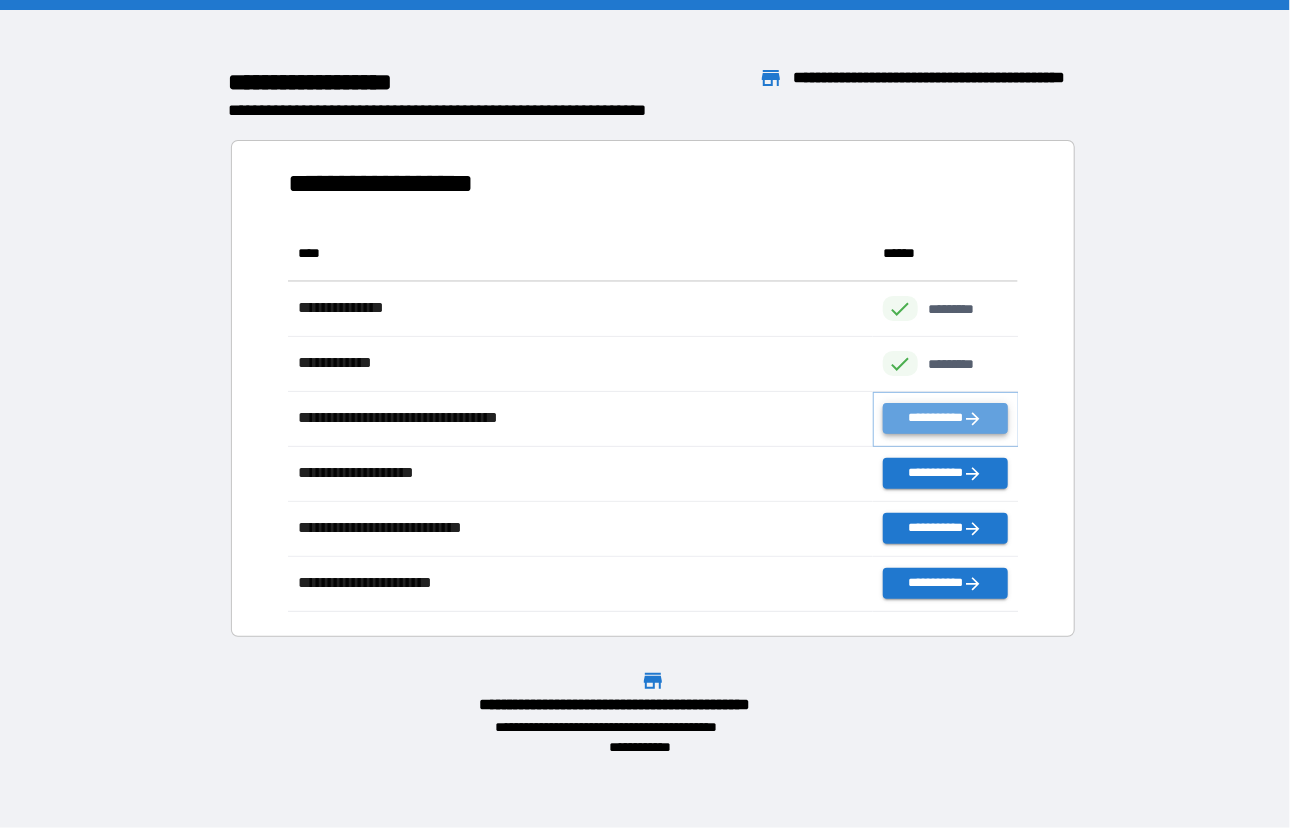 click 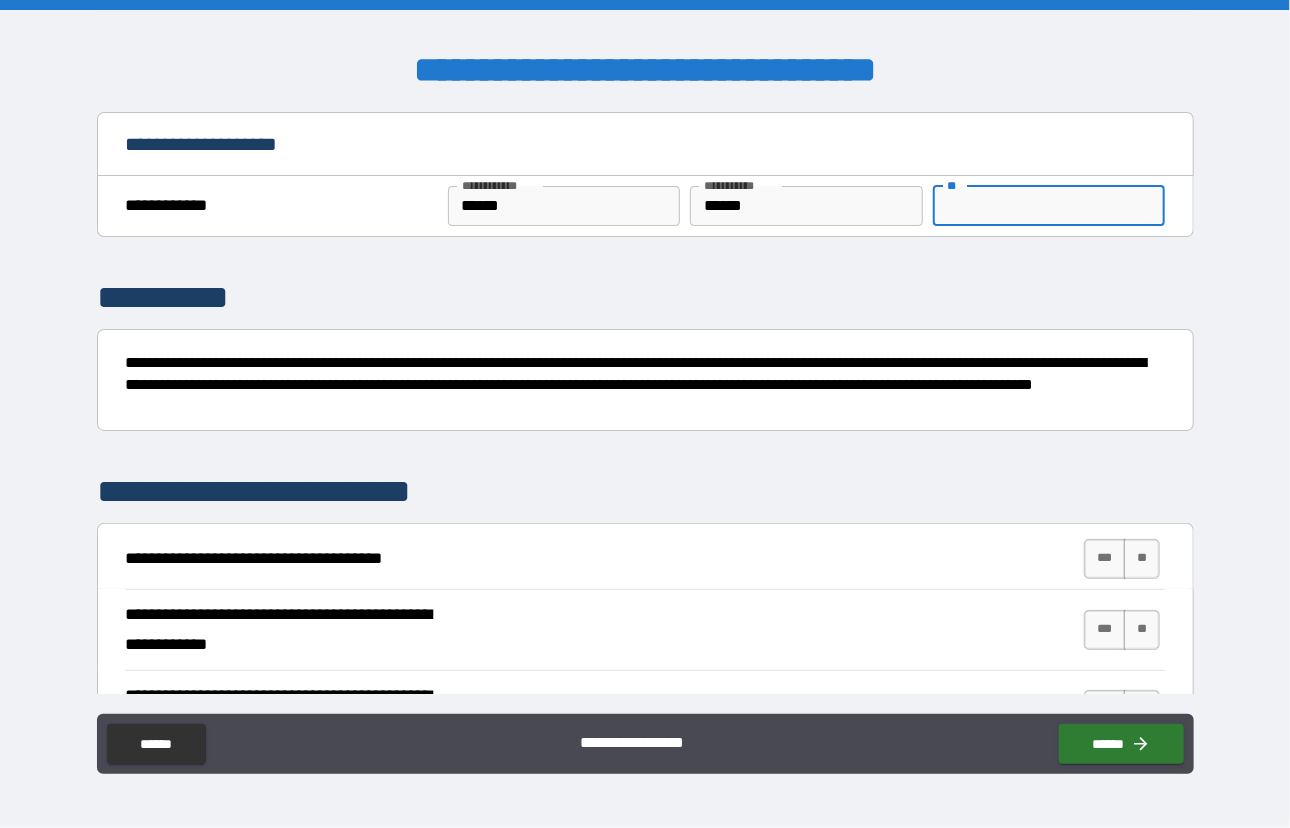 click on "**" at bounding box center [1049, 206] 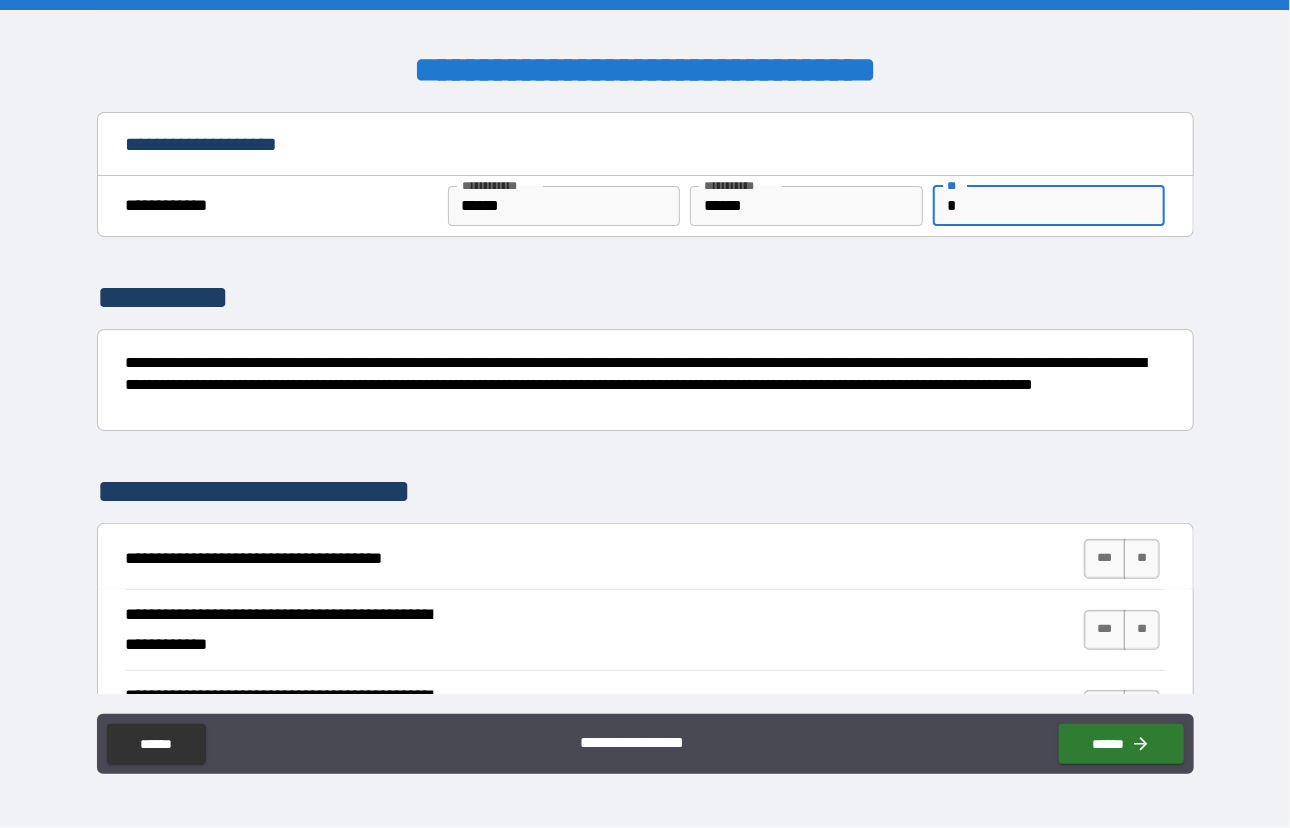 type on "*" 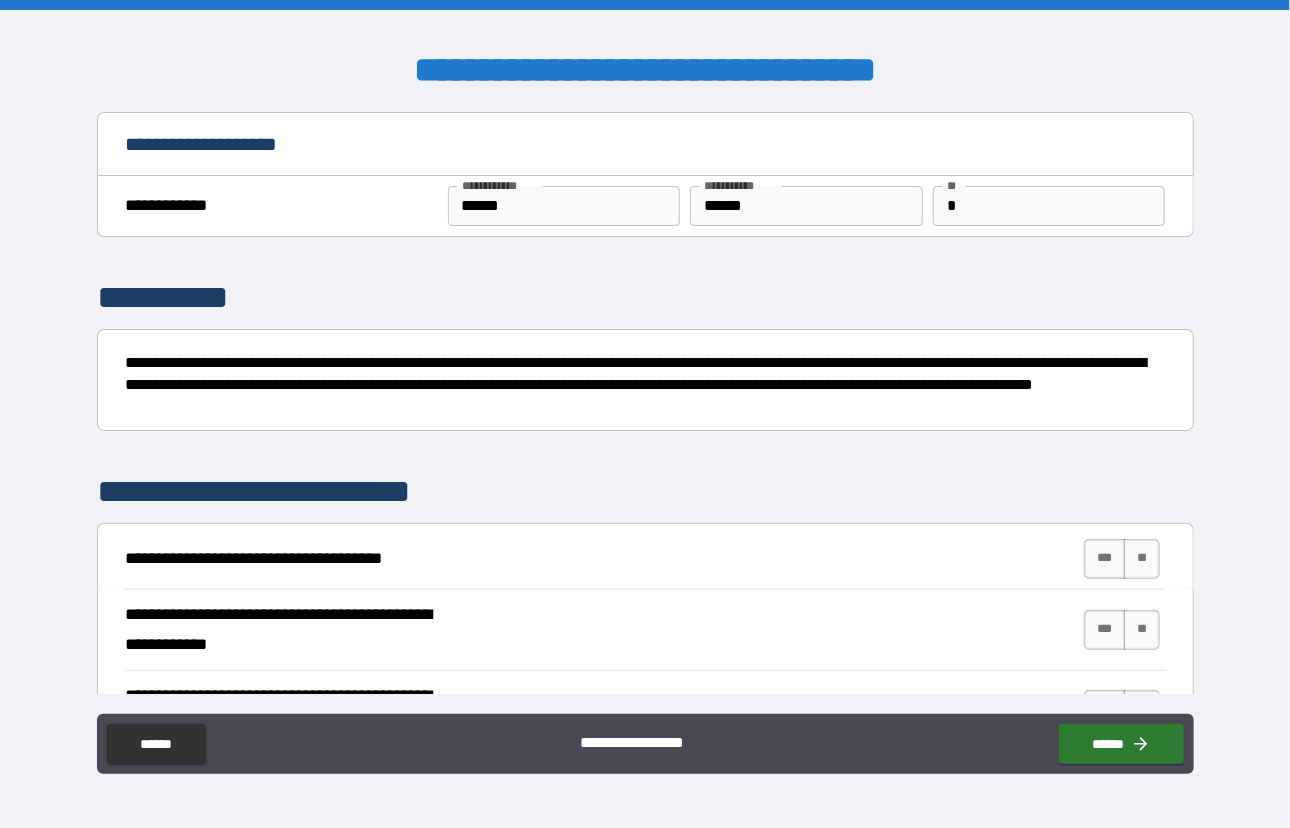 click on "**********" at bounding box center [645, 403] 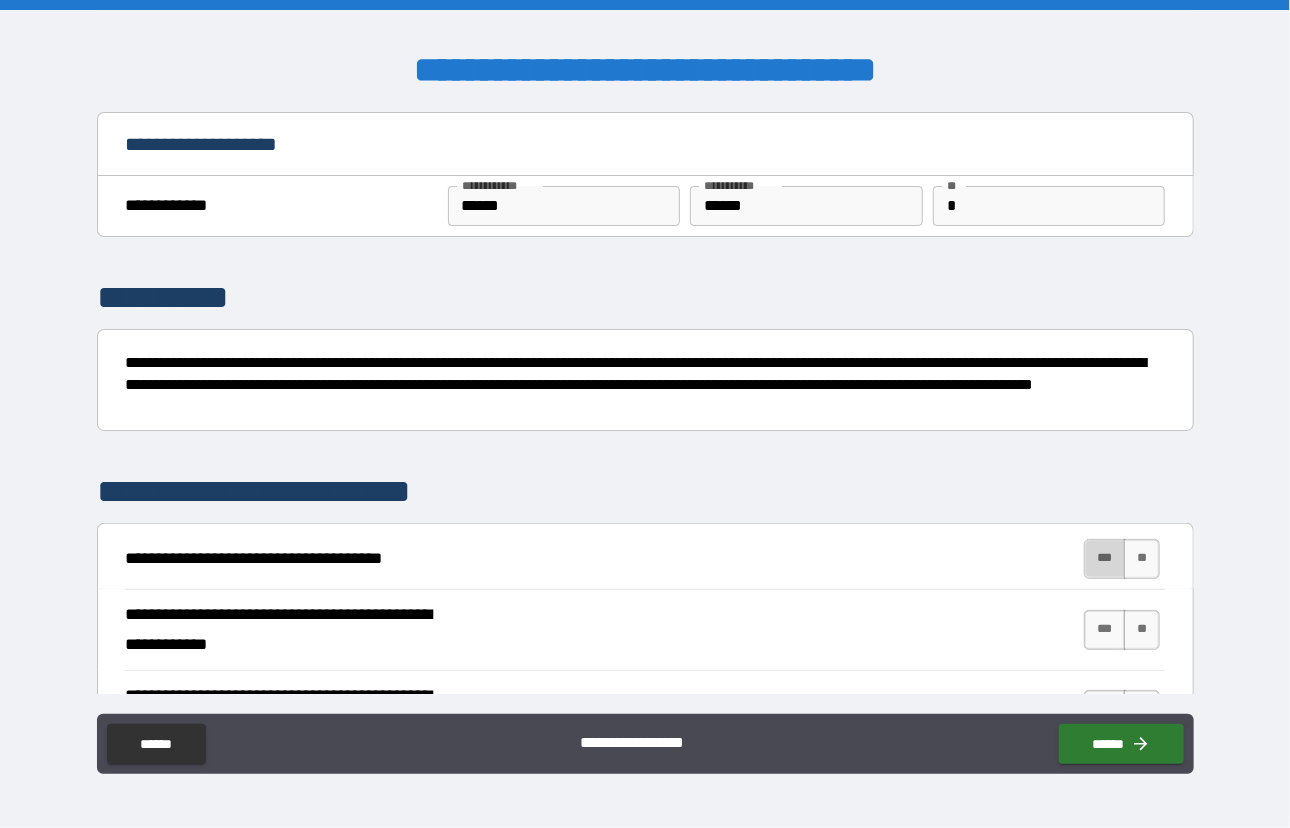 click on "***" at bounding box center (1105, 559) 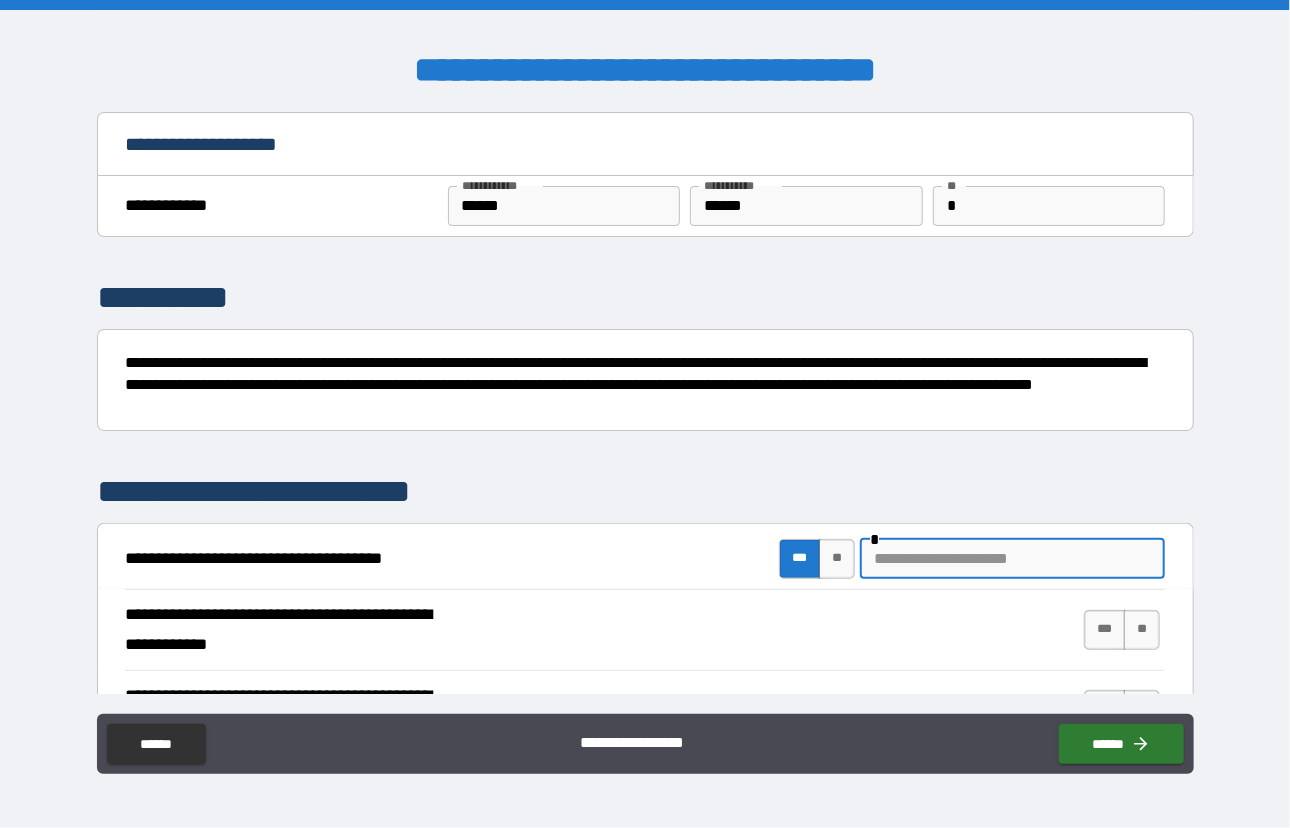 click at bounding box center [1012, 559] 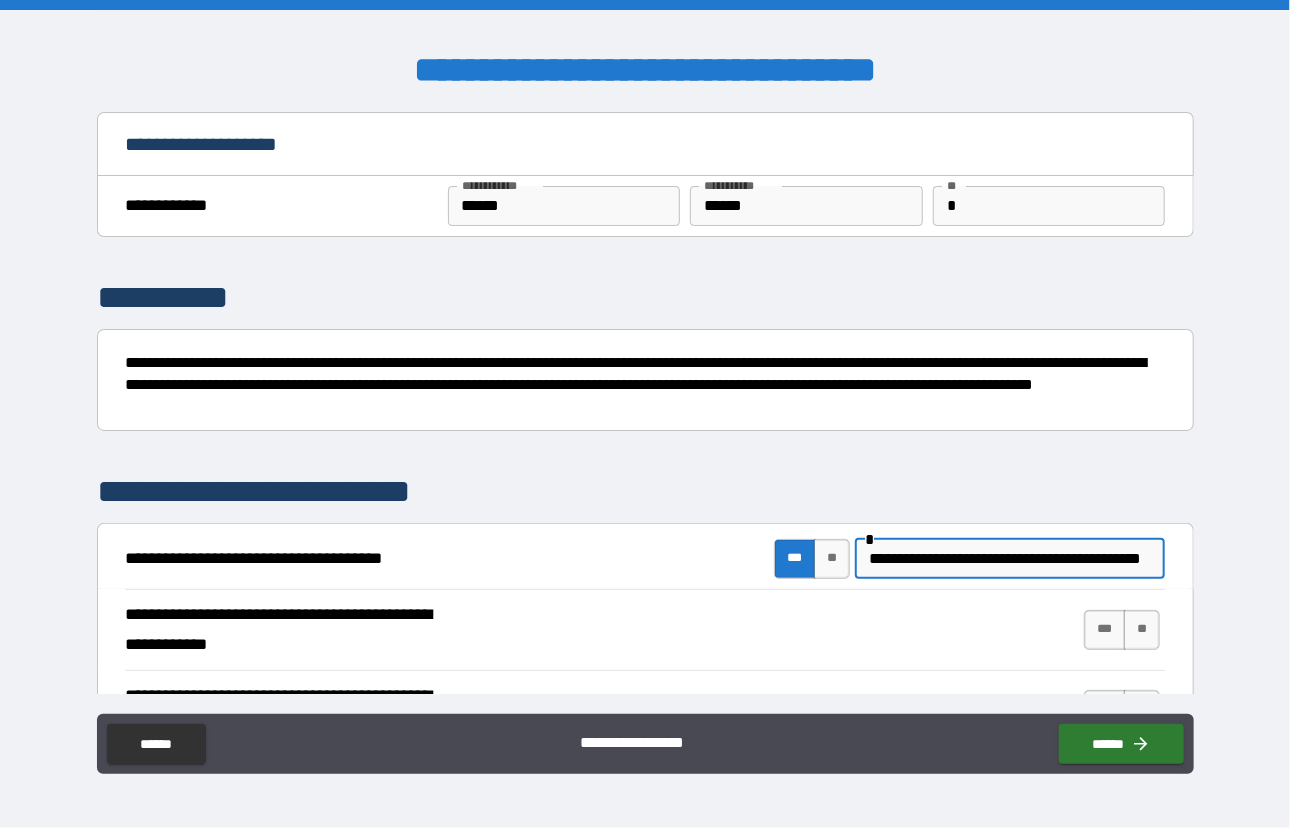 scroll, scrollTop: 0, scrollLeft: 59, axis: horizontal 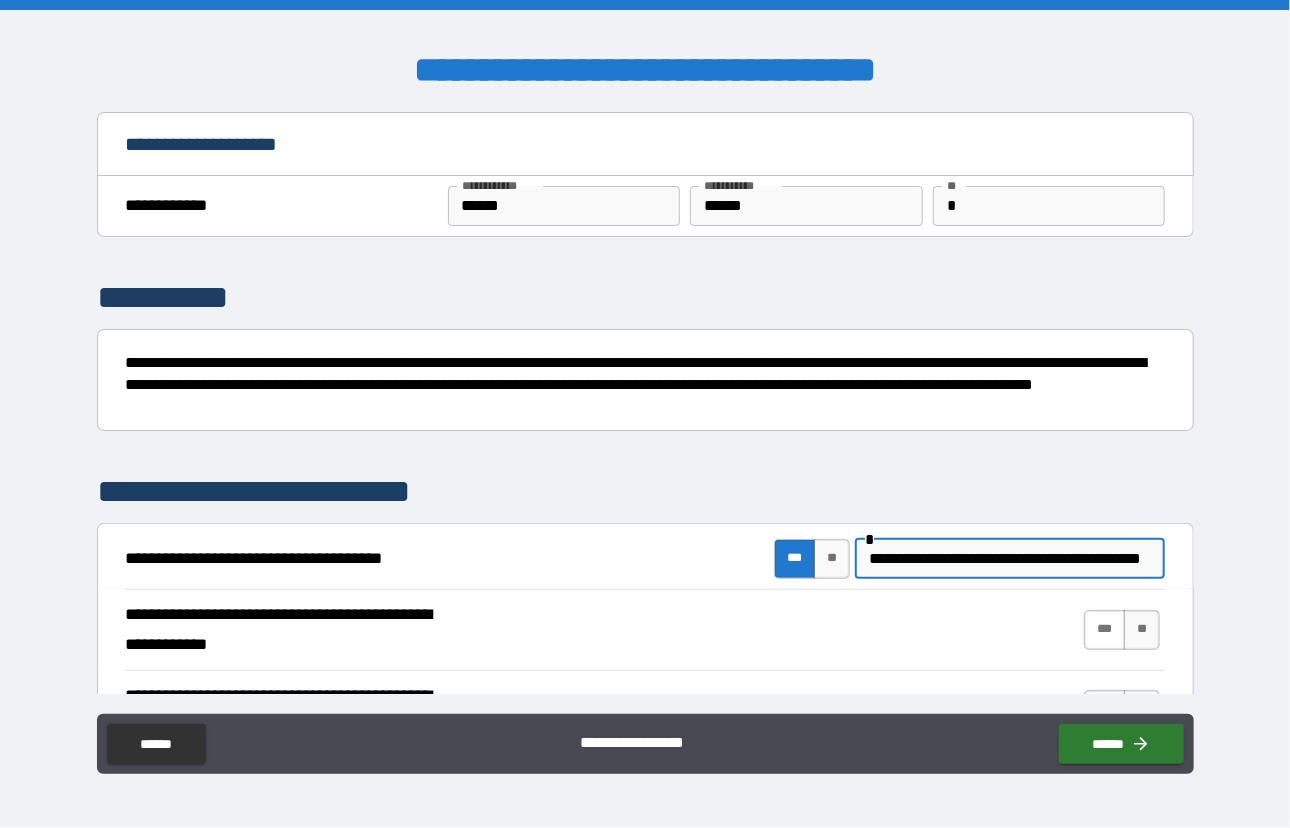 type on "**********" 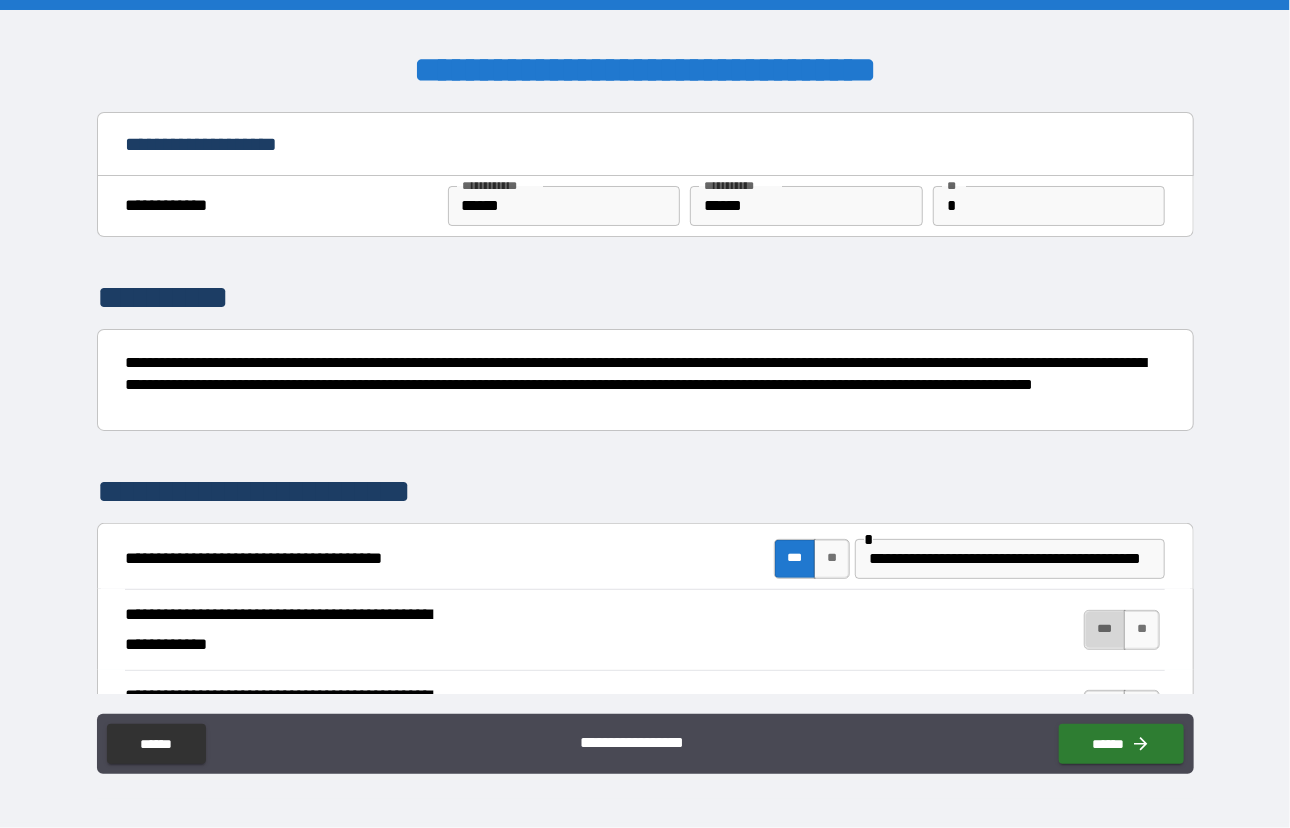 click on "***" at bounding box center (1105, 630) 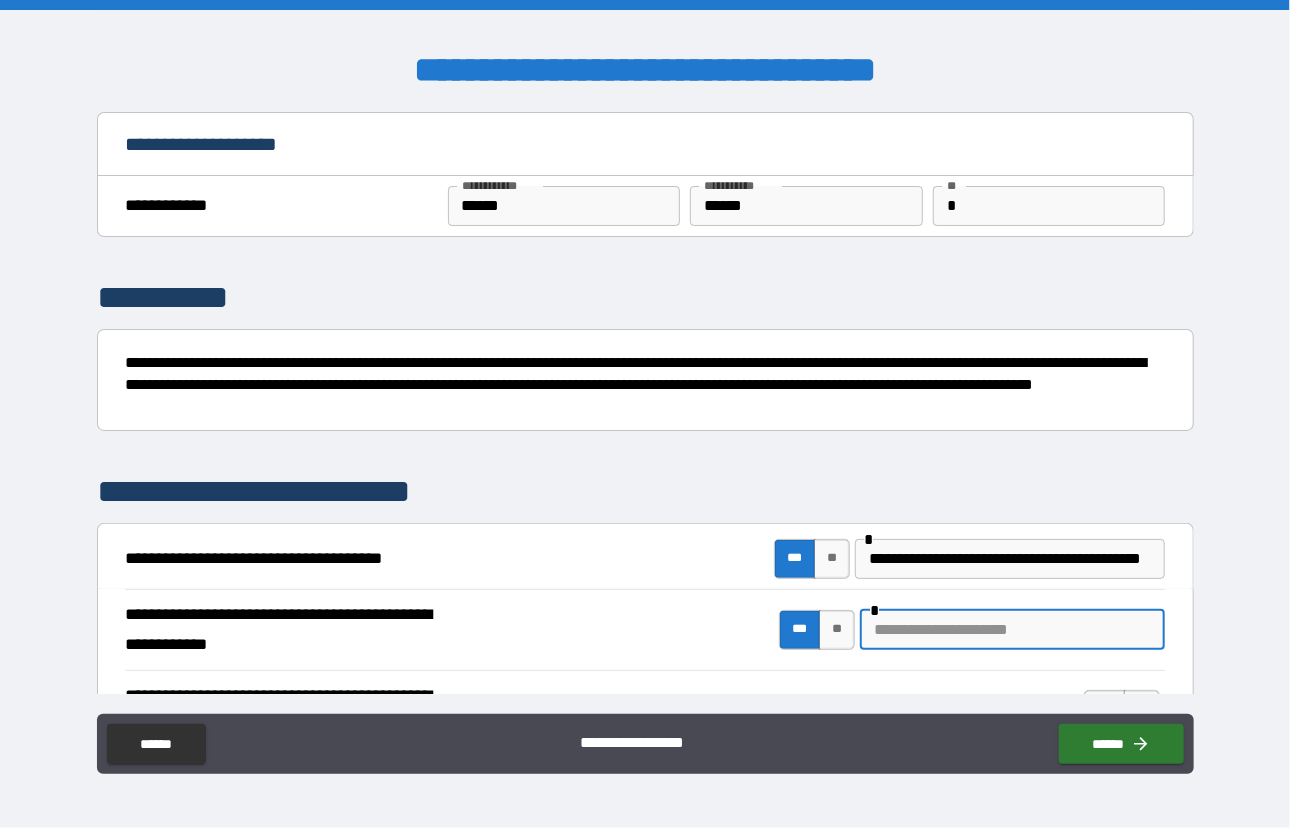 click at bounding box center (1012, 630) 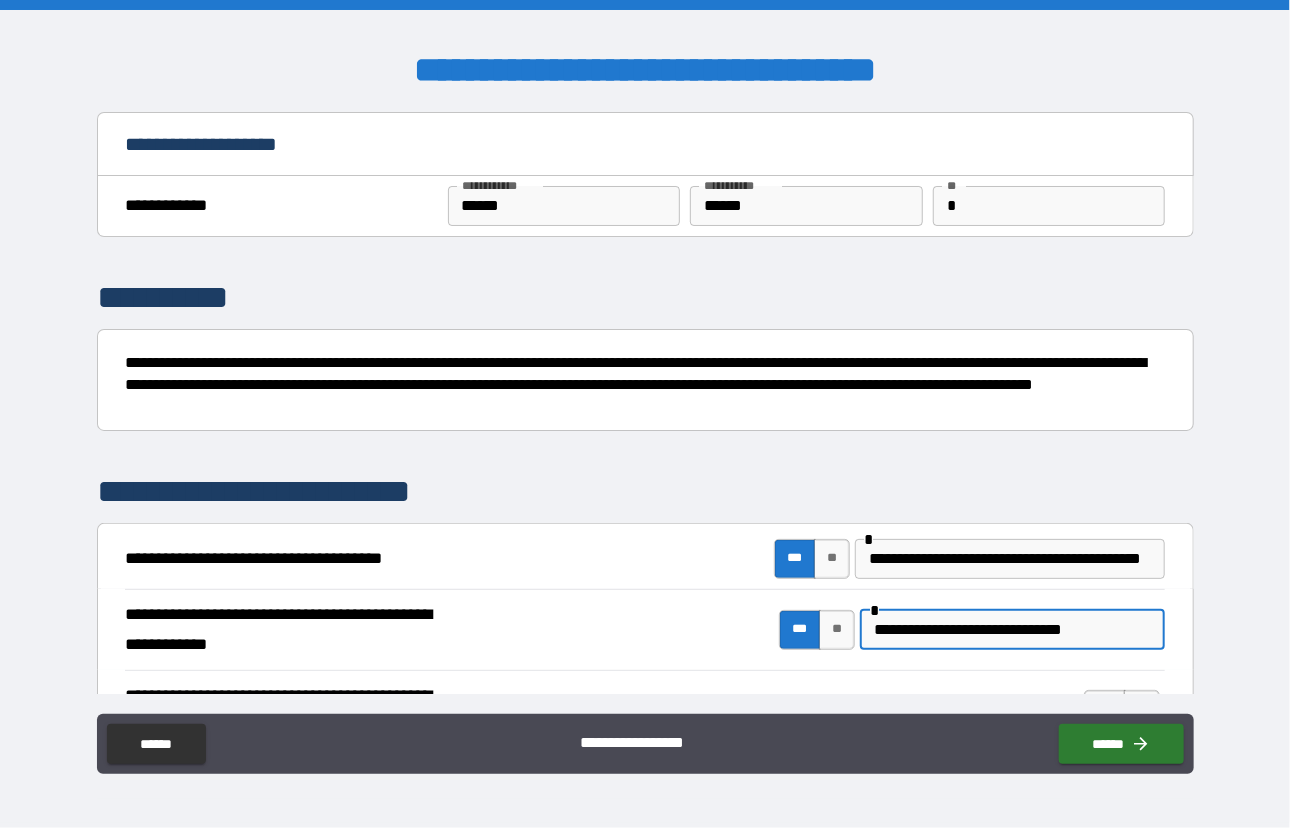 type on "**********" 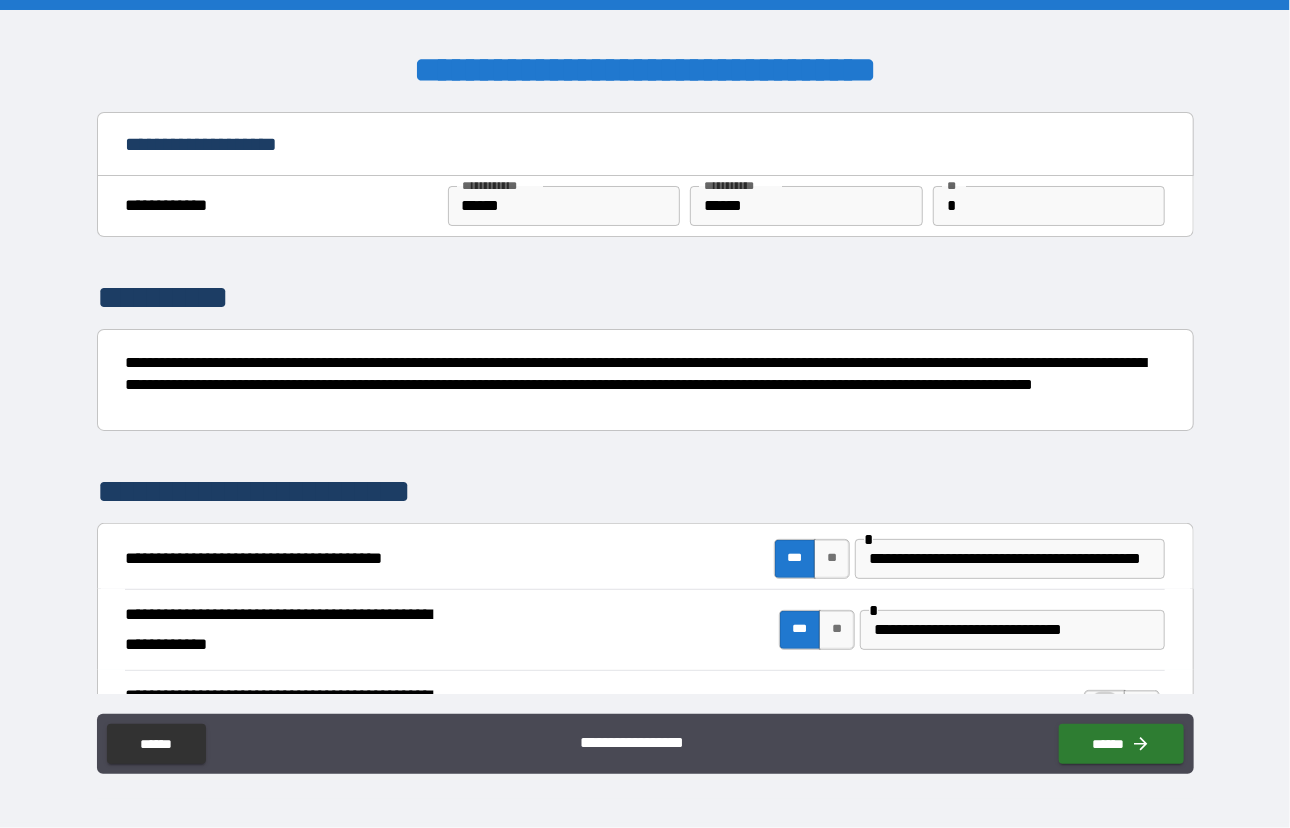 scroll, scrollTop: 34, scrollLeft: 0, axis: vertical 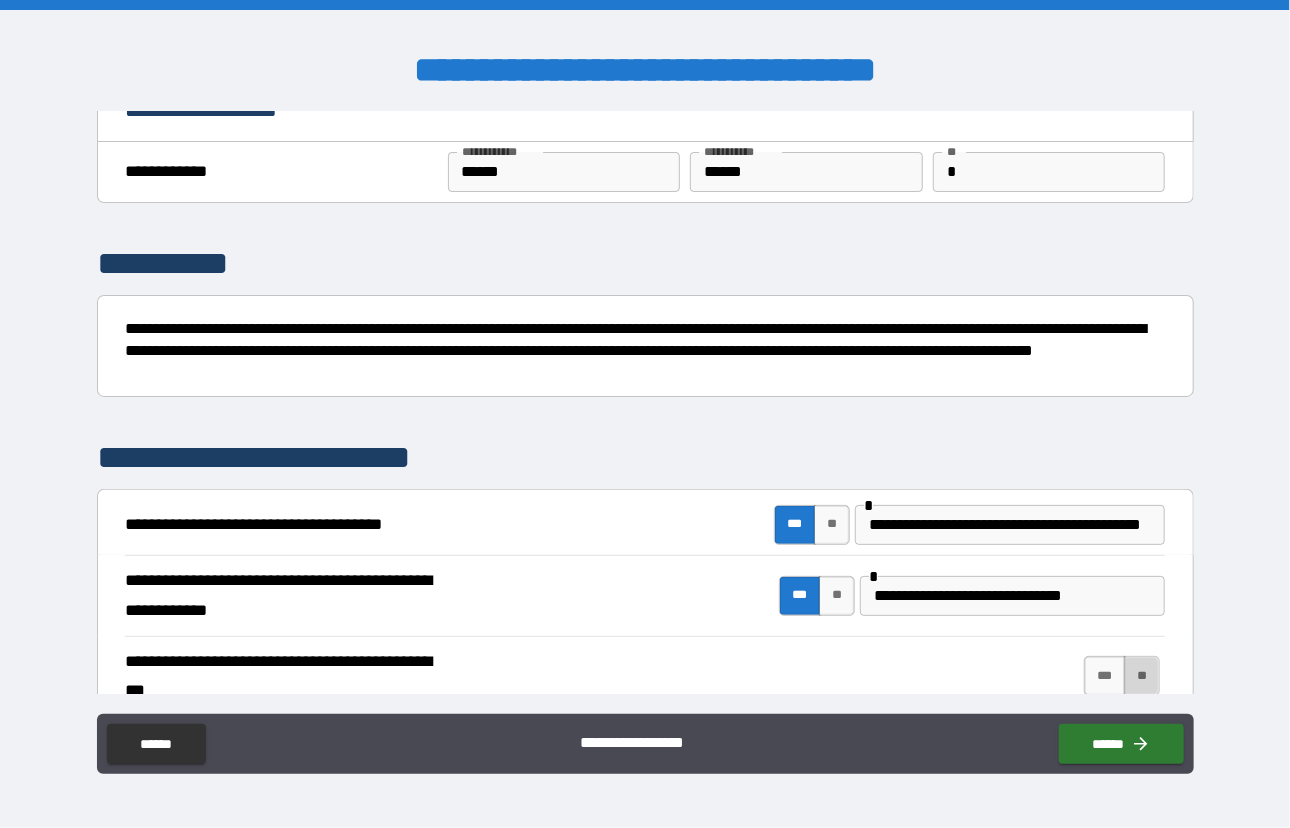 click on "**" at bounding box center [1142, 676] 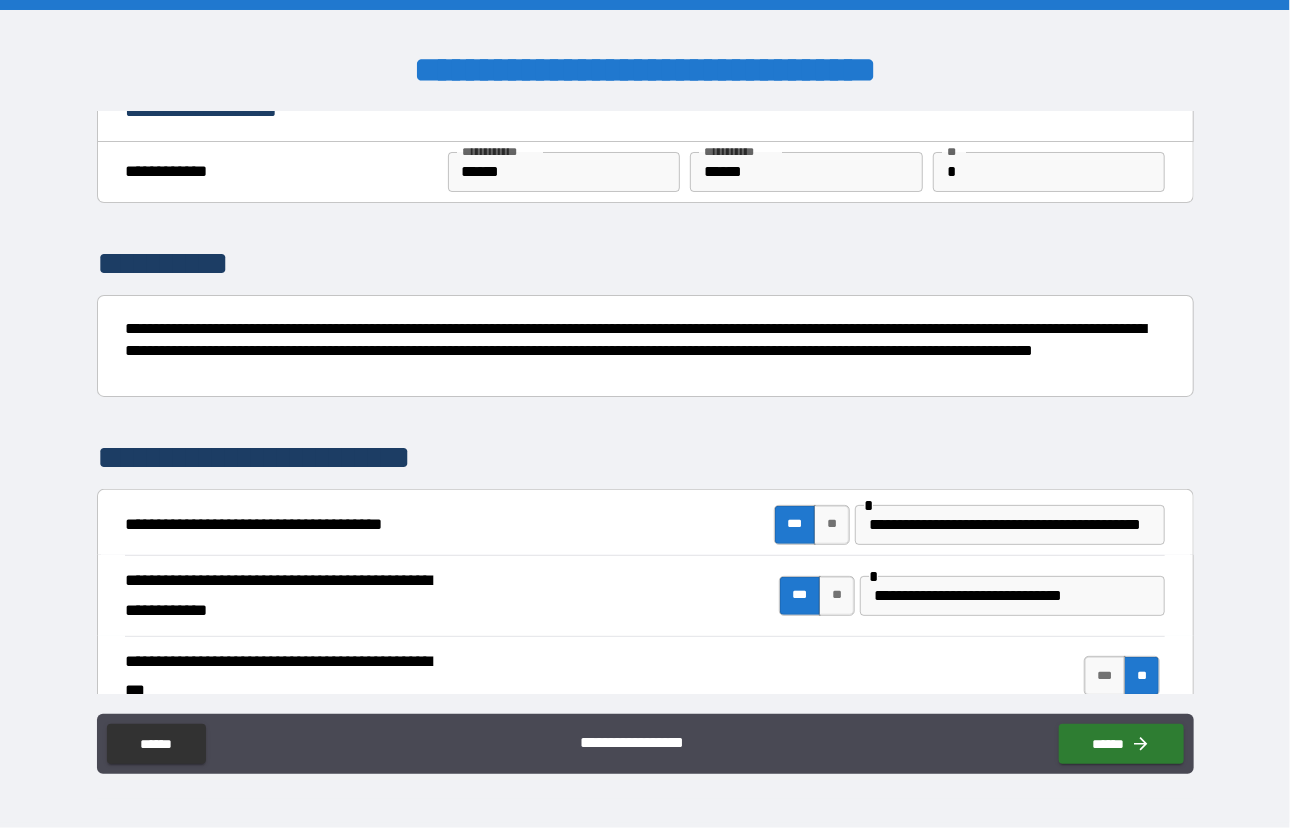 scroll, scrollTop: 543, scrollLeft: 0, axis: vertical 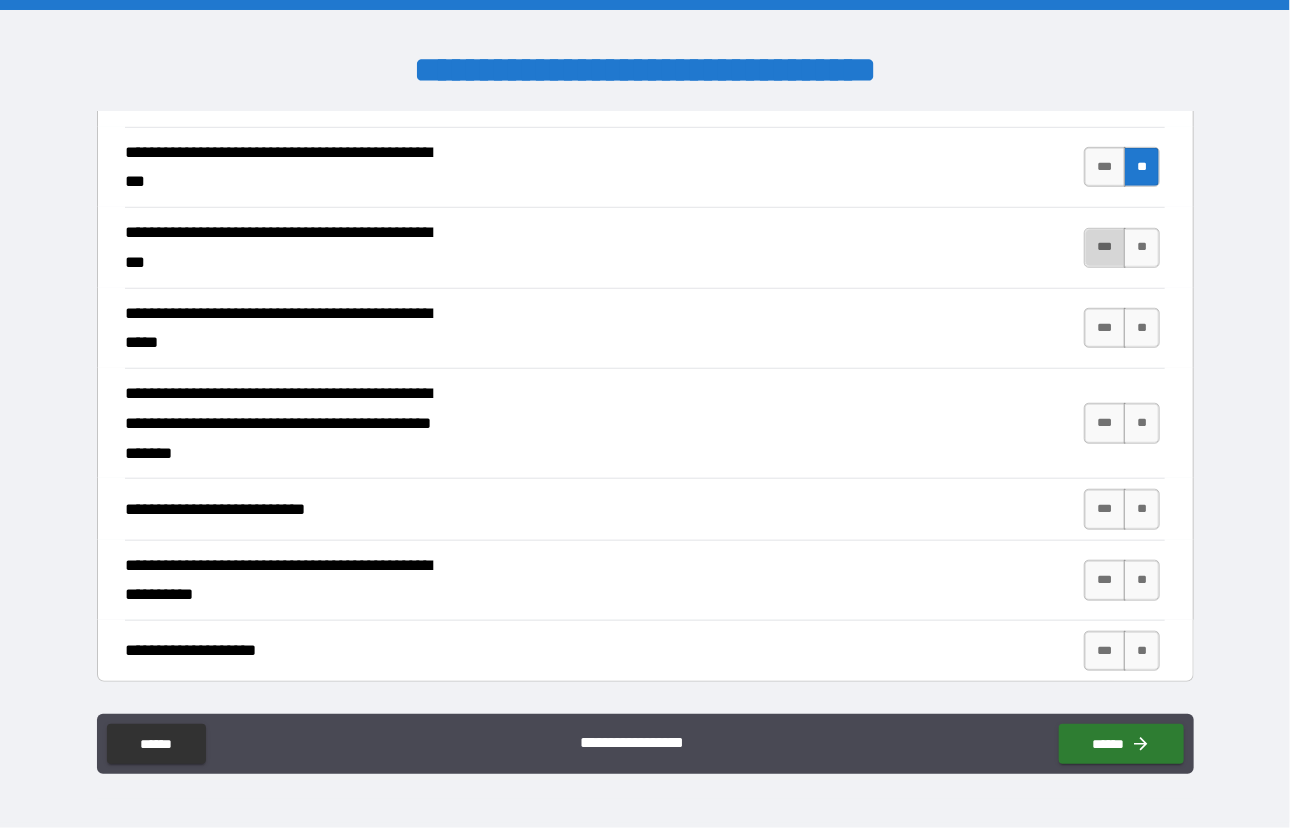 click on "***" at bounding box center (1105, 248) 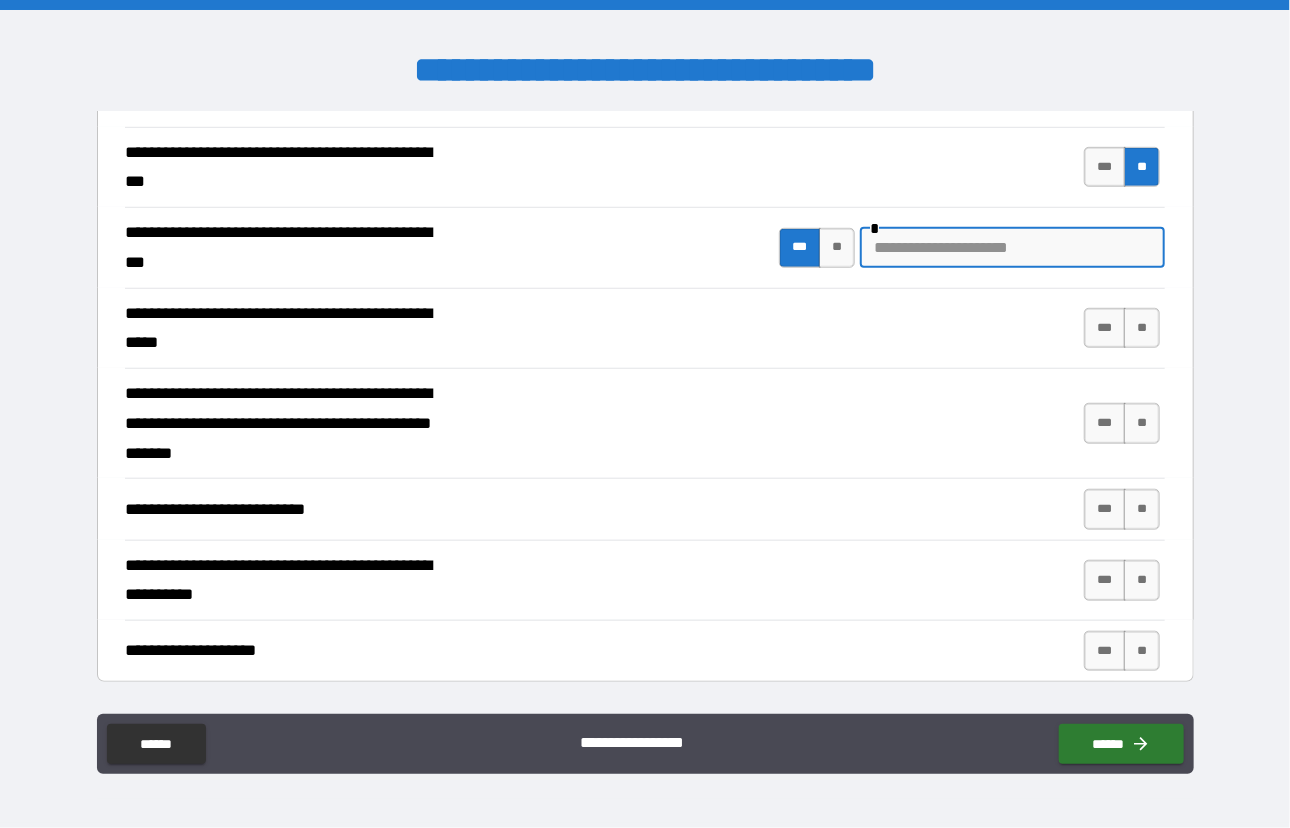 click at bounding box center (1012, 248) 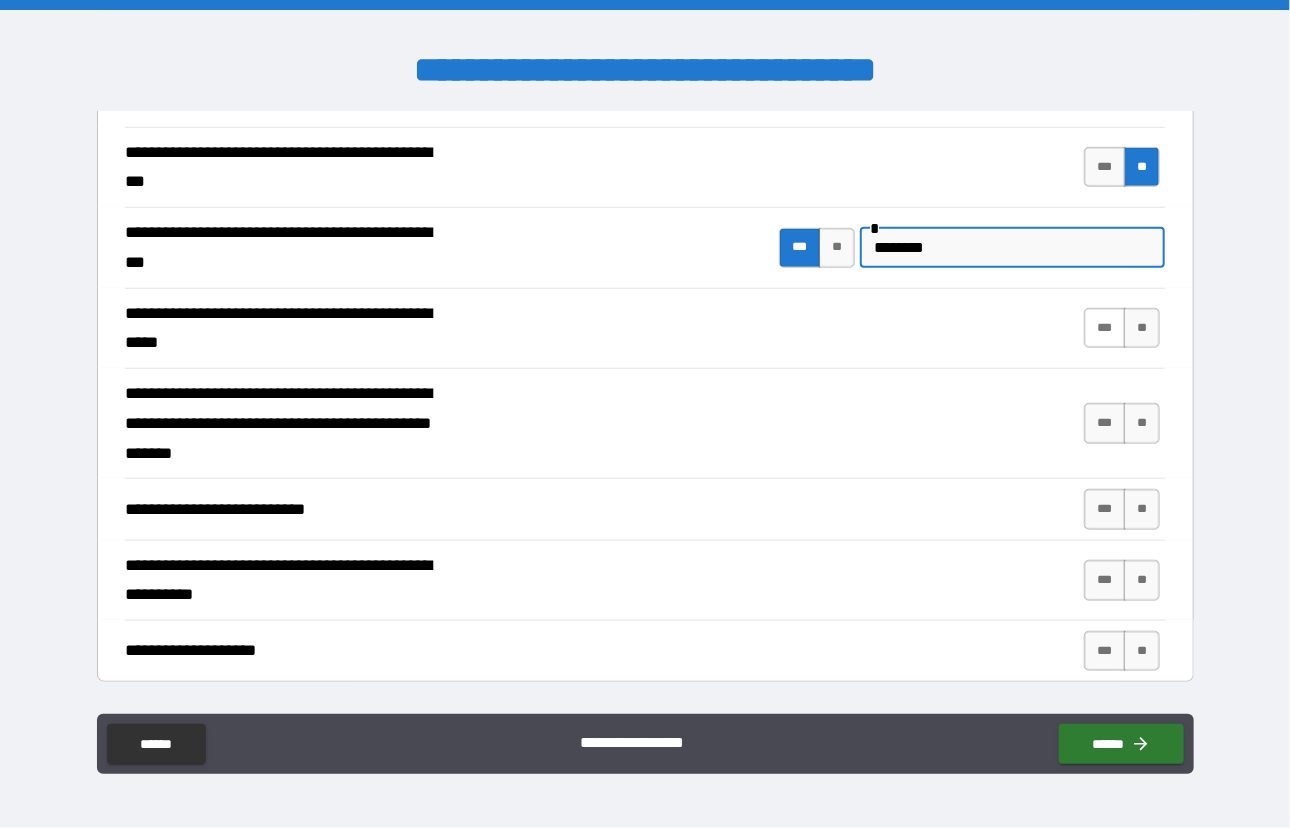 type on "********" 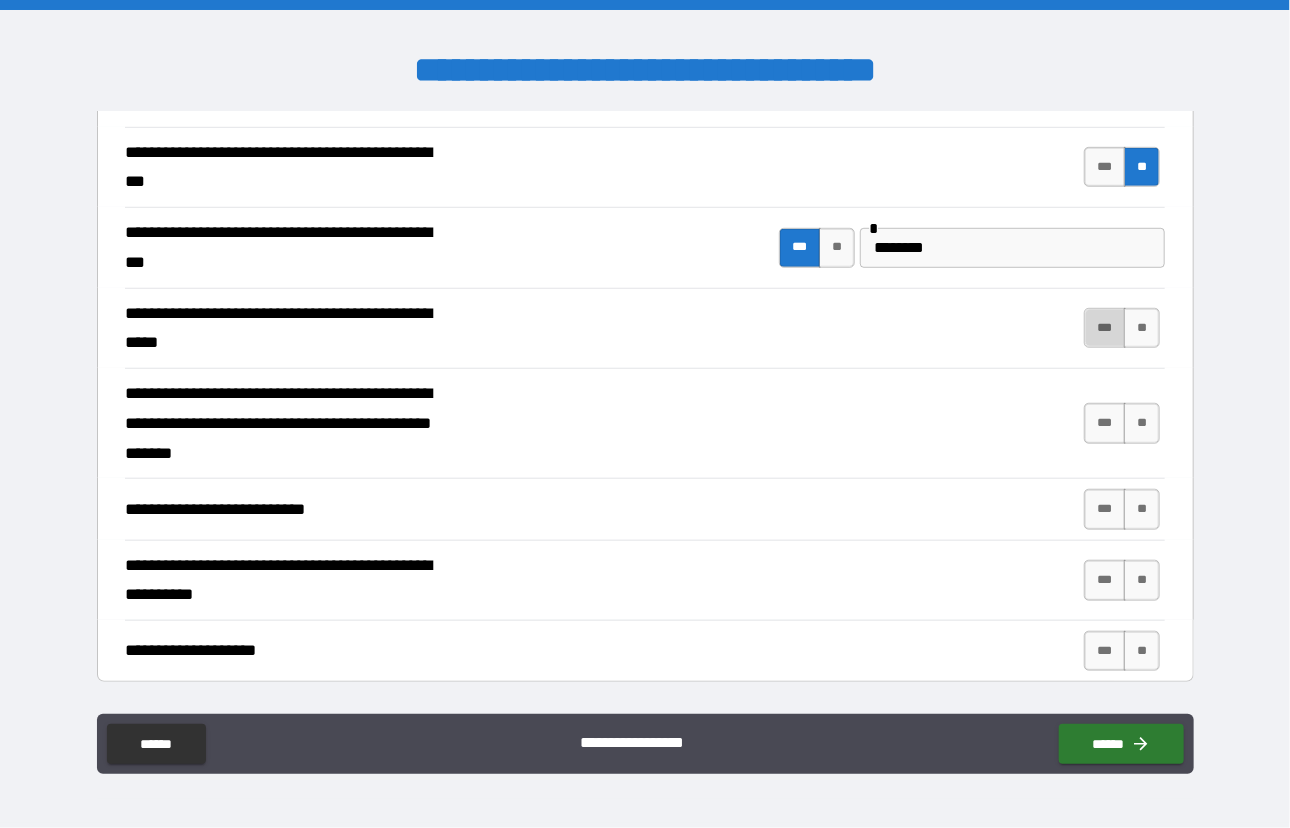 click on "***" at bounding box center (1105, 328) 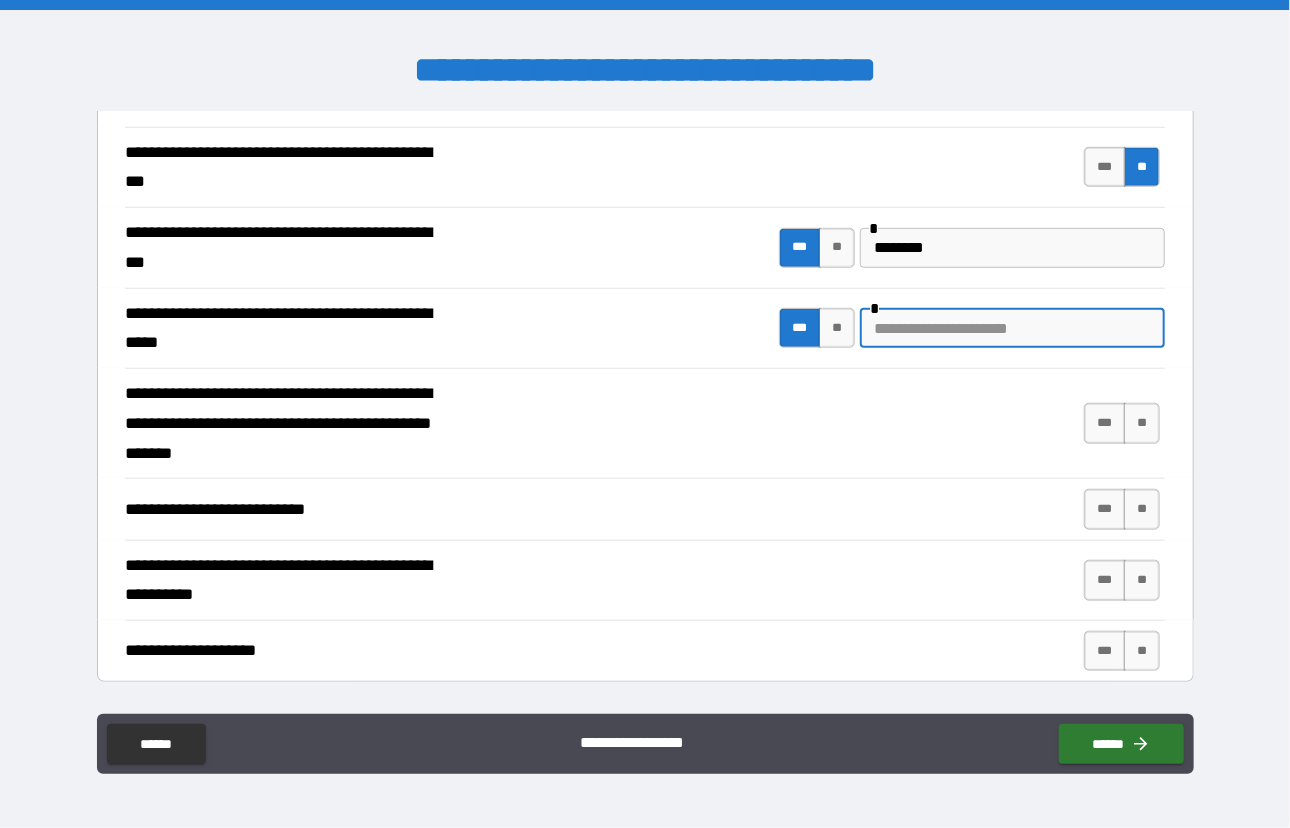 click at bounding box center [1012, 328] 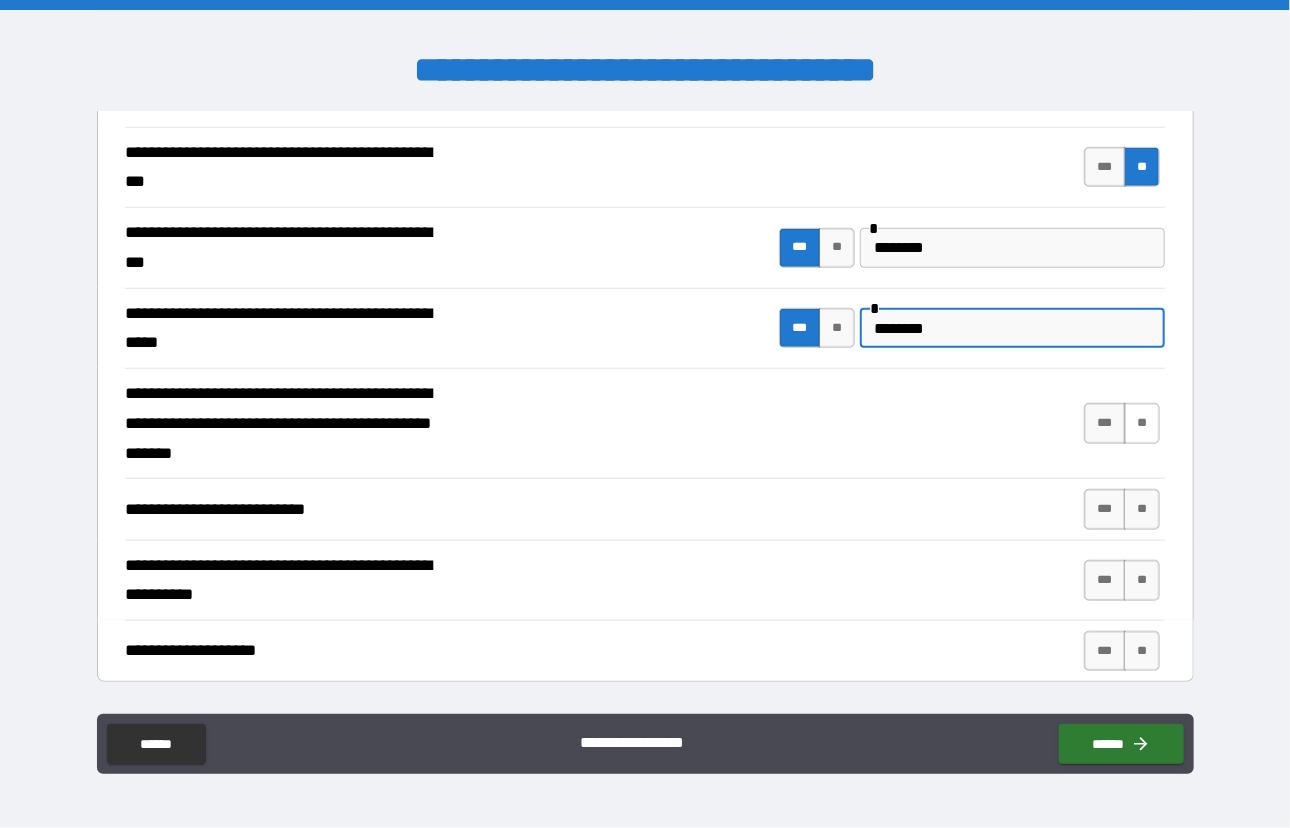 type on "********" 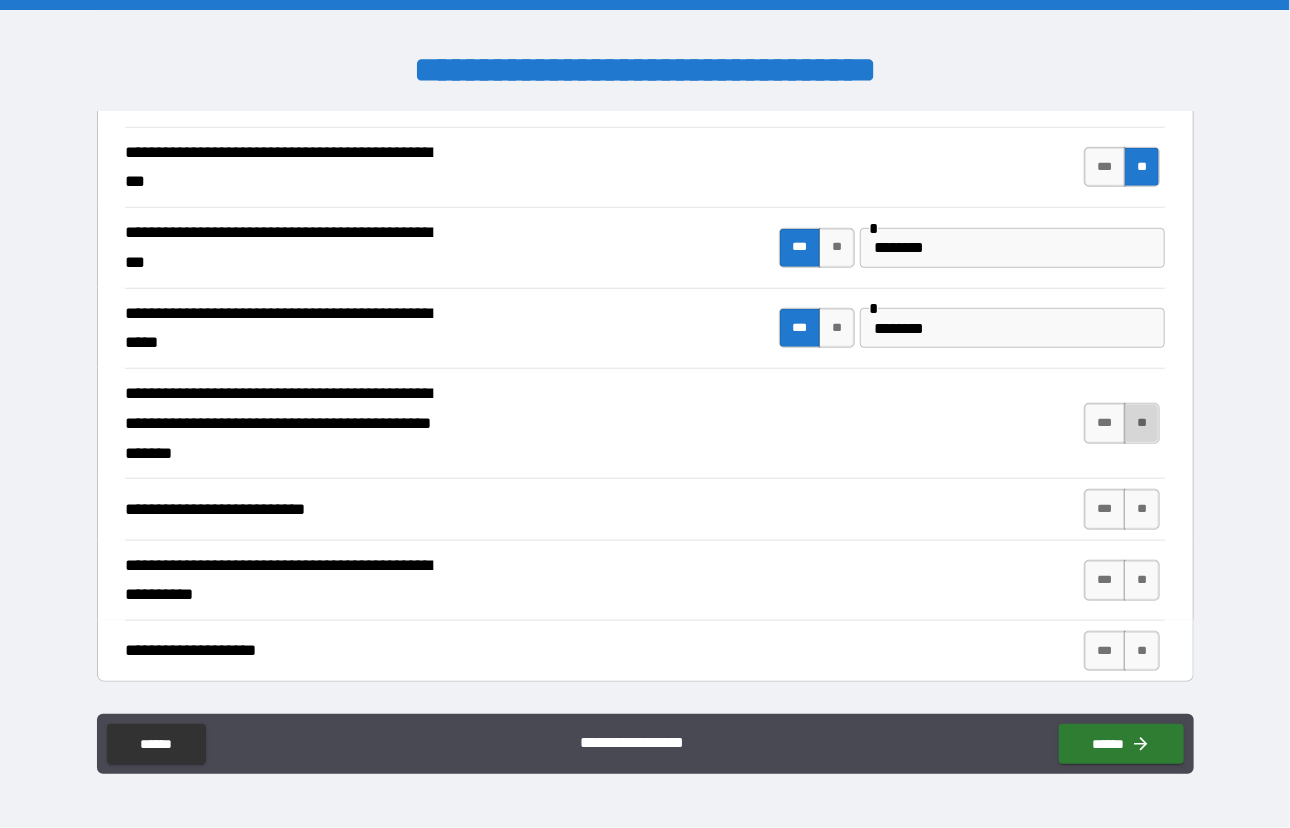 click on "**" at bounding box center [1142, 423] 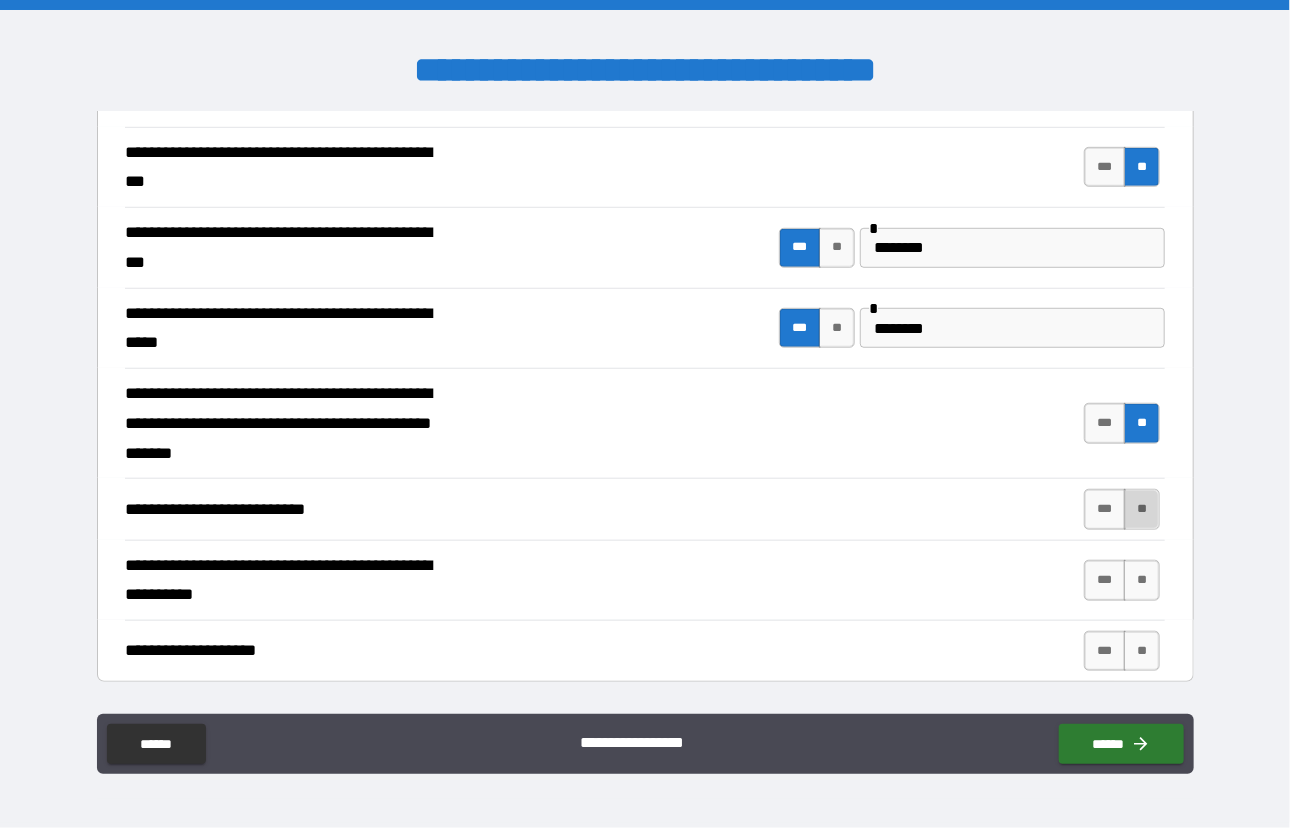 click on "**" at bounding box center (1142, 509) 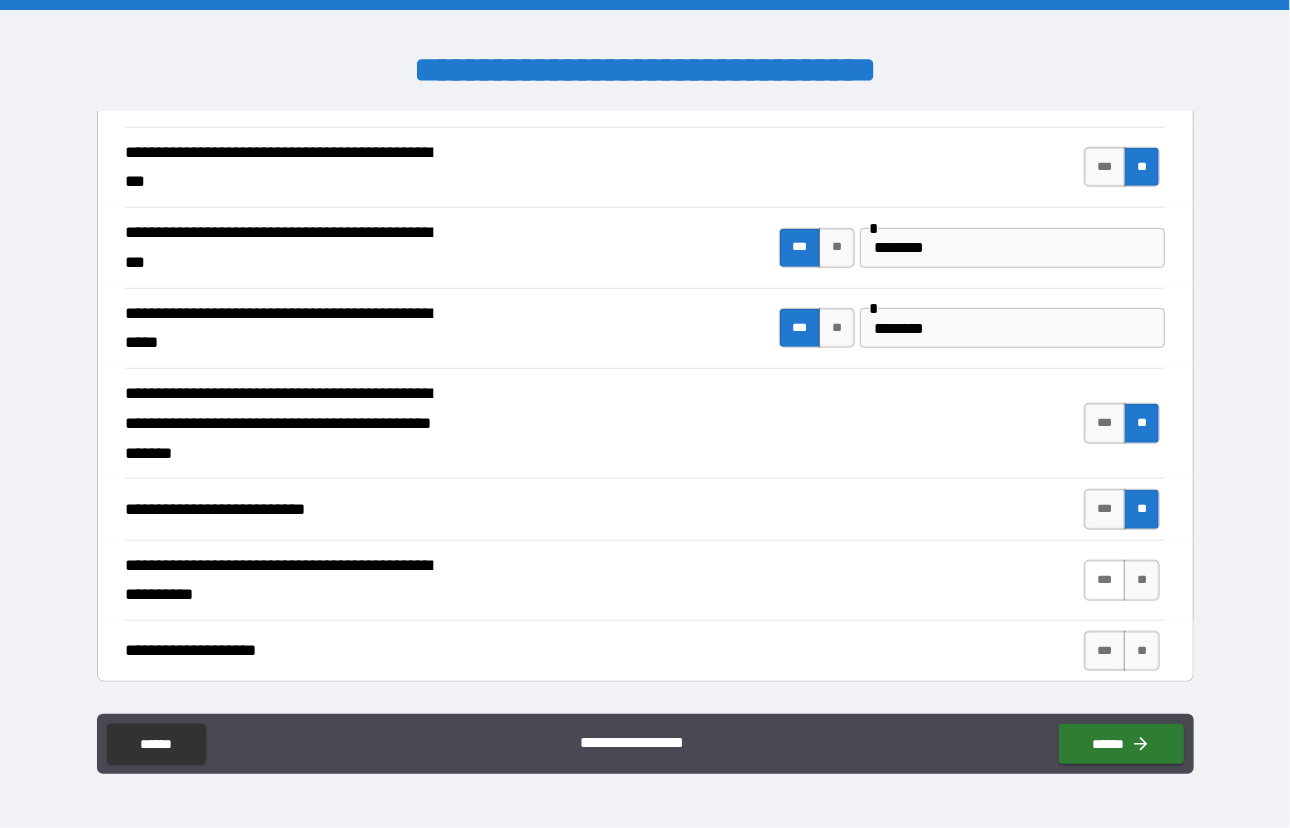 click on "***" at bounding box center (1105, 580) 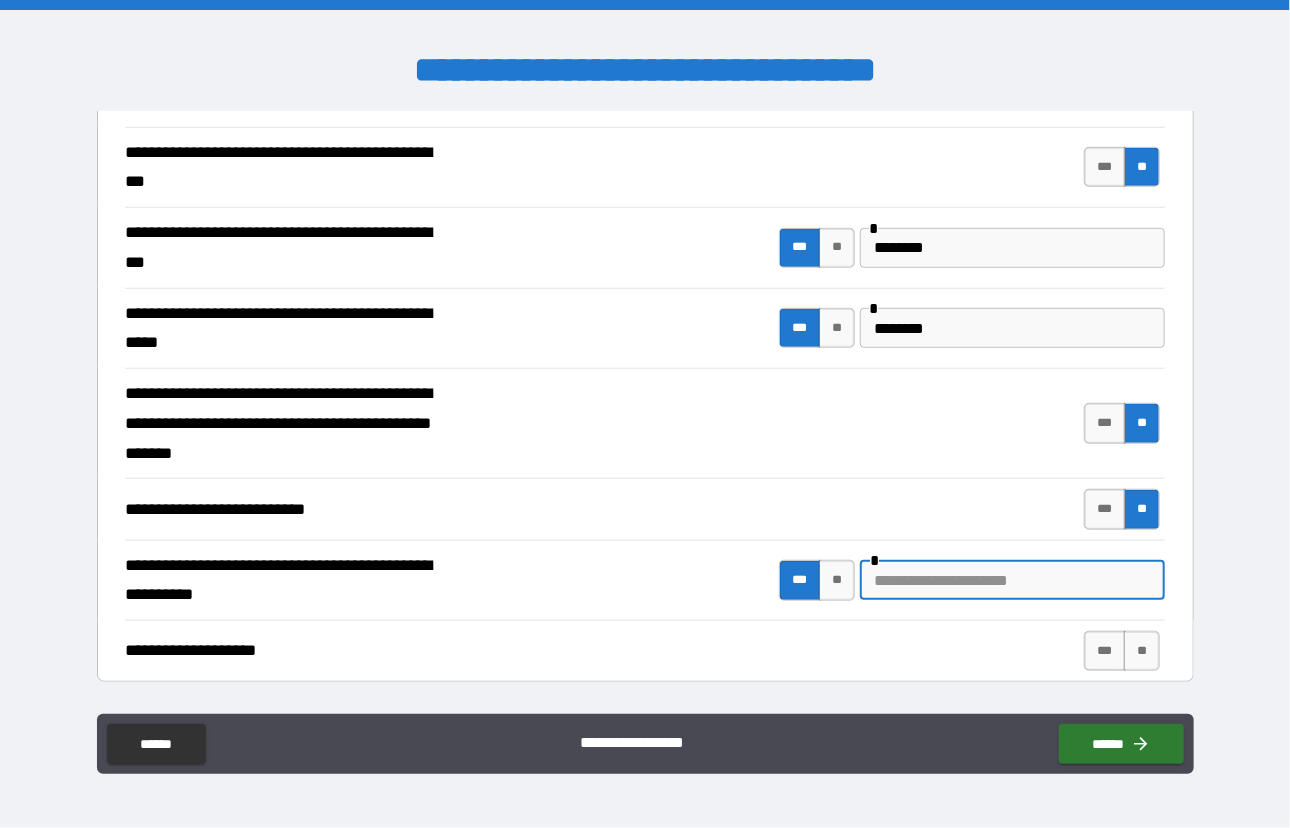 click at bounding box center (1012, 580) 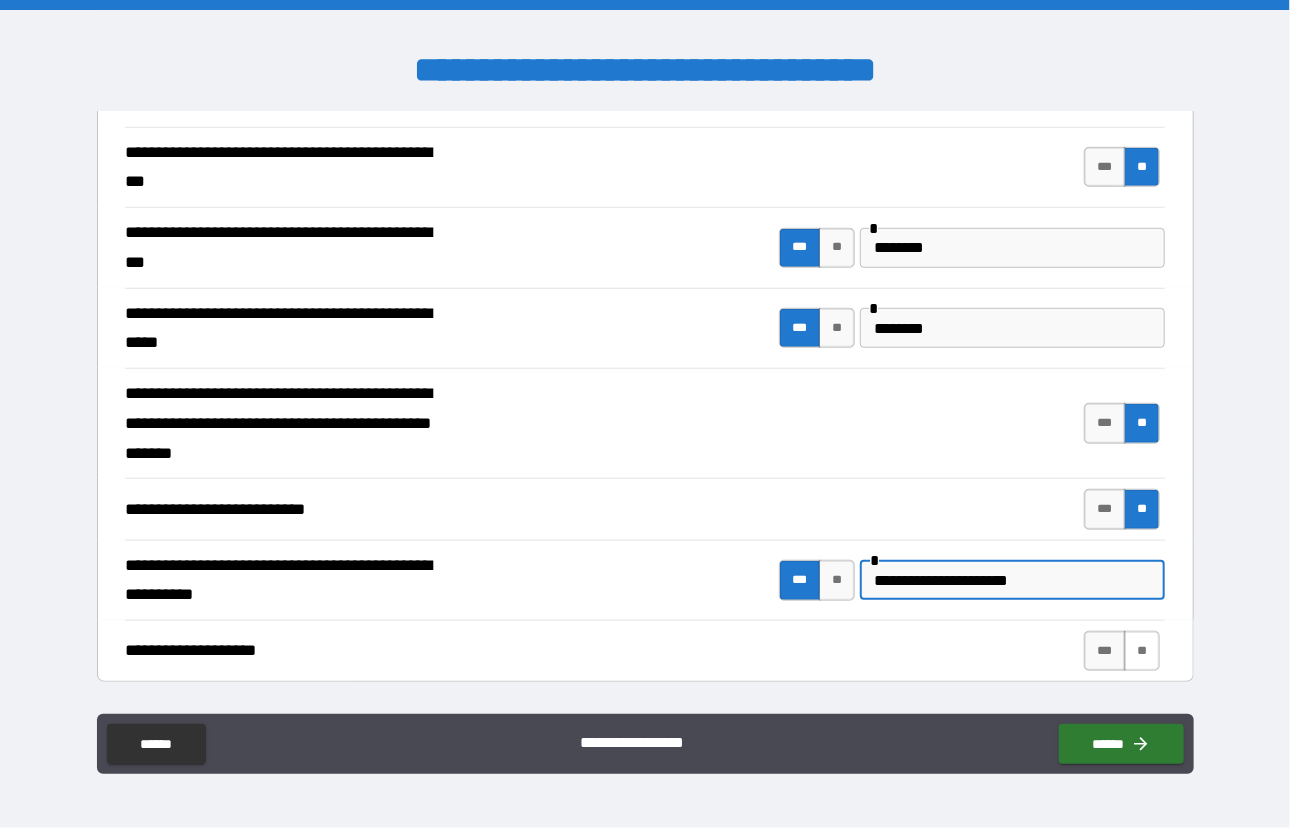 type on "**********" 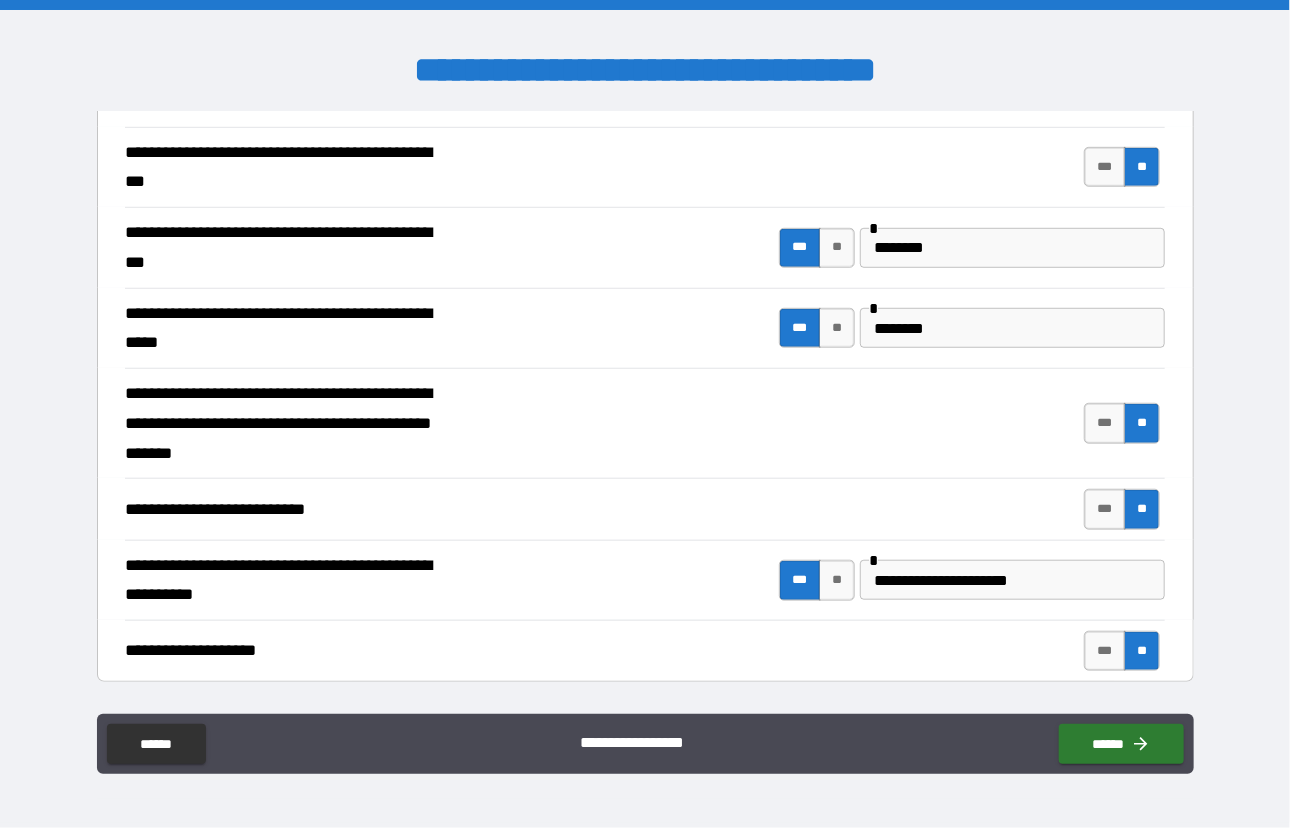 scroll, scrollTop: 1052, scrollLeft: 0, axis: vertical 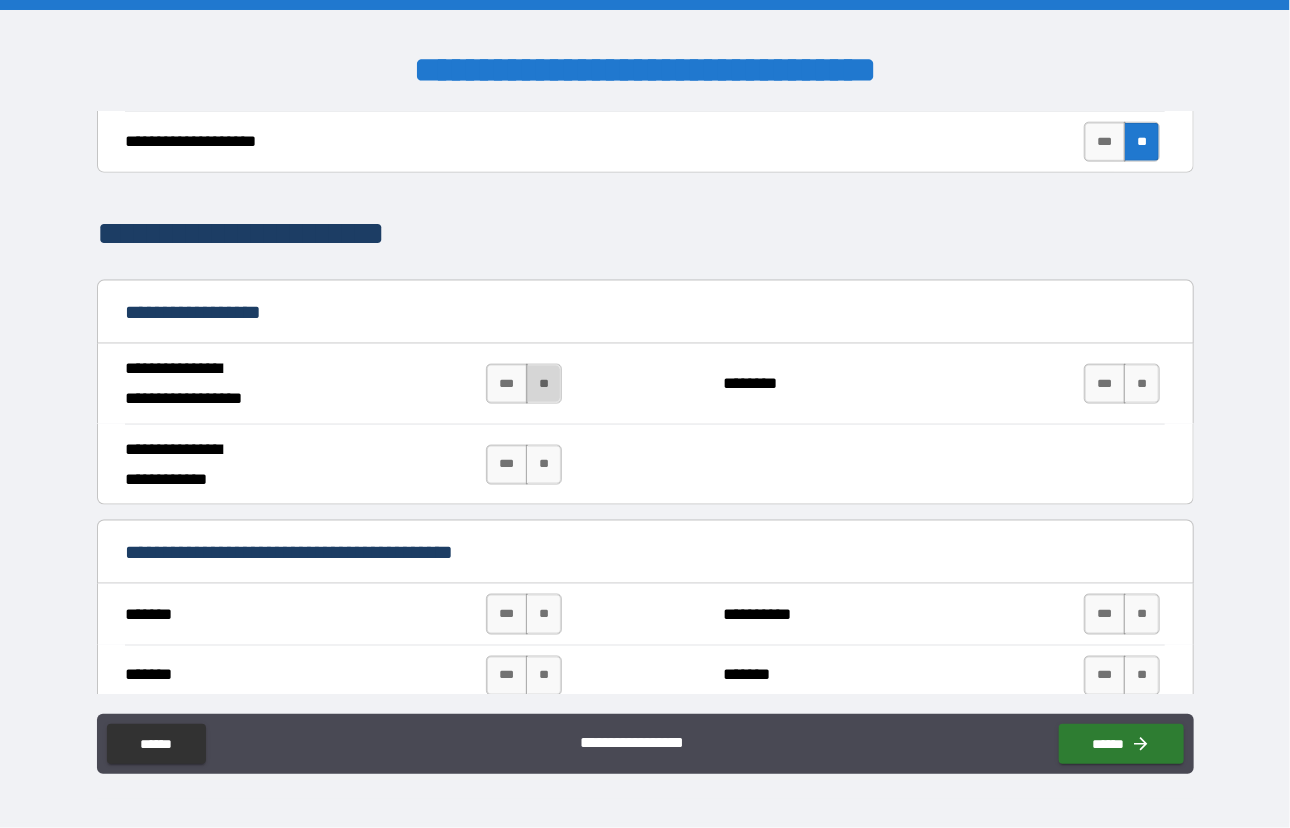 click on "**" at bounding box center [544, 384] 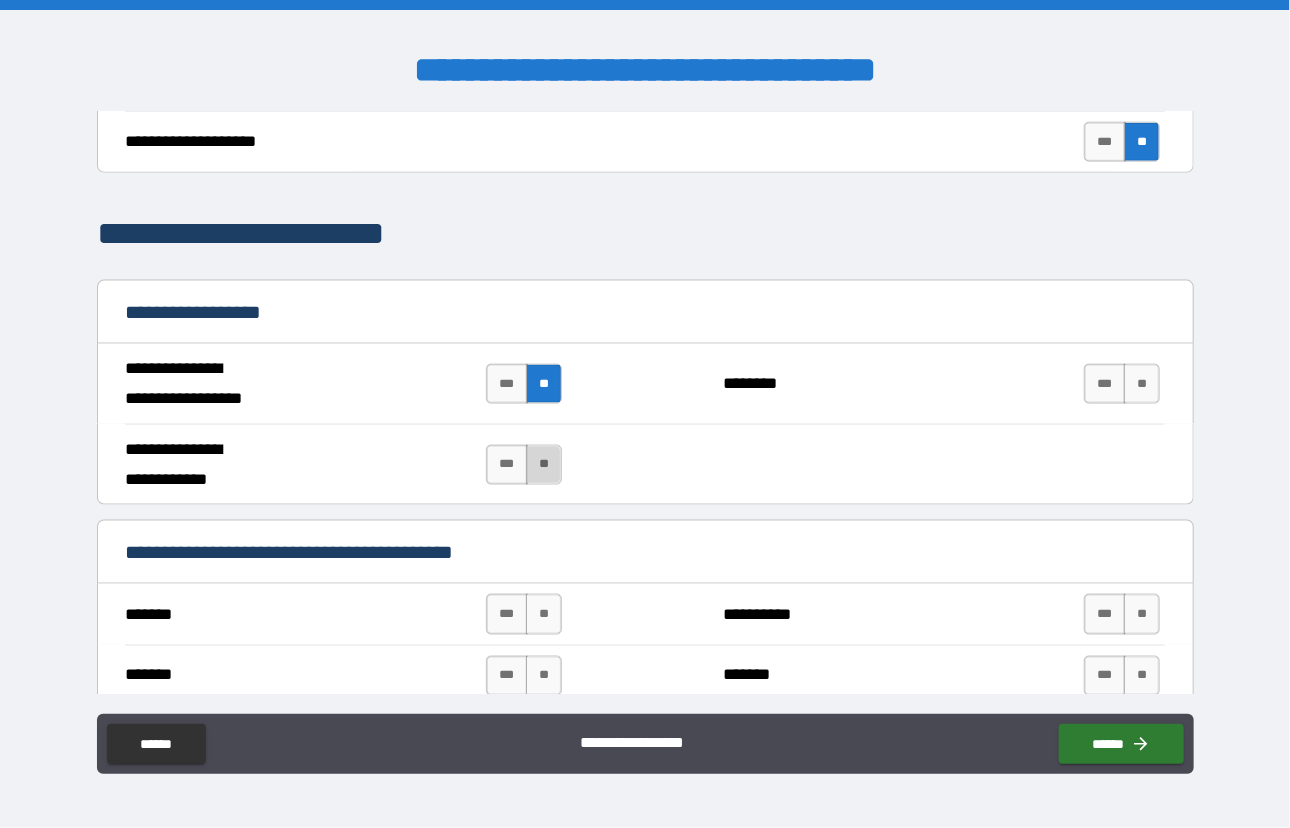 click on "**" at bounding box center (544, 465) 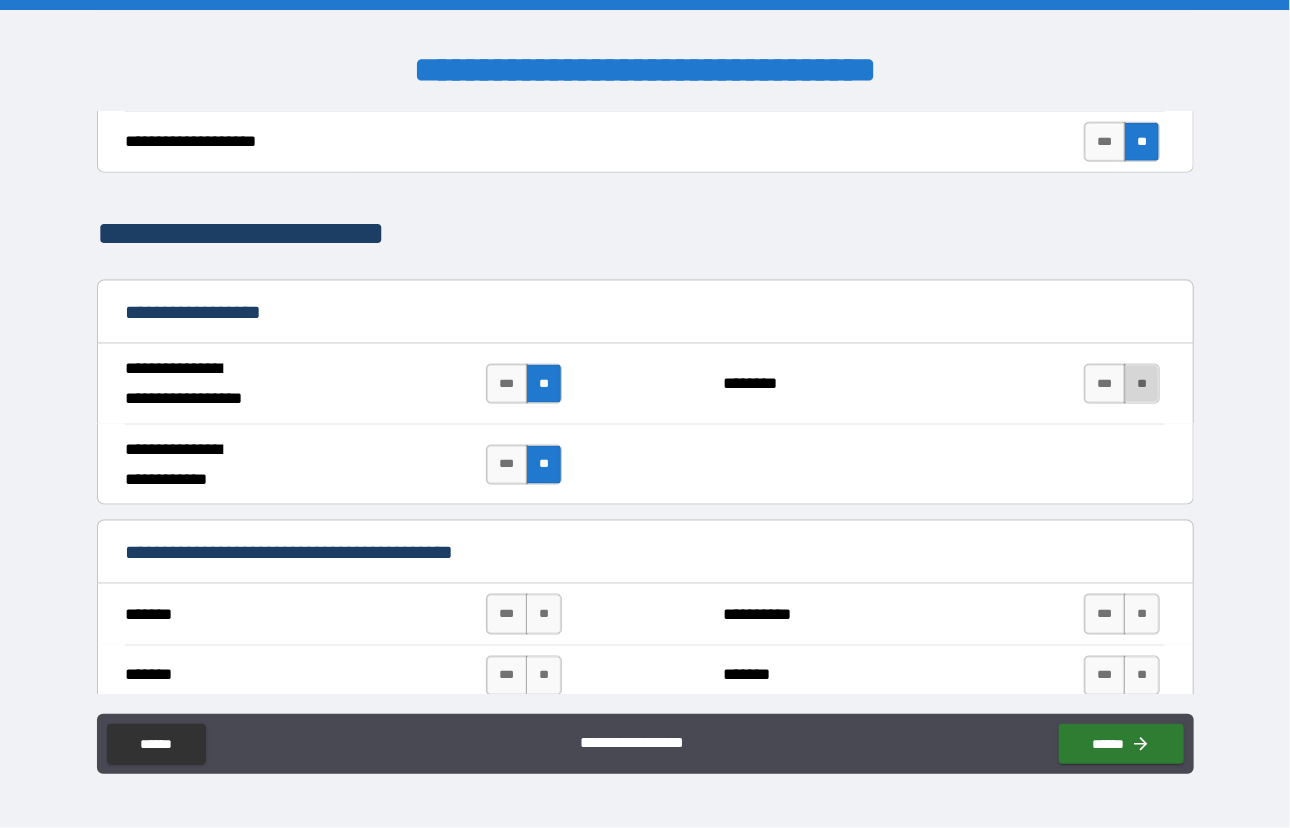 click on "**" at bounding box center [1142, 384] 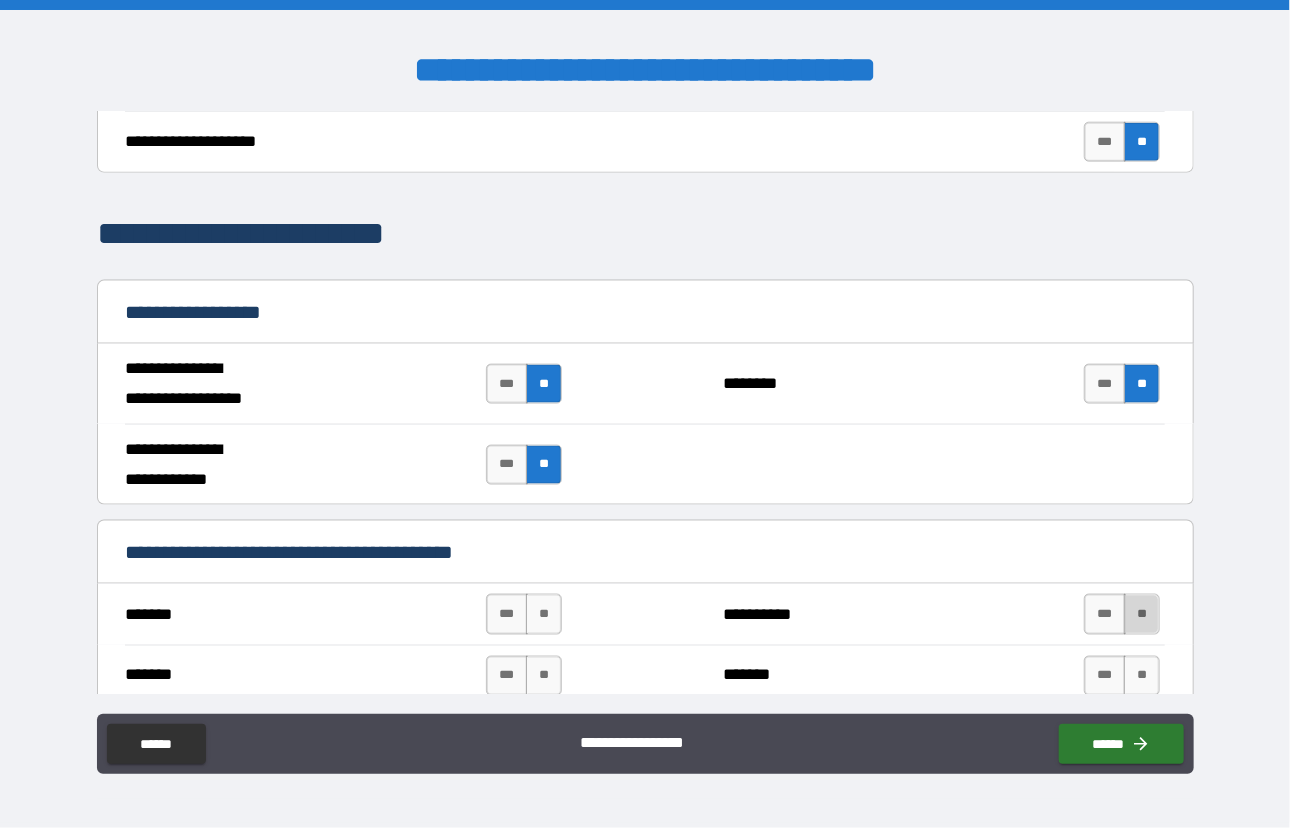 click on "**" at bounding box center (1142, 614) 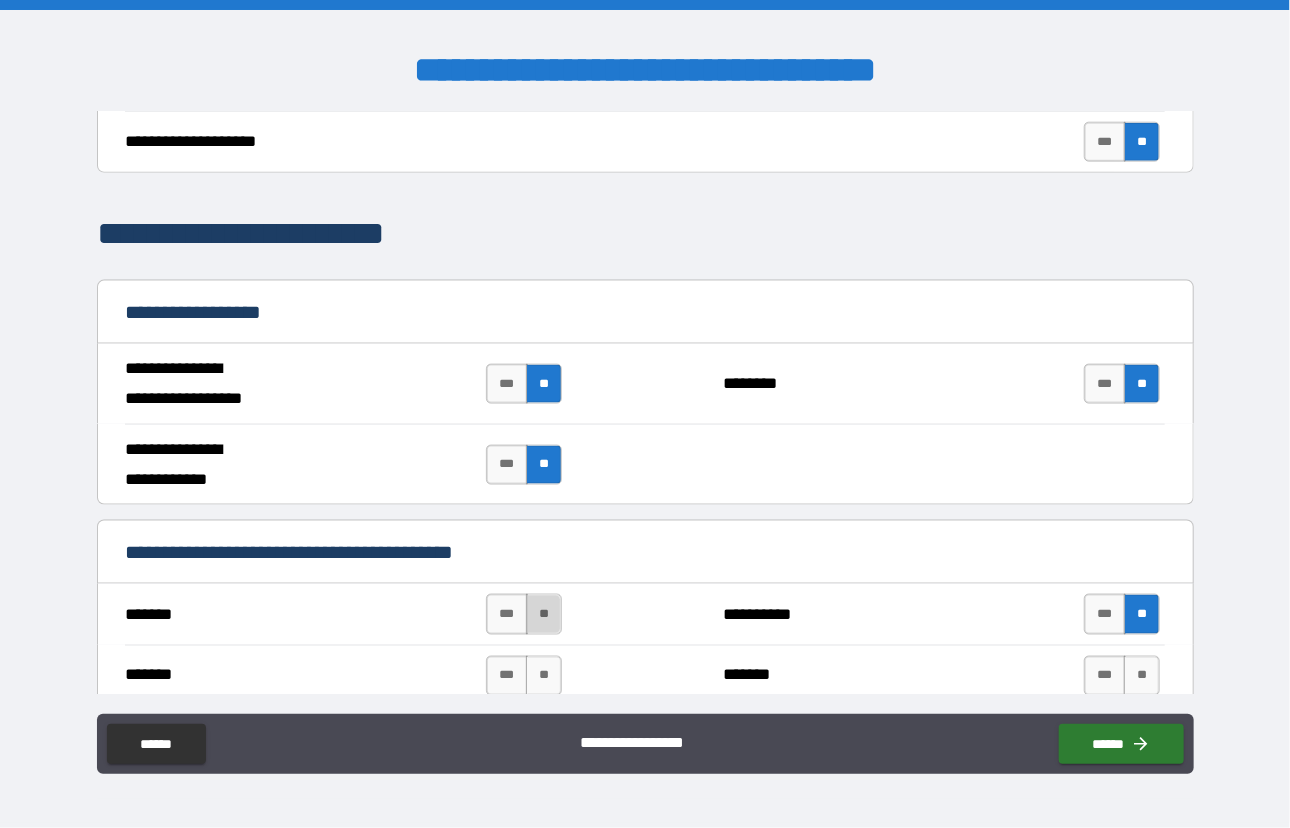 click on "**" at bounding box center [544, 614] 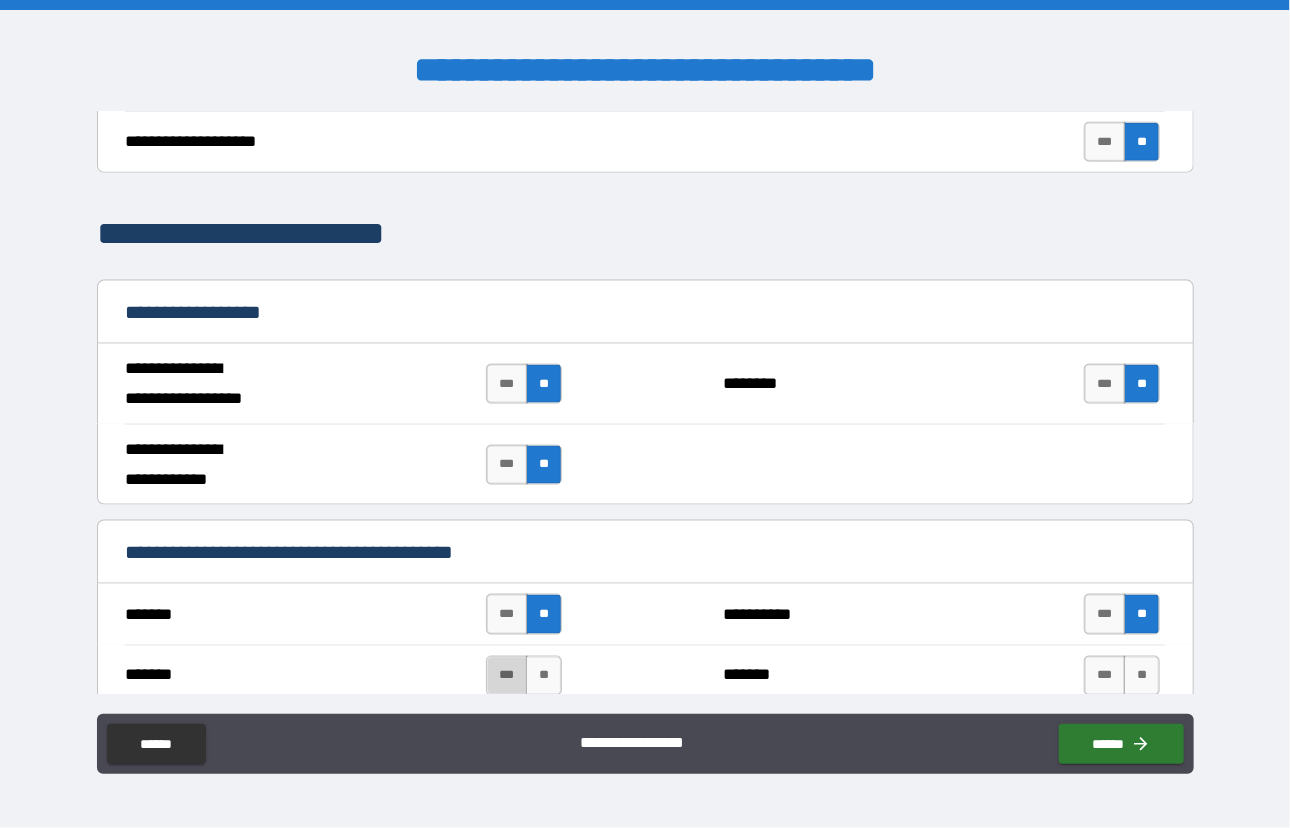 click on "***" at bounding box center (507, 676) 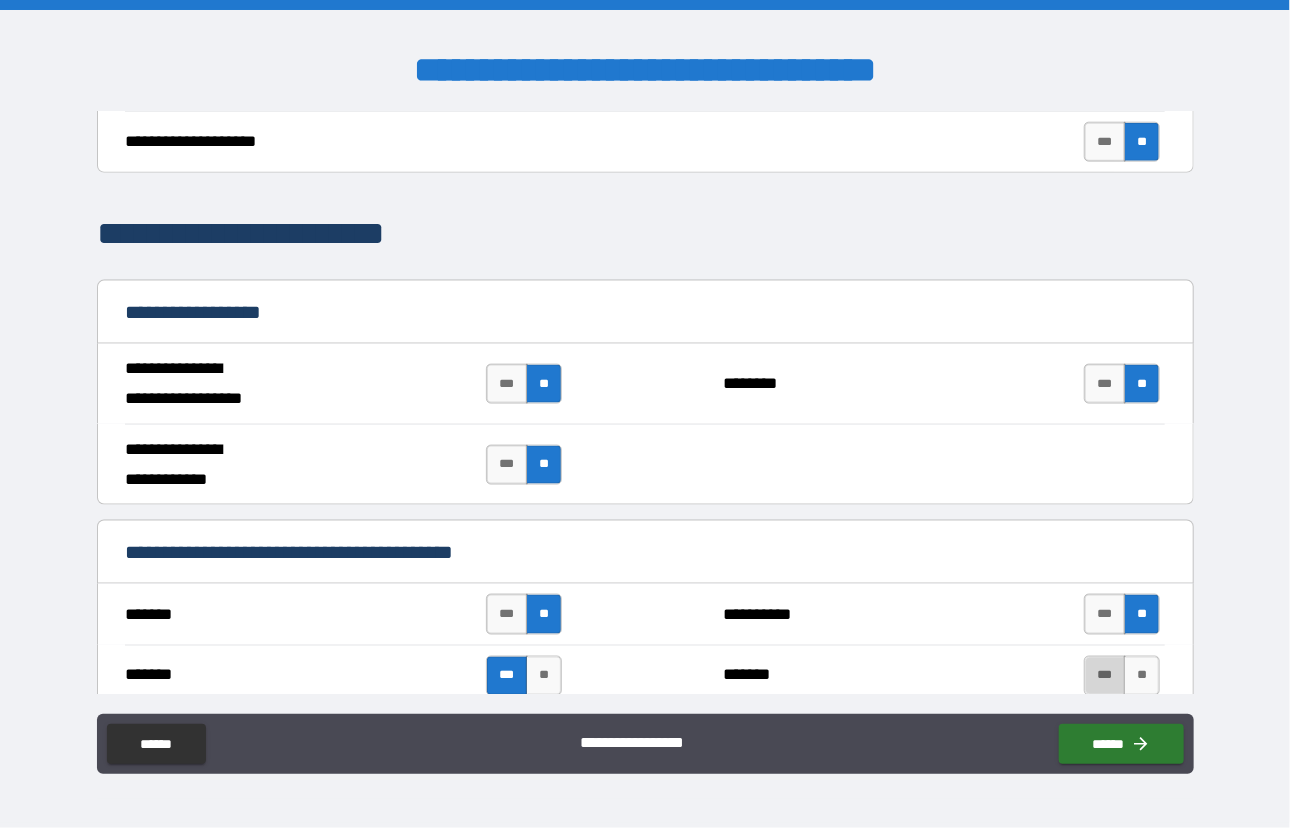 click on "***" at bounding box center (1105, 676) 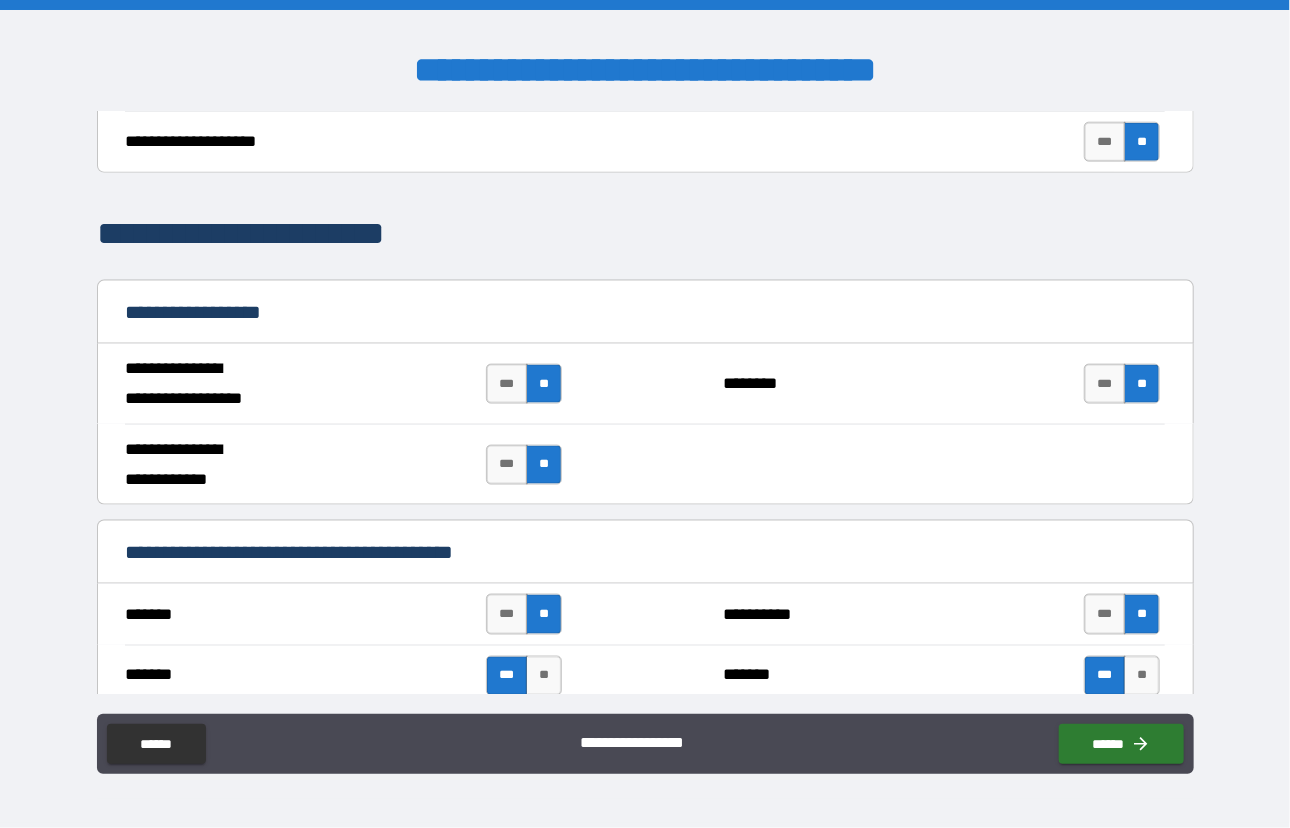 scroll, scrollTop: 1560, scrollLeft: 0, axis: vertical 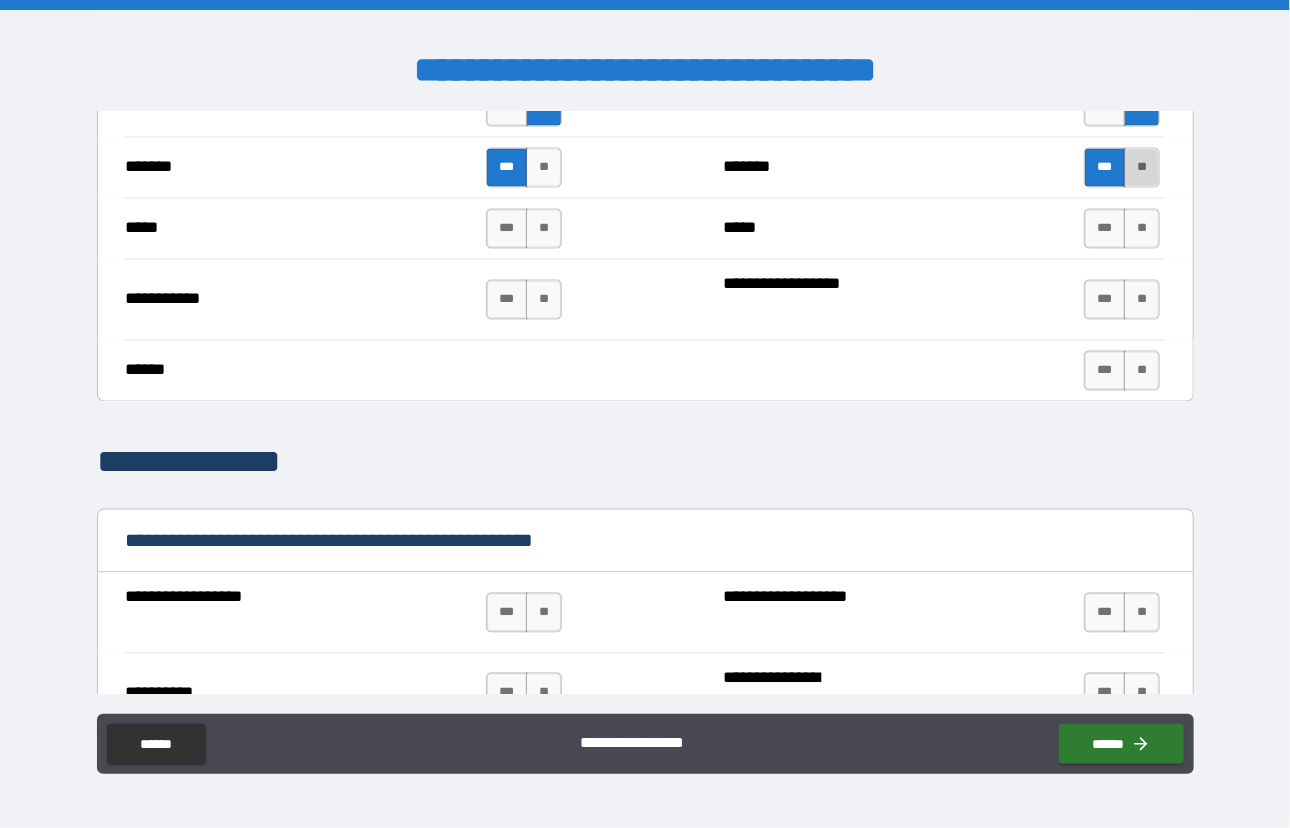 click on "**" at bounding box center [1142, 168] 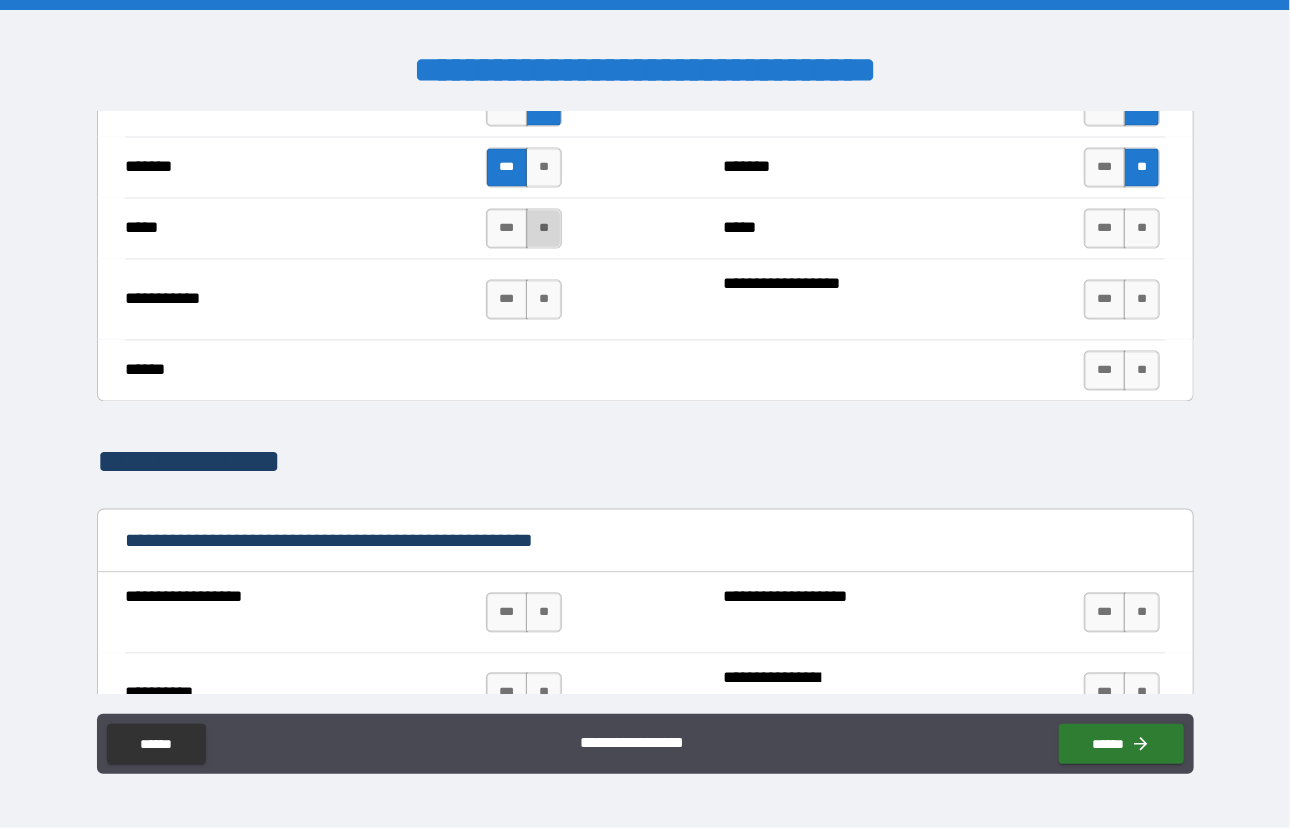 click on "**" at bounding box center (544, 229) 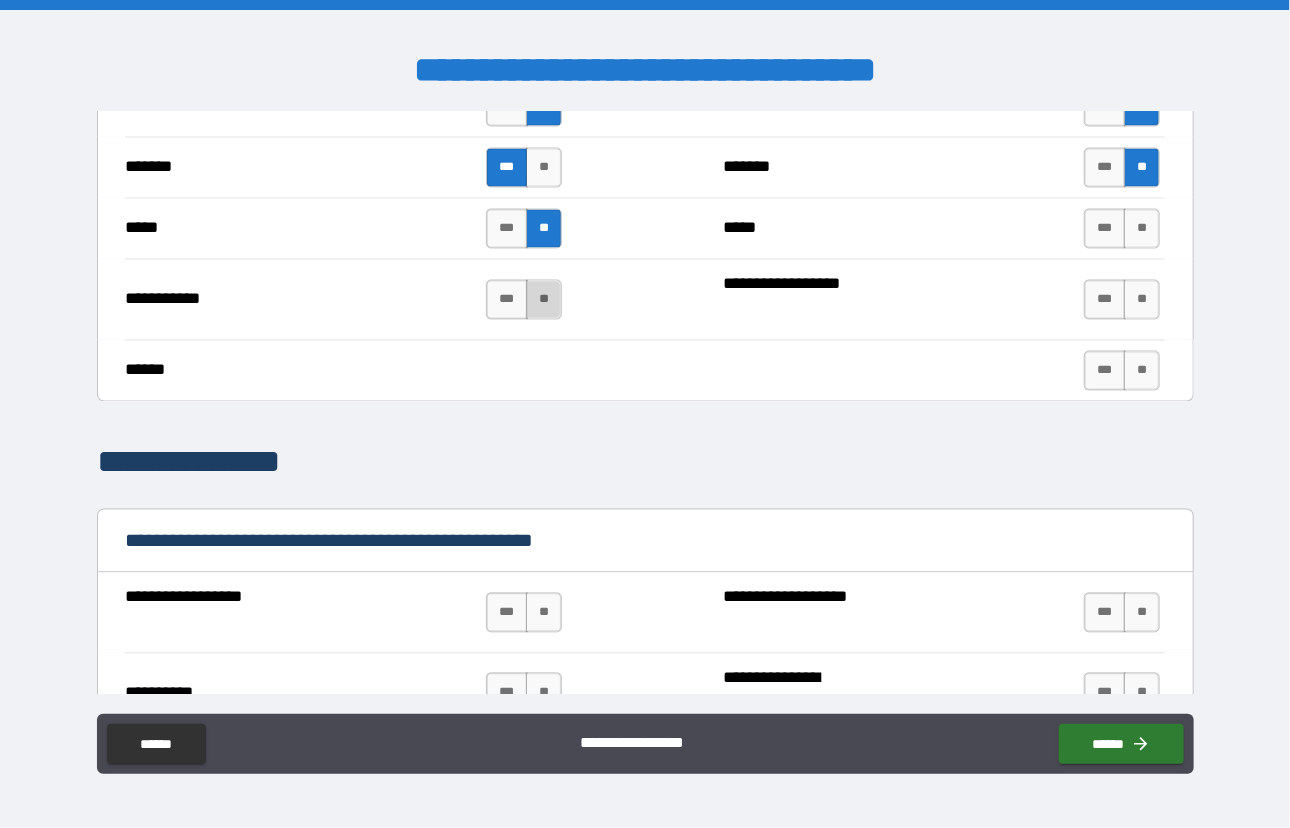 click on "**" at bounding box center [544, 300] 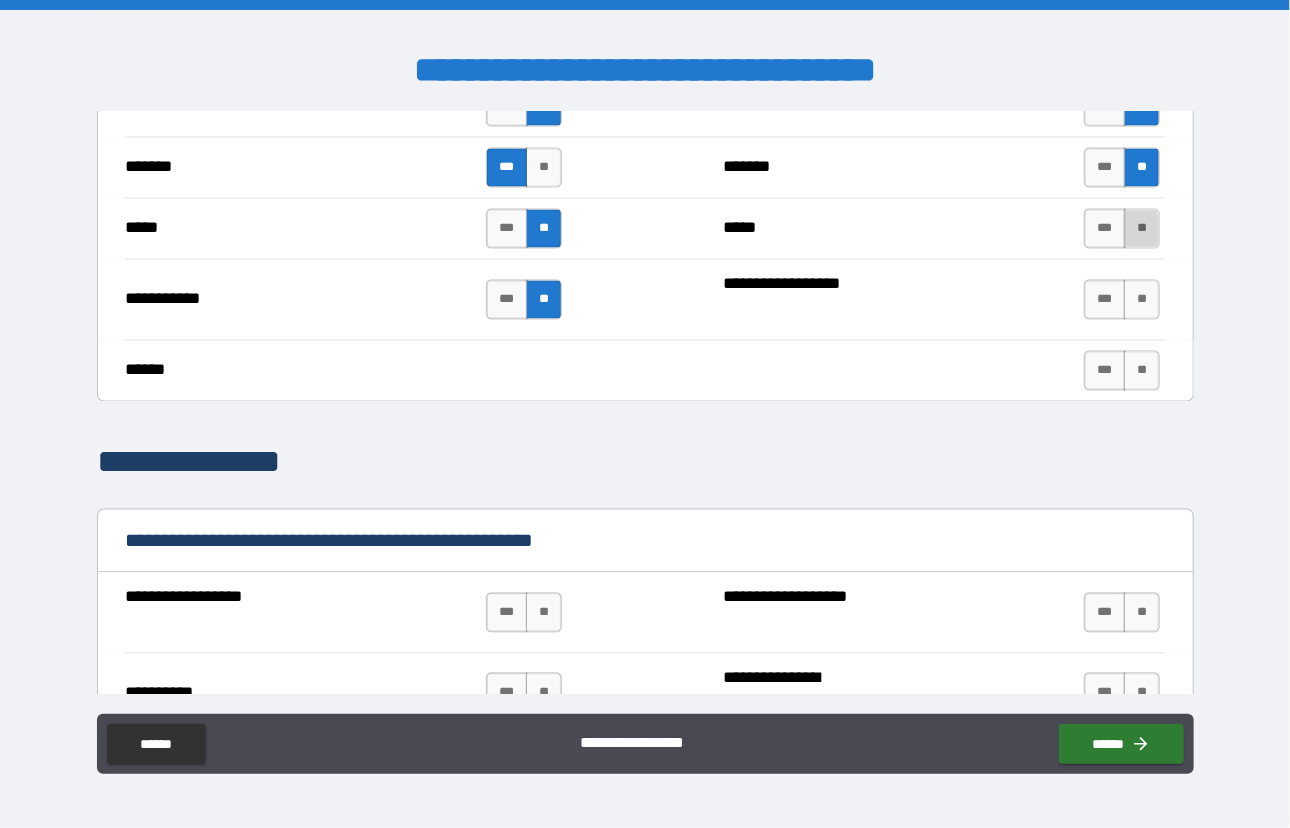 click on "**" at bounding box center (1142, 229) 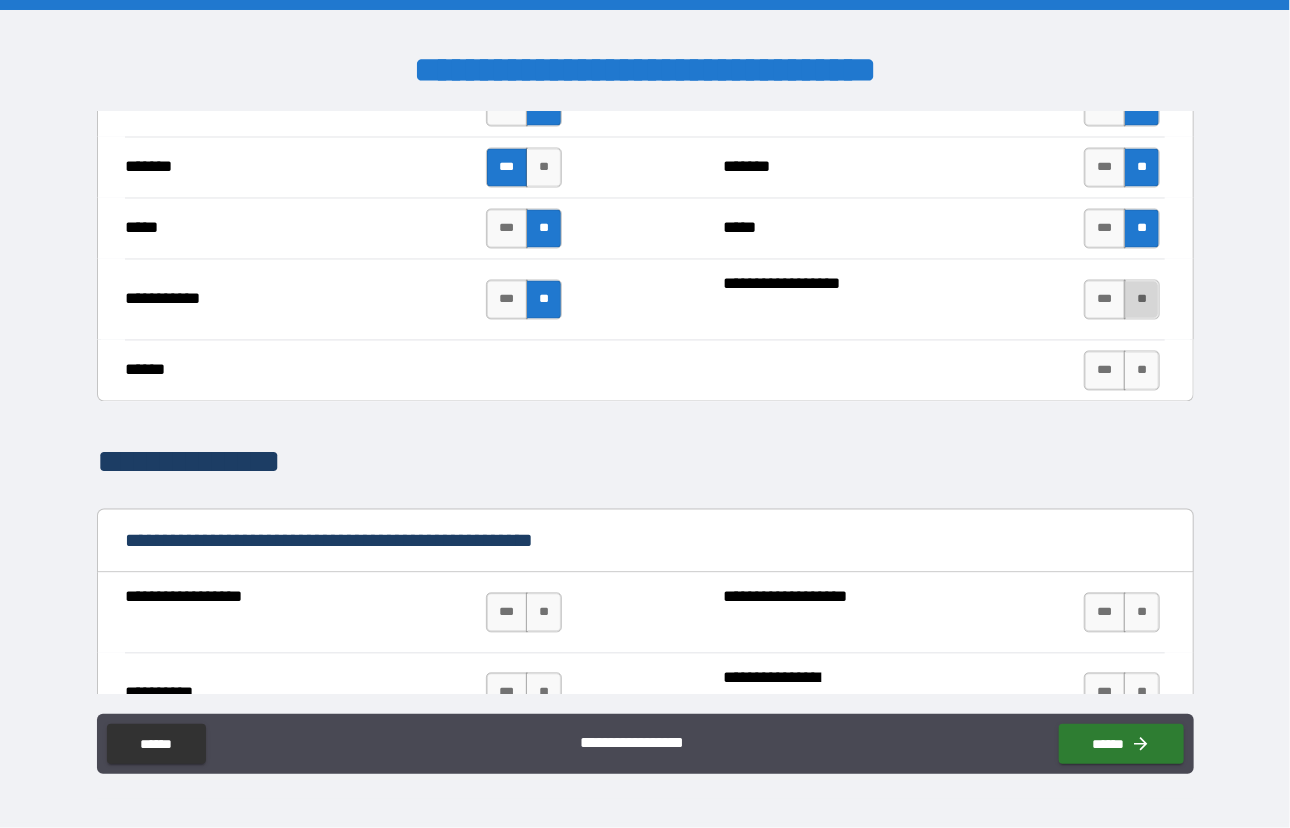 click on "**" at bounding box center (1142, 300) 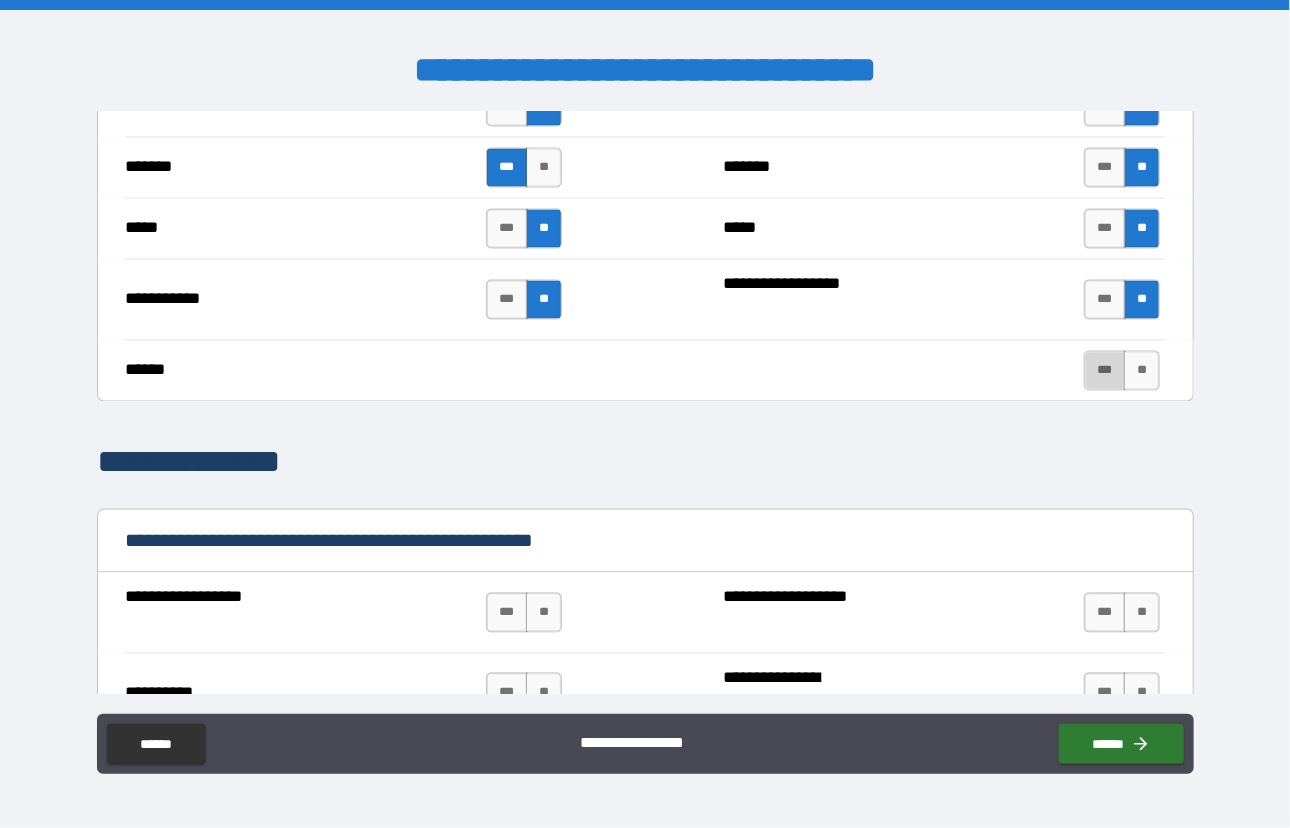 click on "***" at bounding box center [1105, 371] 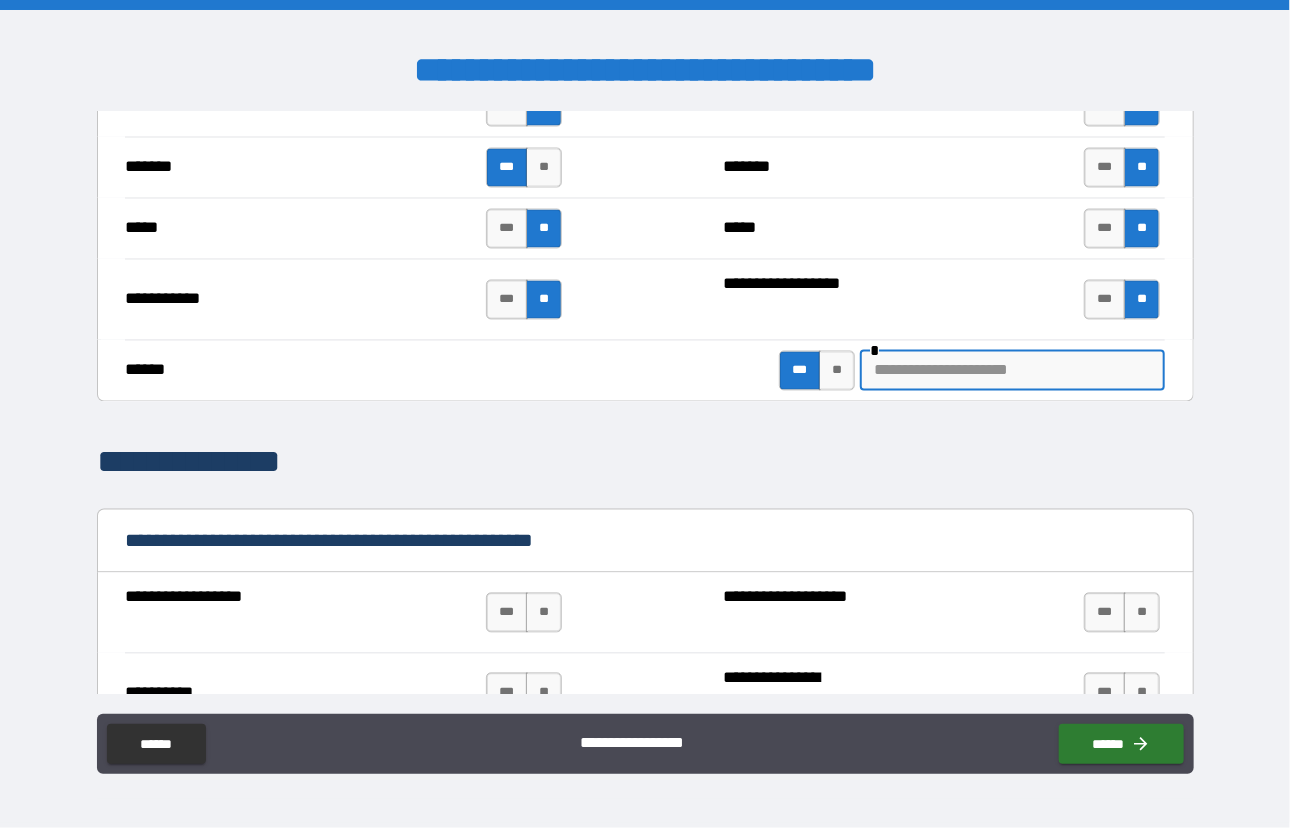 click at bounding box center (1012, 371) 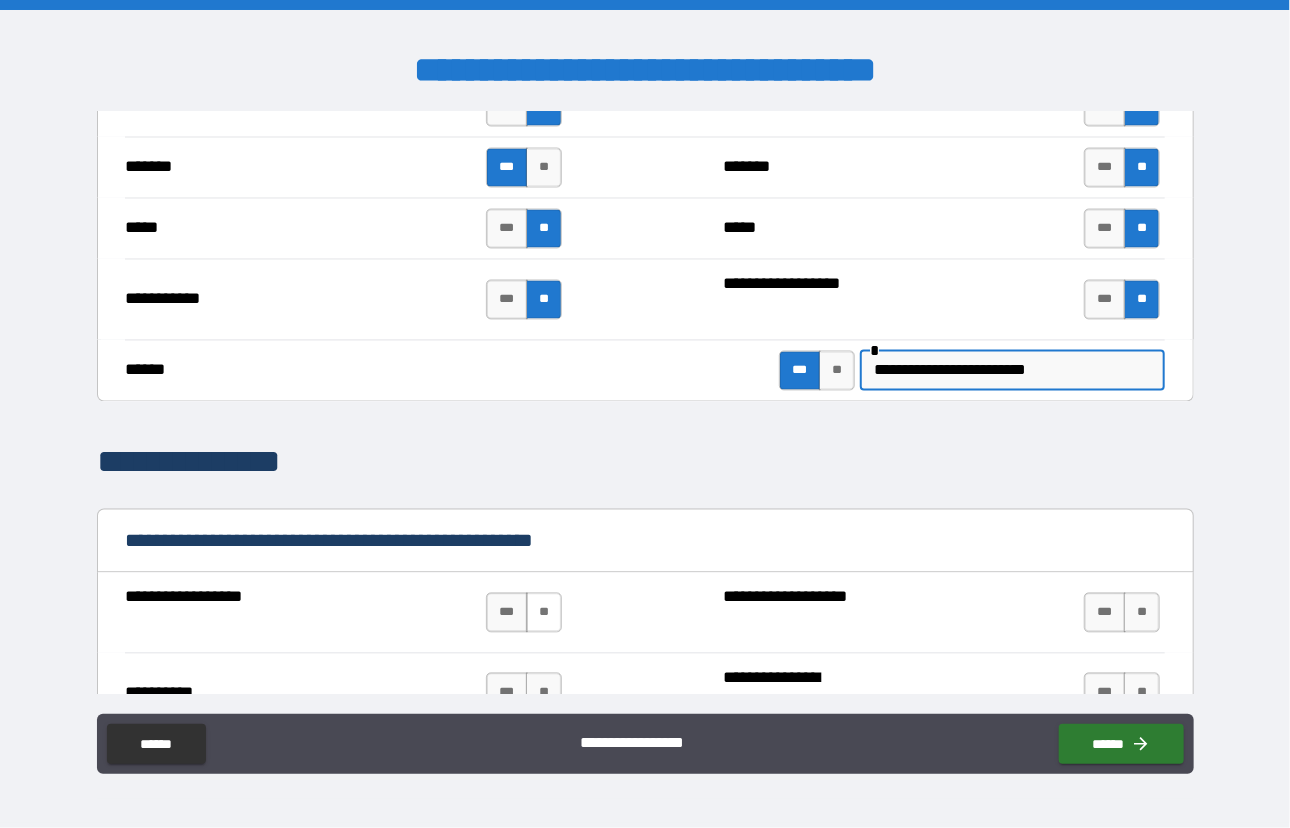 type on "**********" 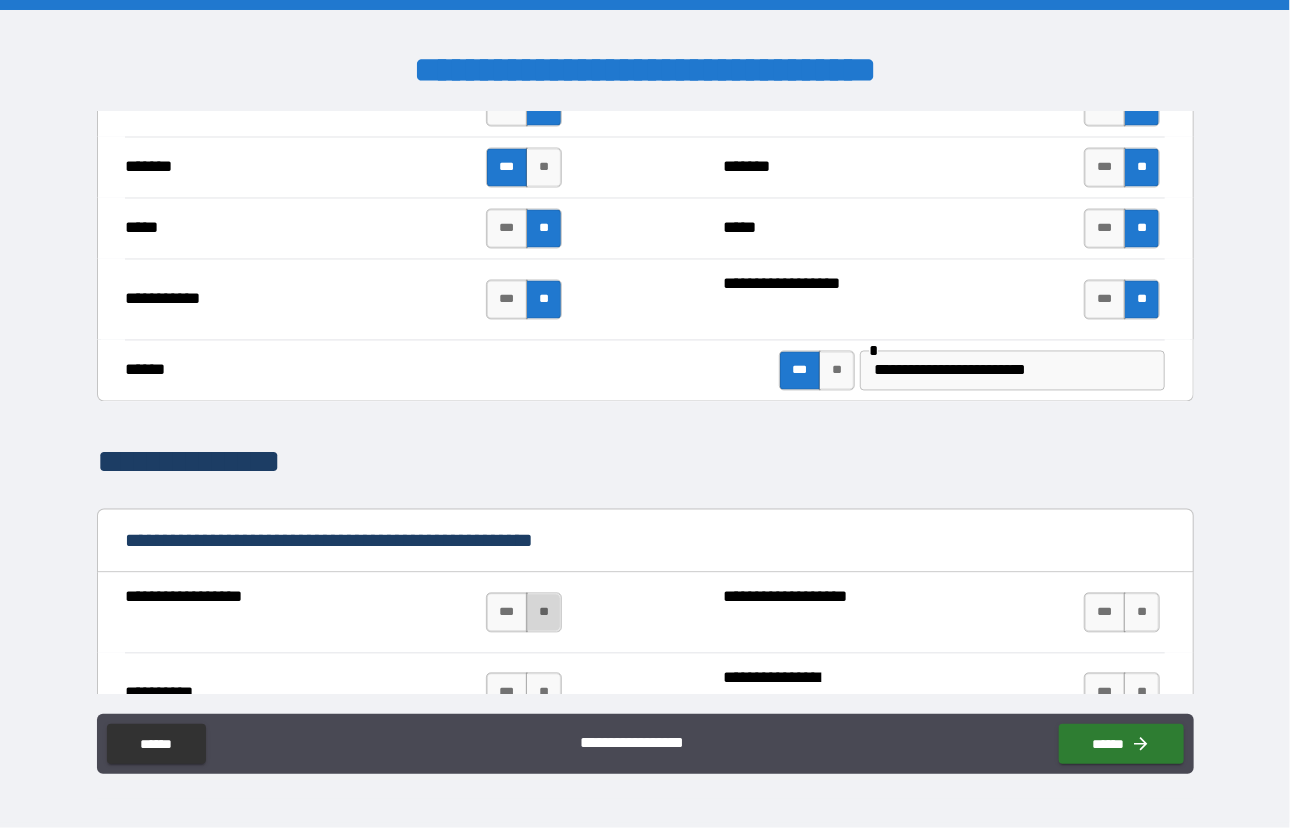 click on "**" at bounding box center [544, 613] 